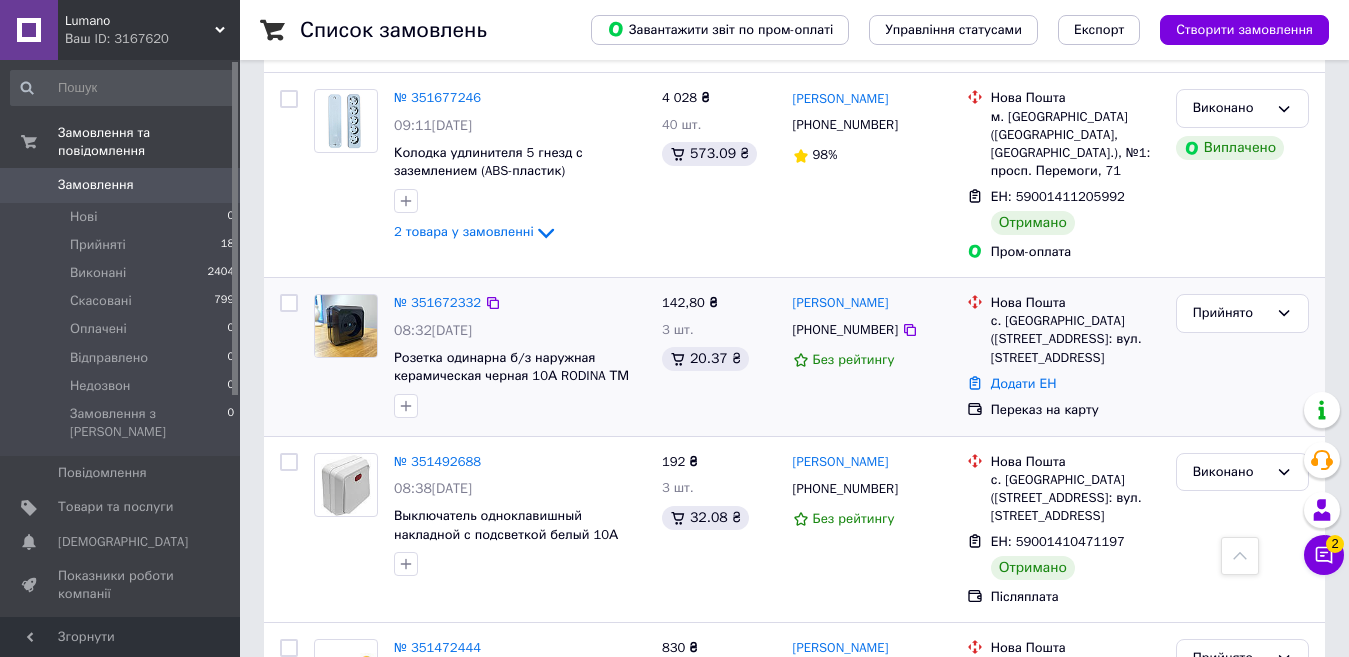 scroll, scrollTop: 1184, scrollLeft: 0, axis: vertical 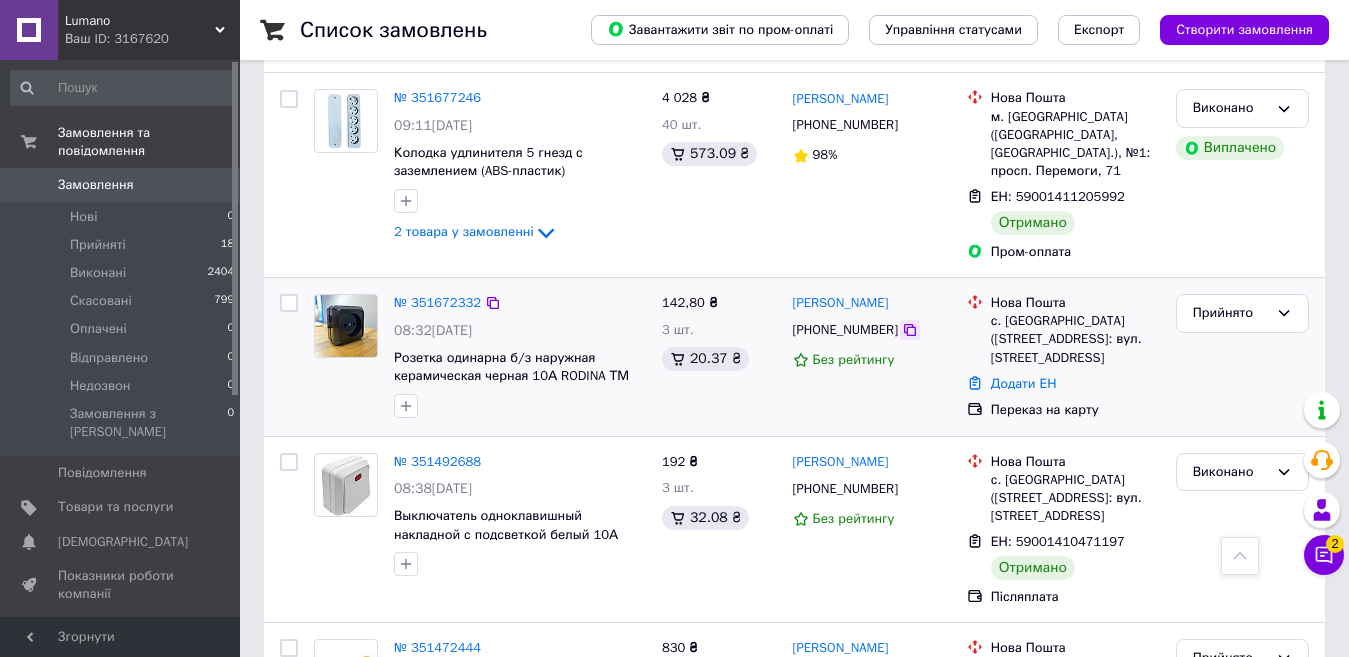 click 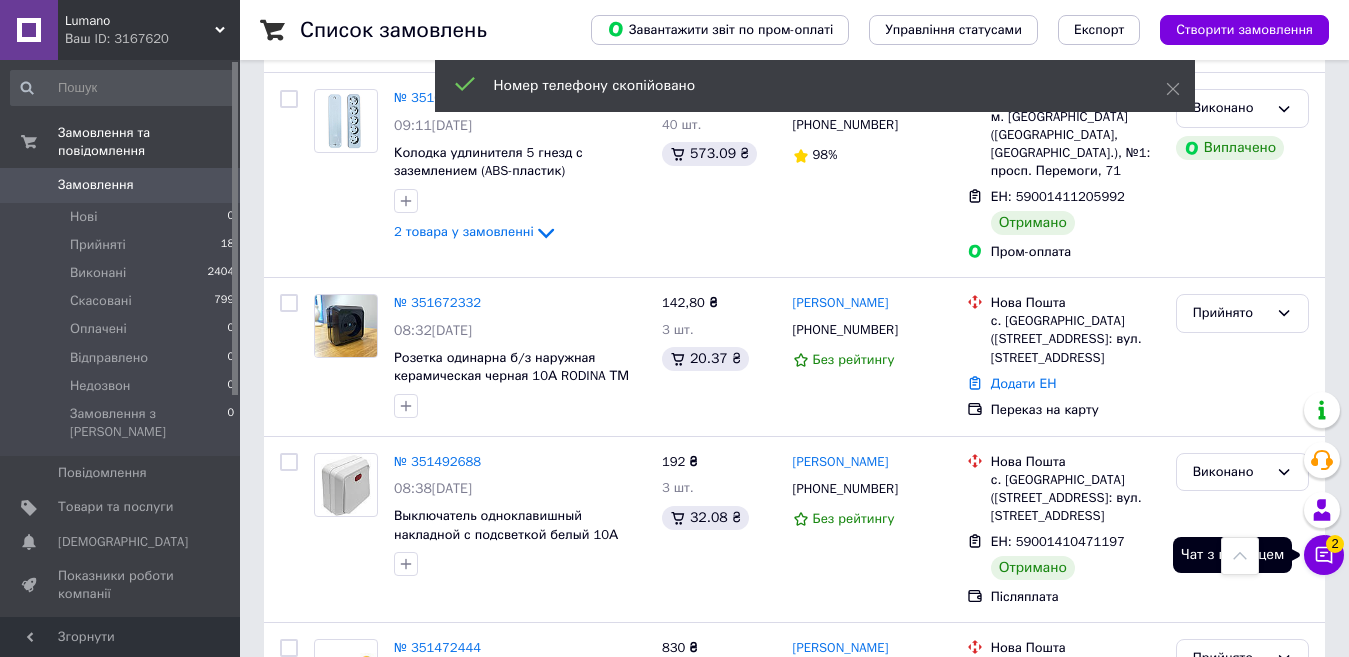 drag, startPoint x: 1320, startPoint y: 549, endPoint x: 1342, endPoint y: 557, distance: 23.409399 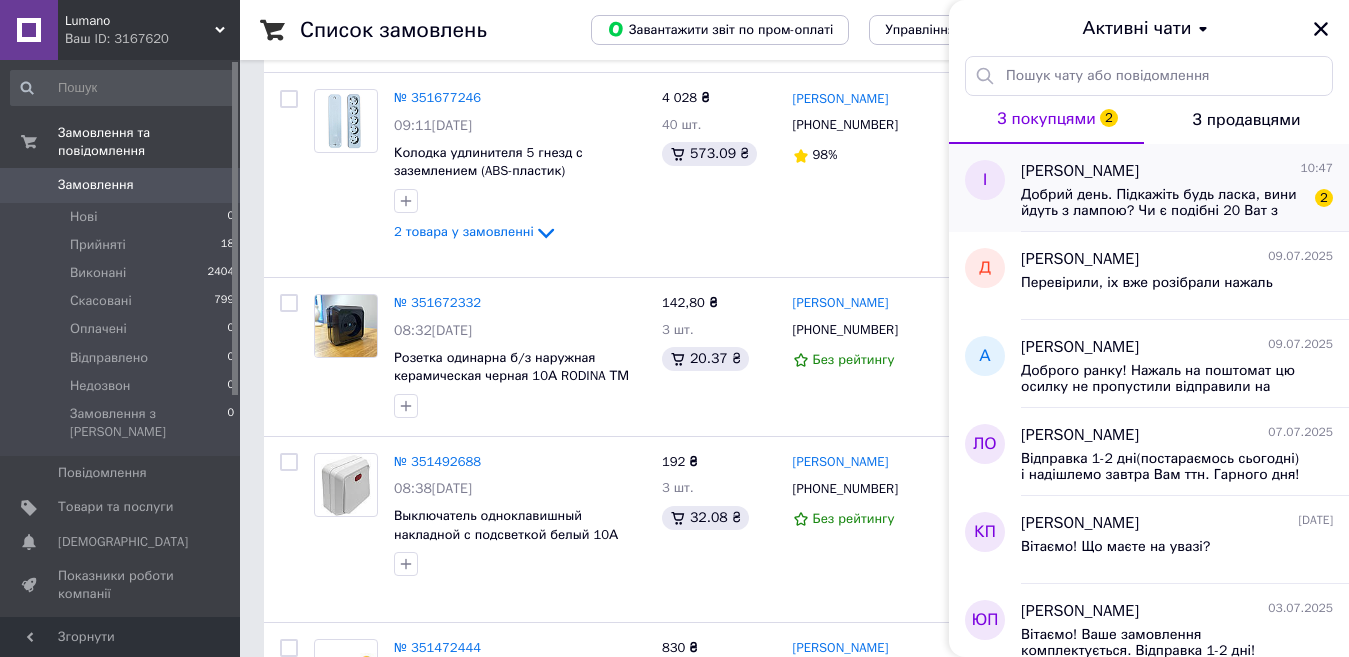 click on "Добрий день.
Підкажіть будь ласка, вини йдуть з лампою?
Чи є подібні 20 Ват з 4000К?
І ще - чи є великі плафони для ламп 14×8см?
Дякую)" at bounding box center [1163, 203] 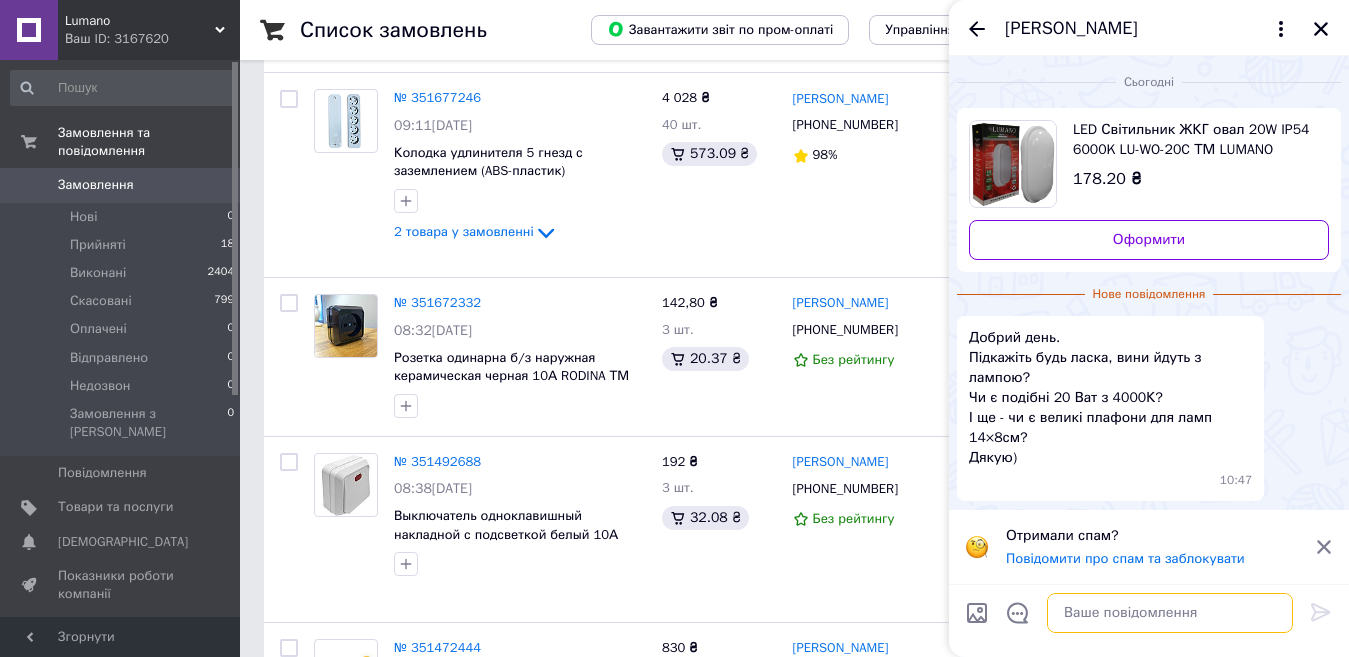 click at bounding box center [1170, 613] 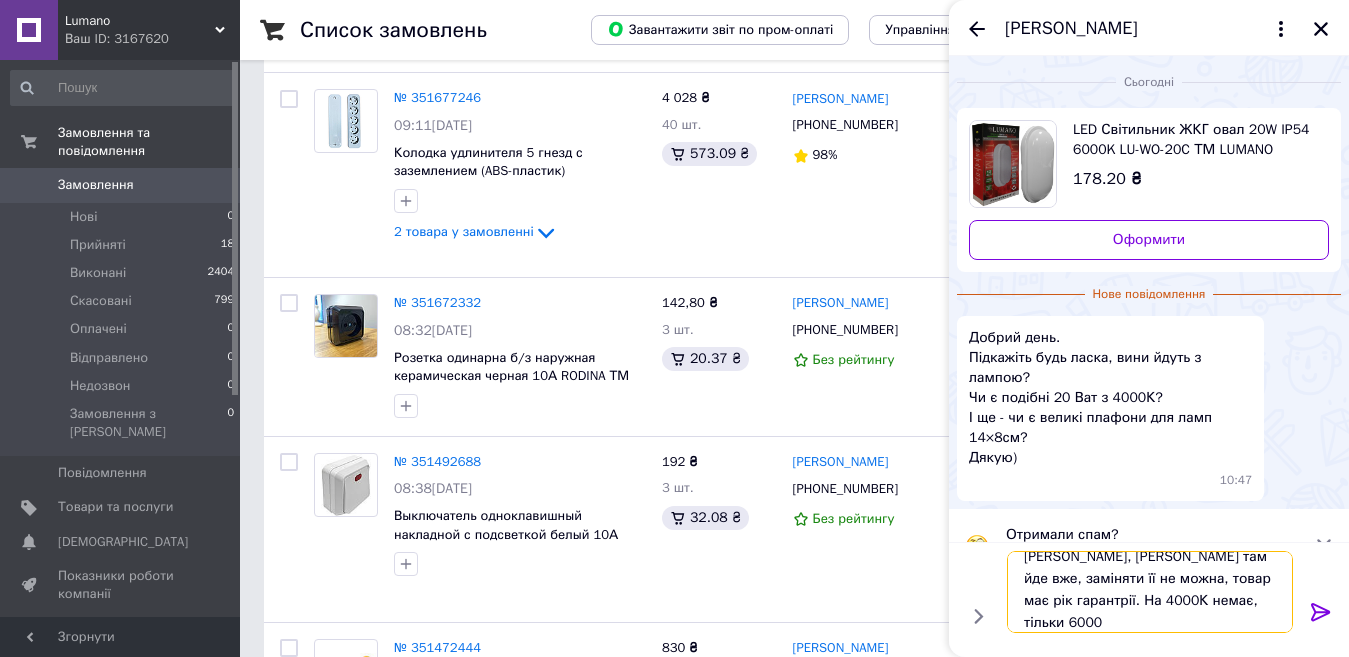 scroll, scrollTop: 2, scrollLeft: 0, axis: vertical 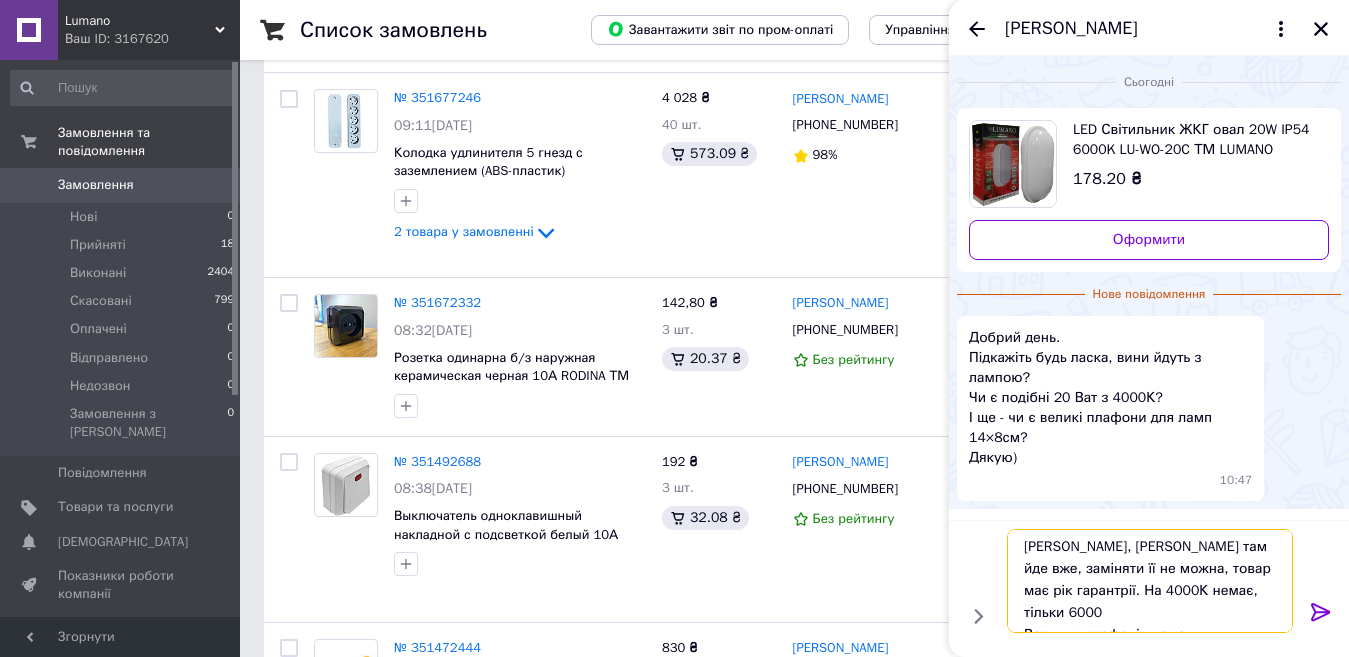 type on "Вітаємо, лампа там йде вже, заміняти її не можна, товар має рік гарантрії. На 4000К немає, тільки 6000
Великих плафонів нема" 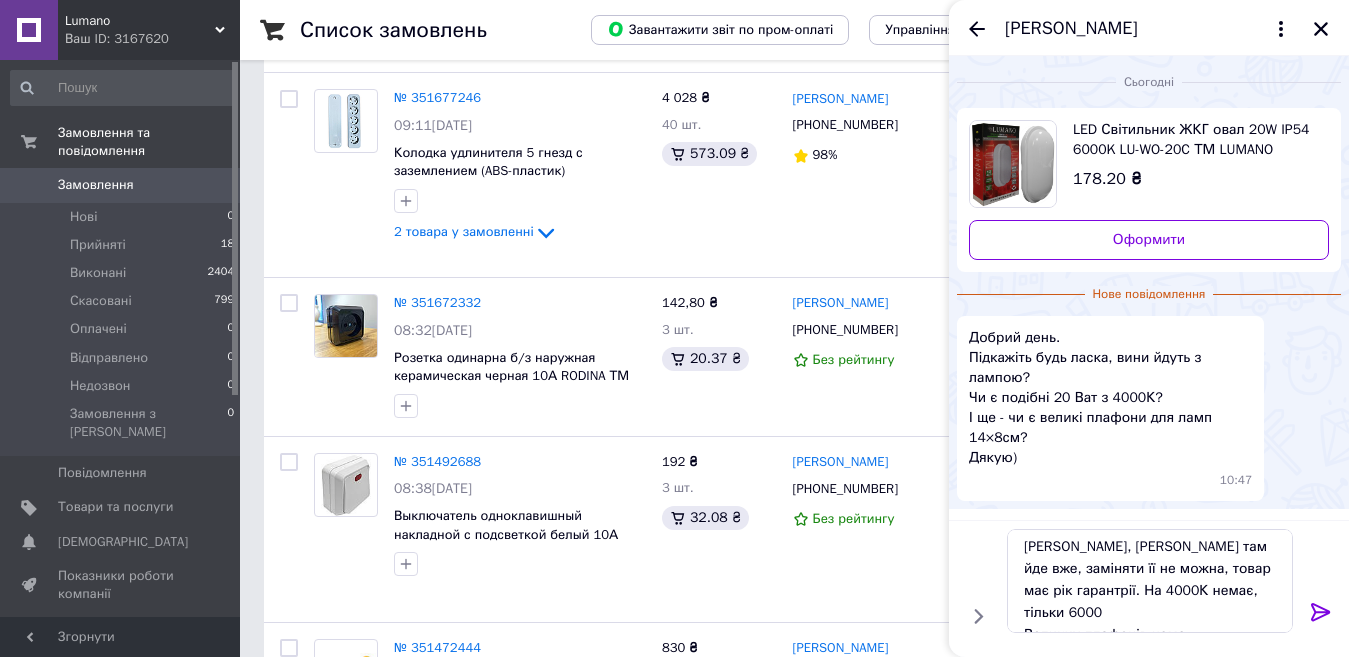 click 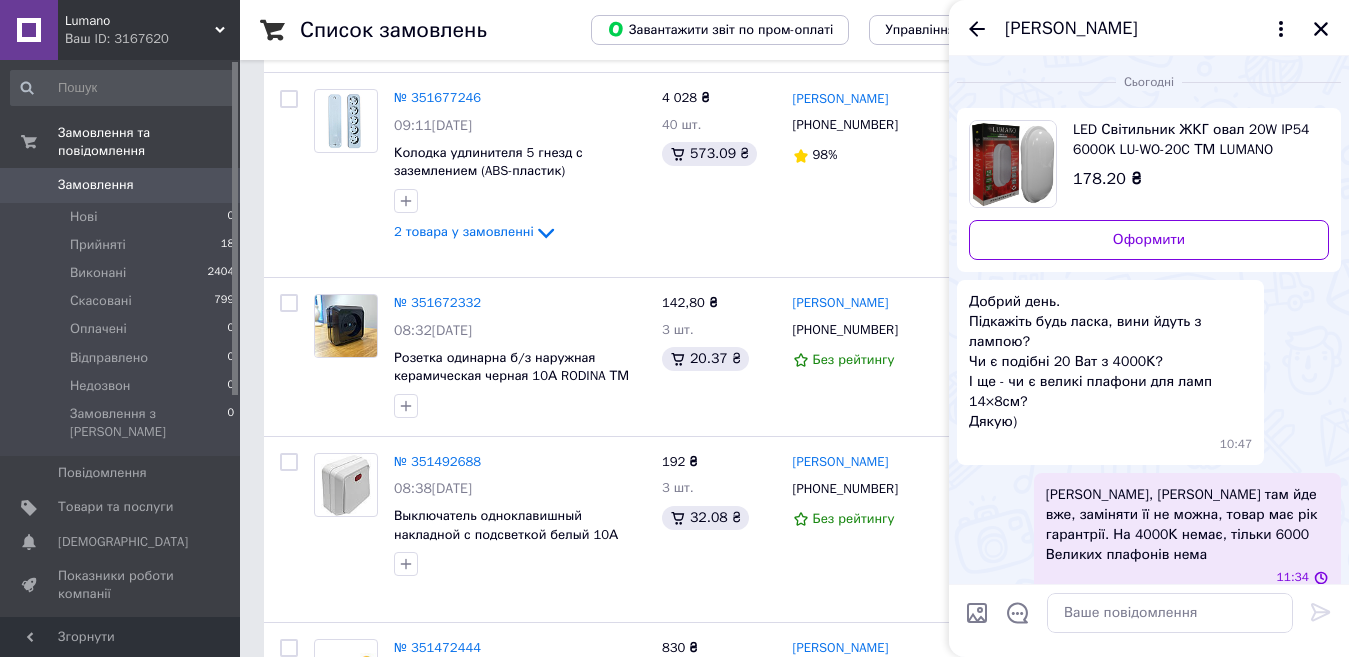 scroll, scrollTop: 0, scrollLeft: 0, axis: both 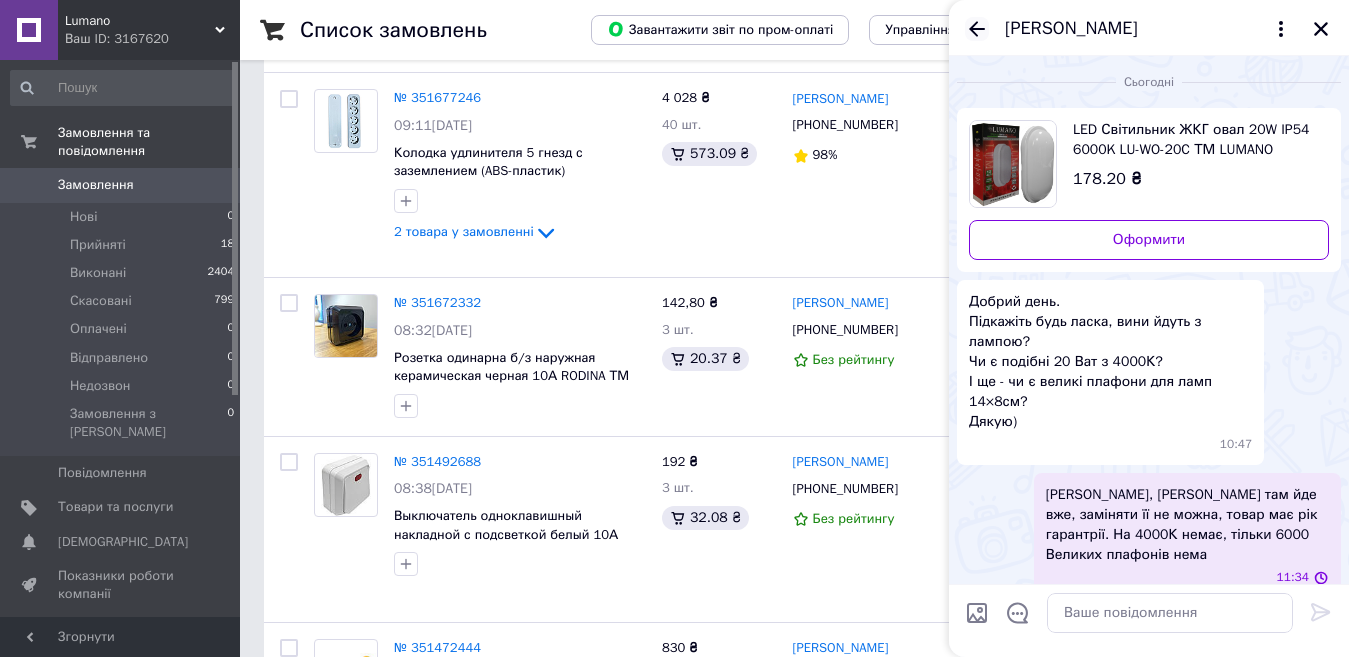 click 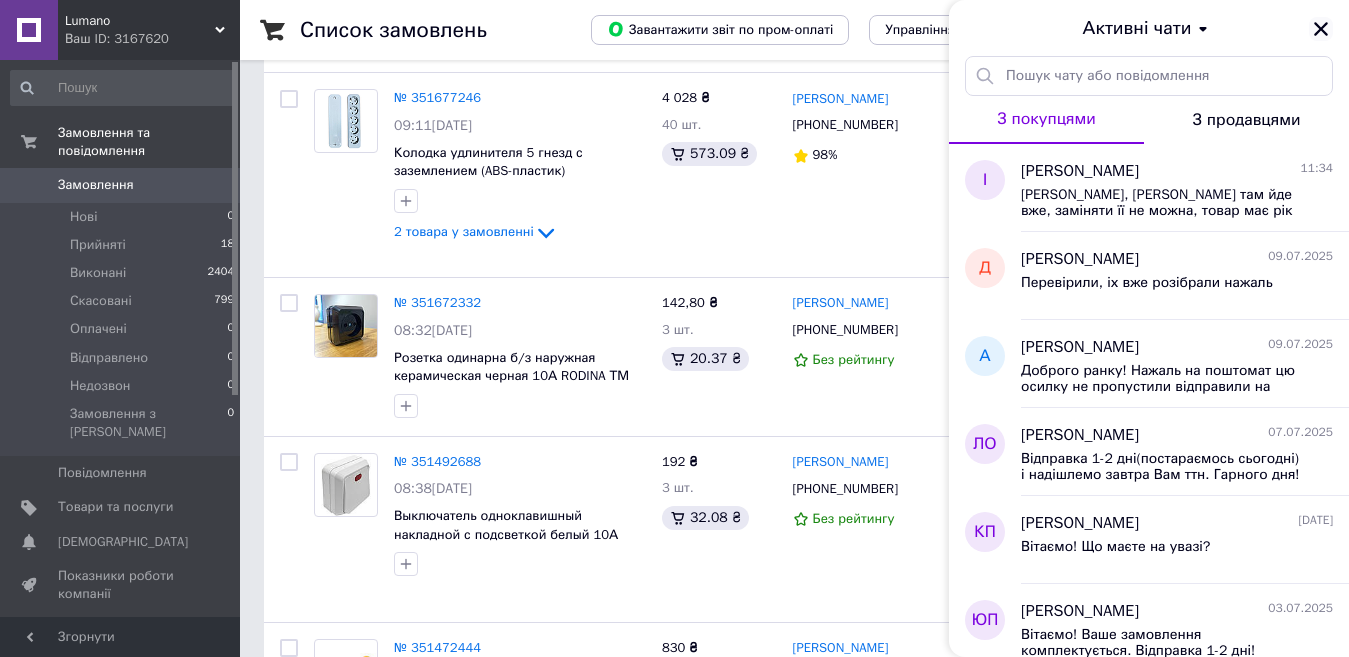 click 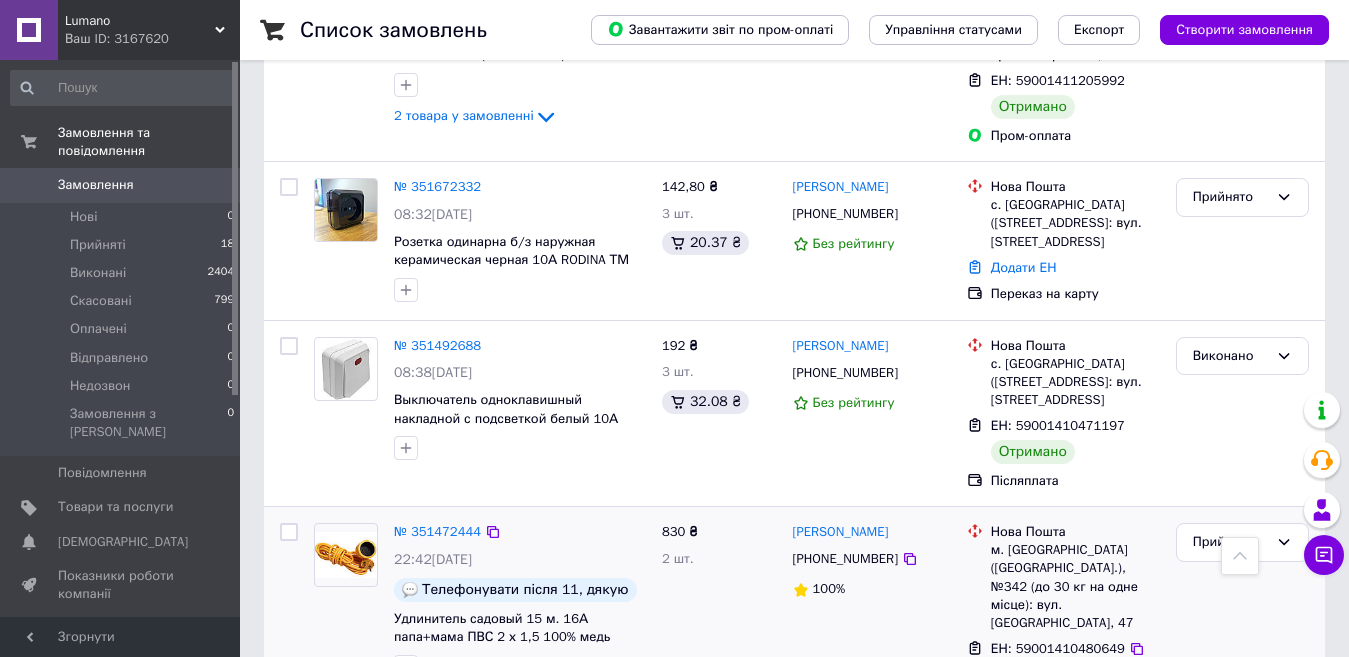 scroll, scrollTop: 1200, scrollLeft: 0, axis: vertical 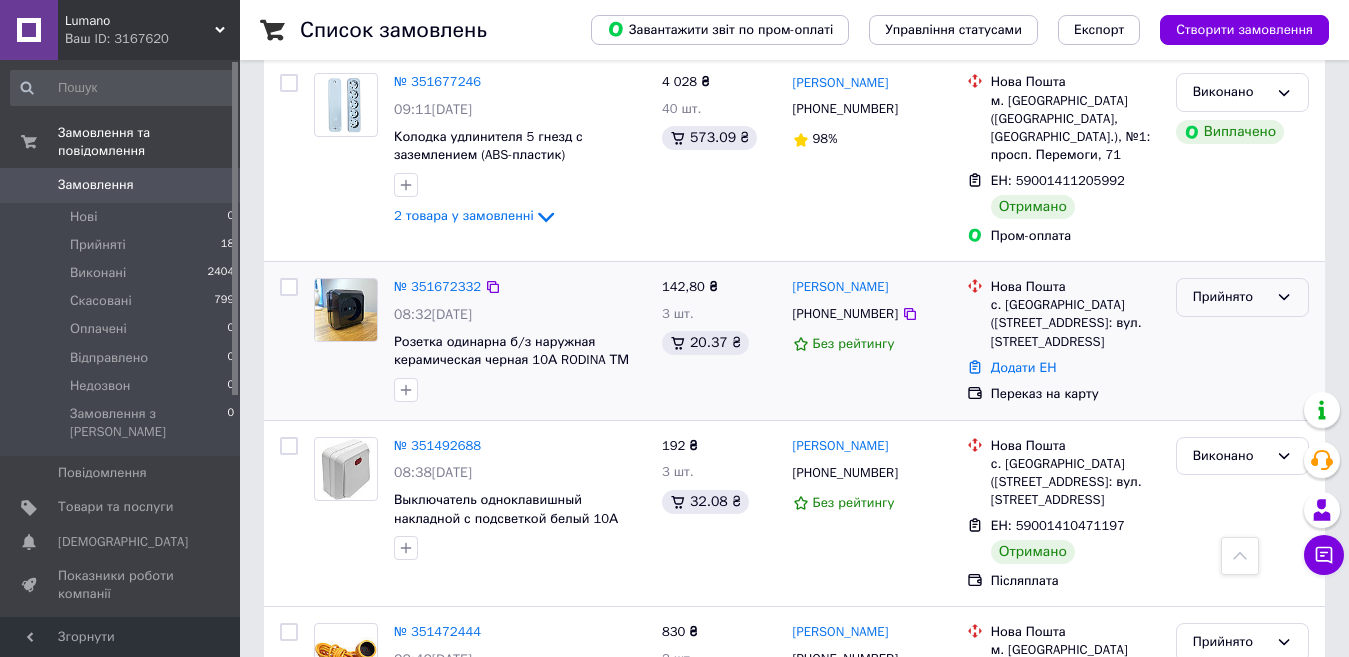click on "Прийнято" at bounding box center (1230, 297) 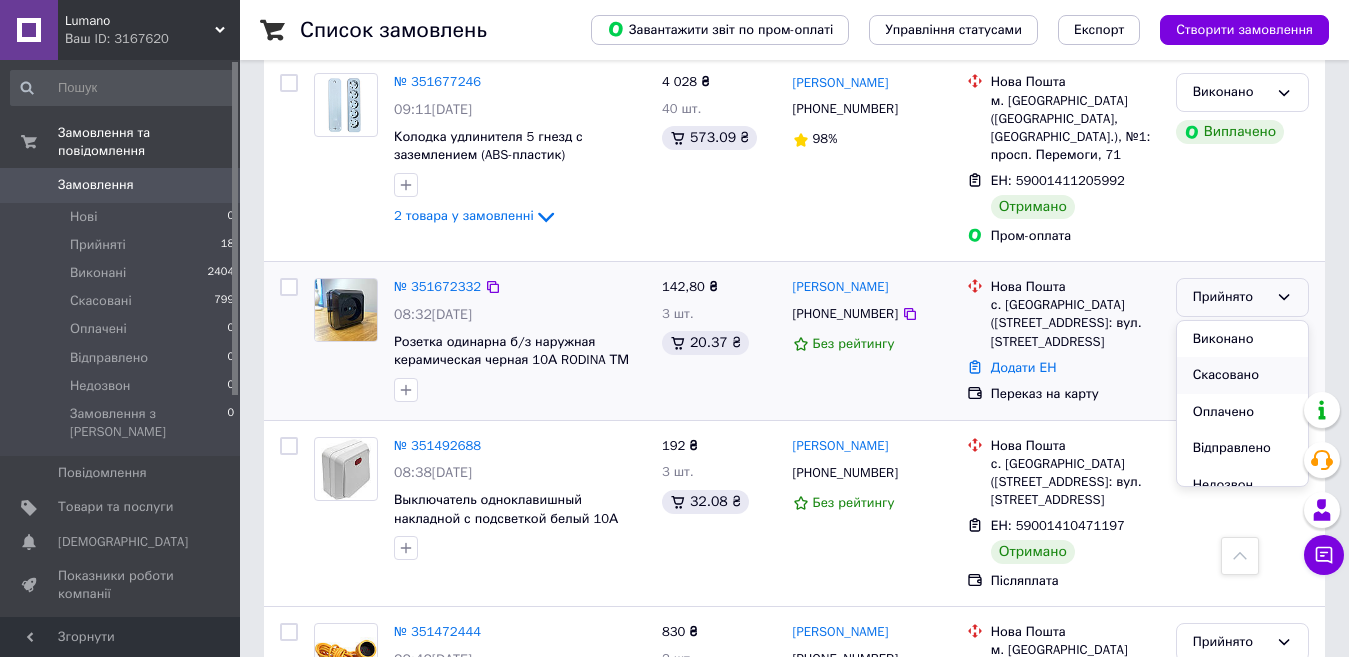 click on "Скасовано" at bounding box center (1242, 375) 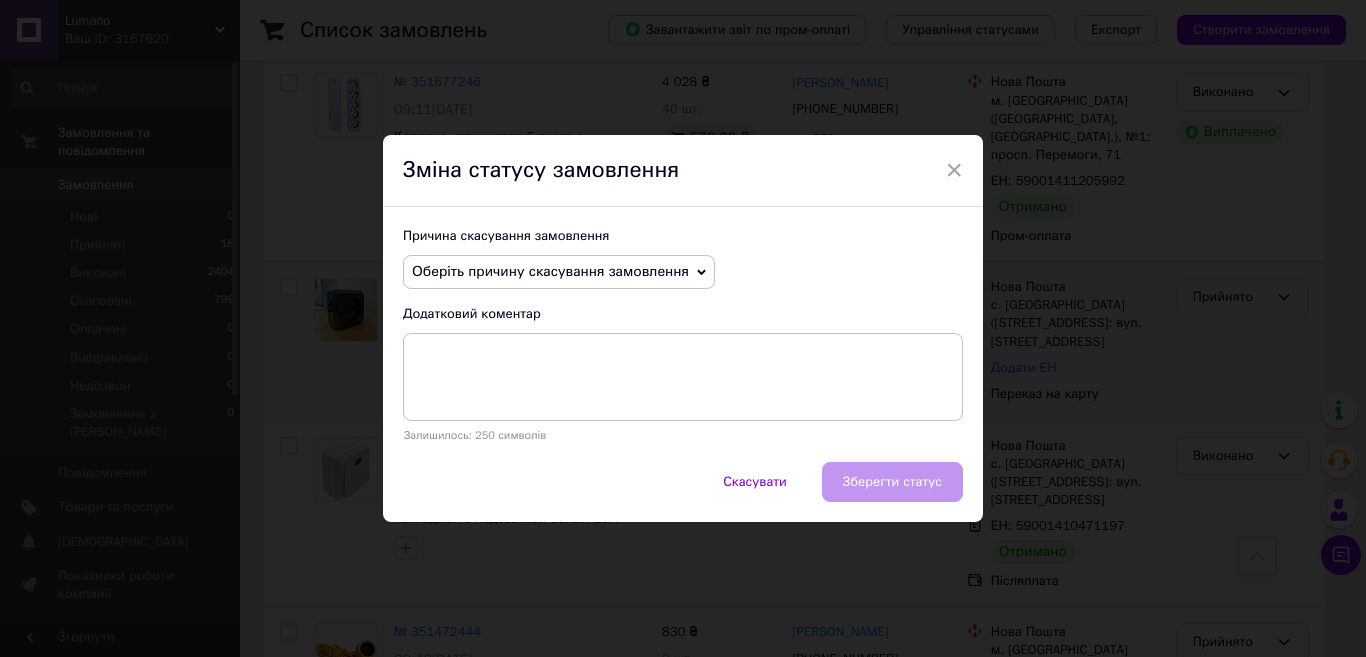 click on "Оберіть причину скасування замовлення" at bounding box center (550, 271) 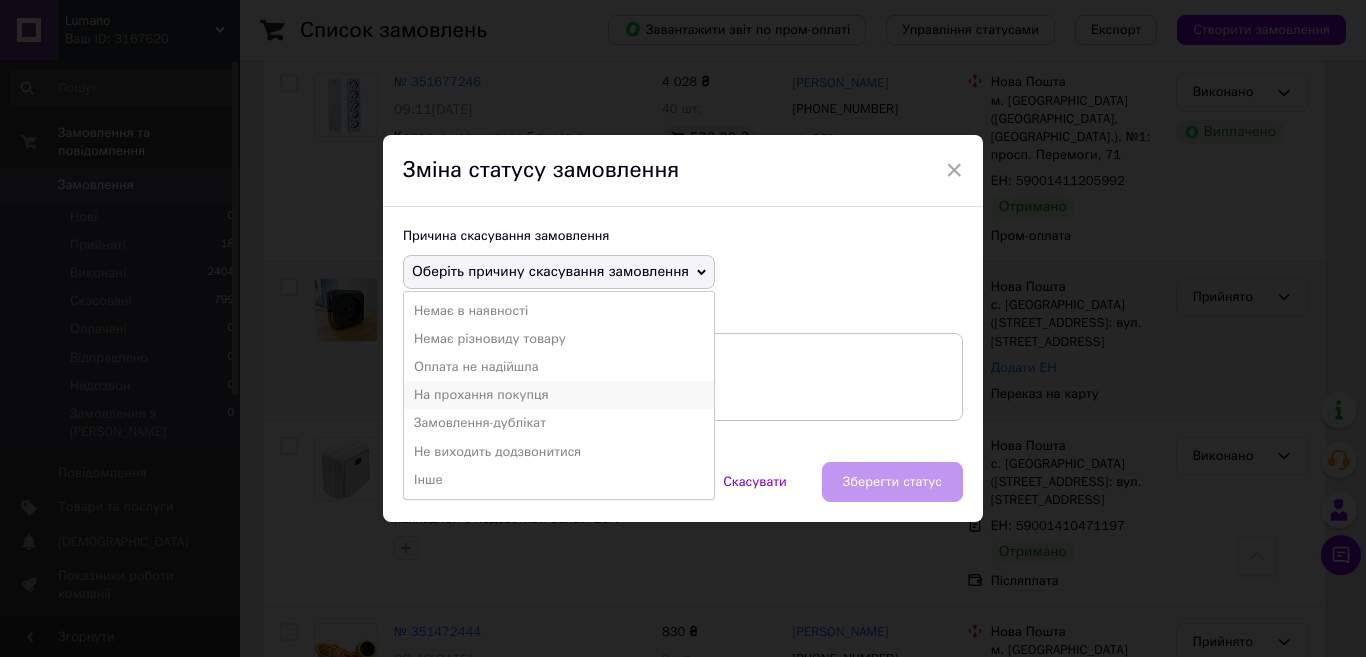 click on "На прохання покупця" at bounding box center (559, 395) 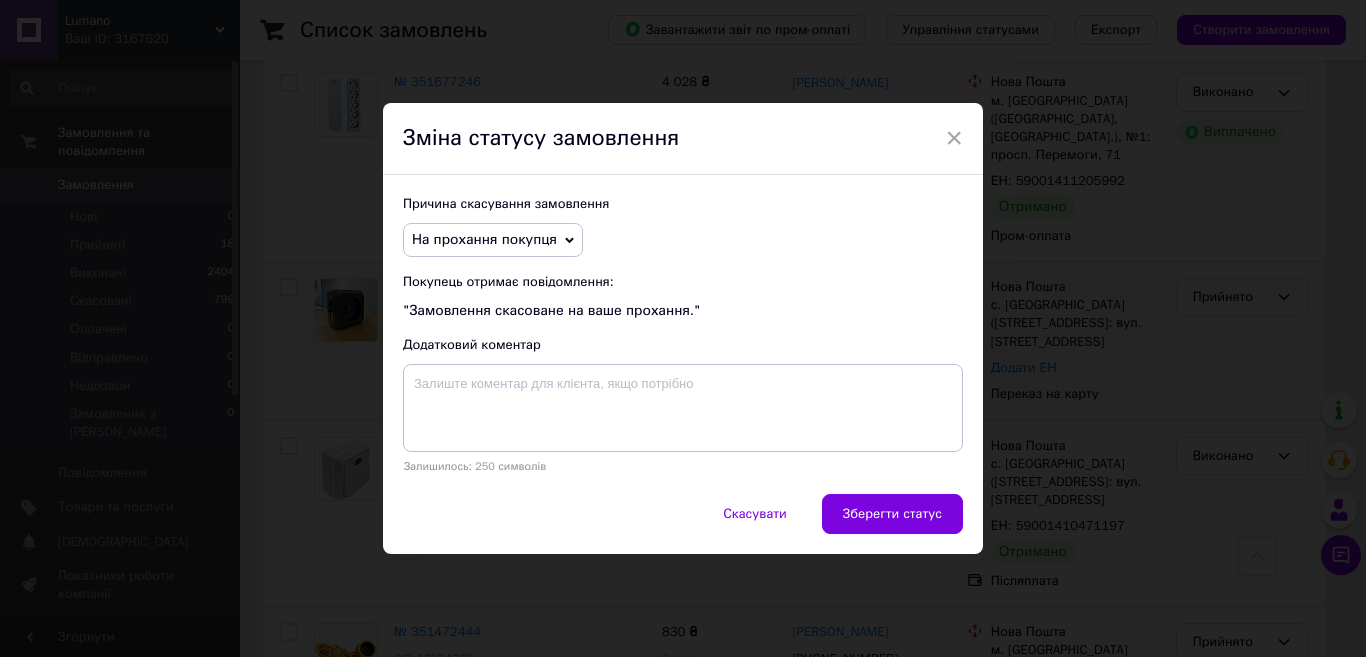 click on "Зберегти статус" at bounding box center [892, 514] 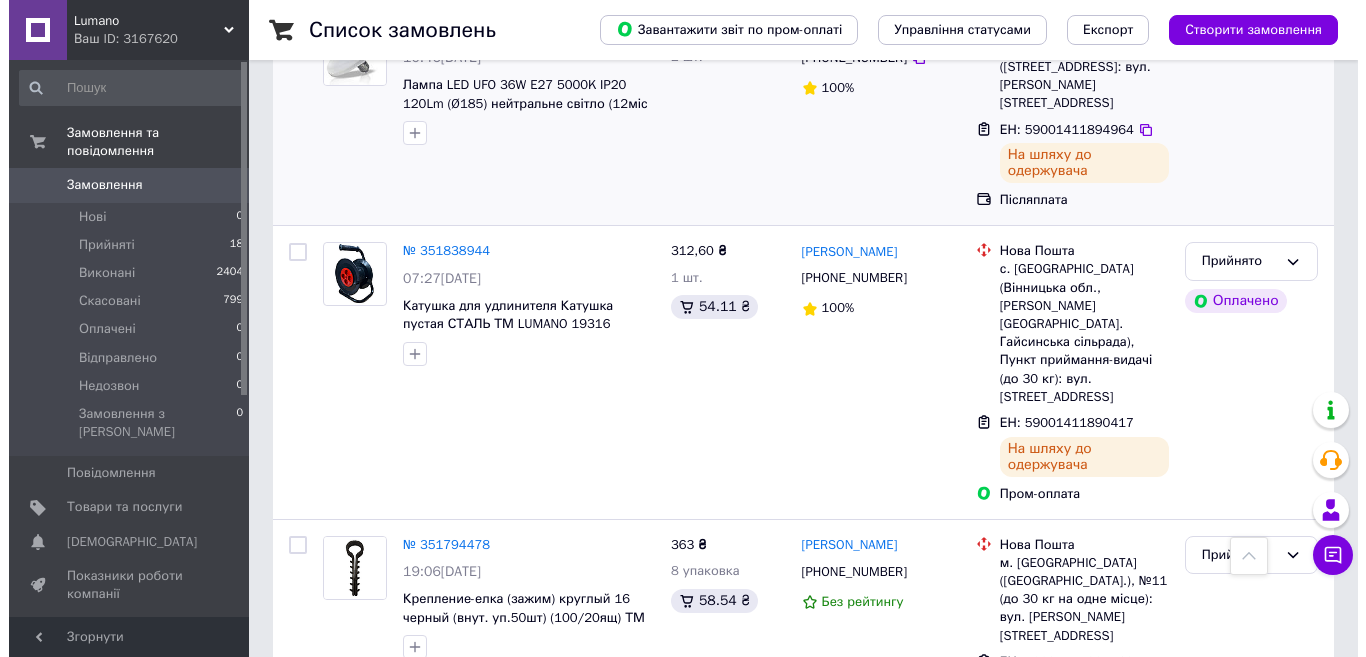scroll, scrollTop: 0, scrollLeft: 0, axis: both 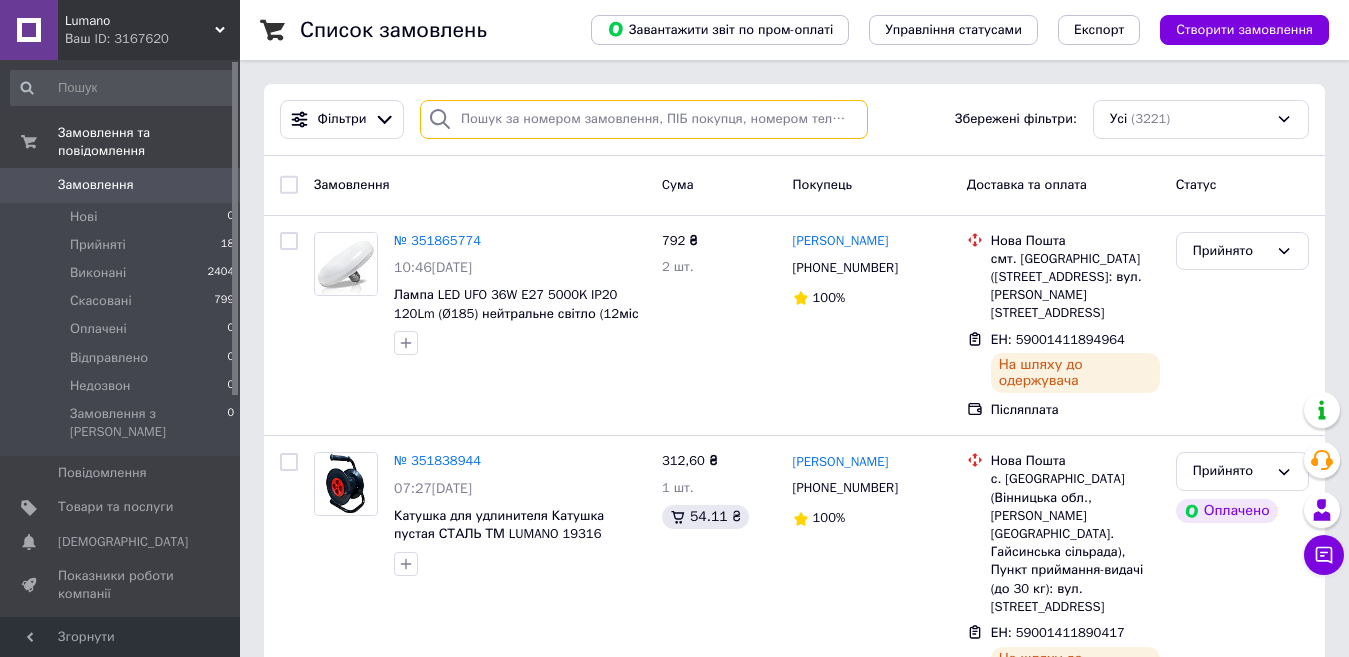 click at bounding box center (644, 119) 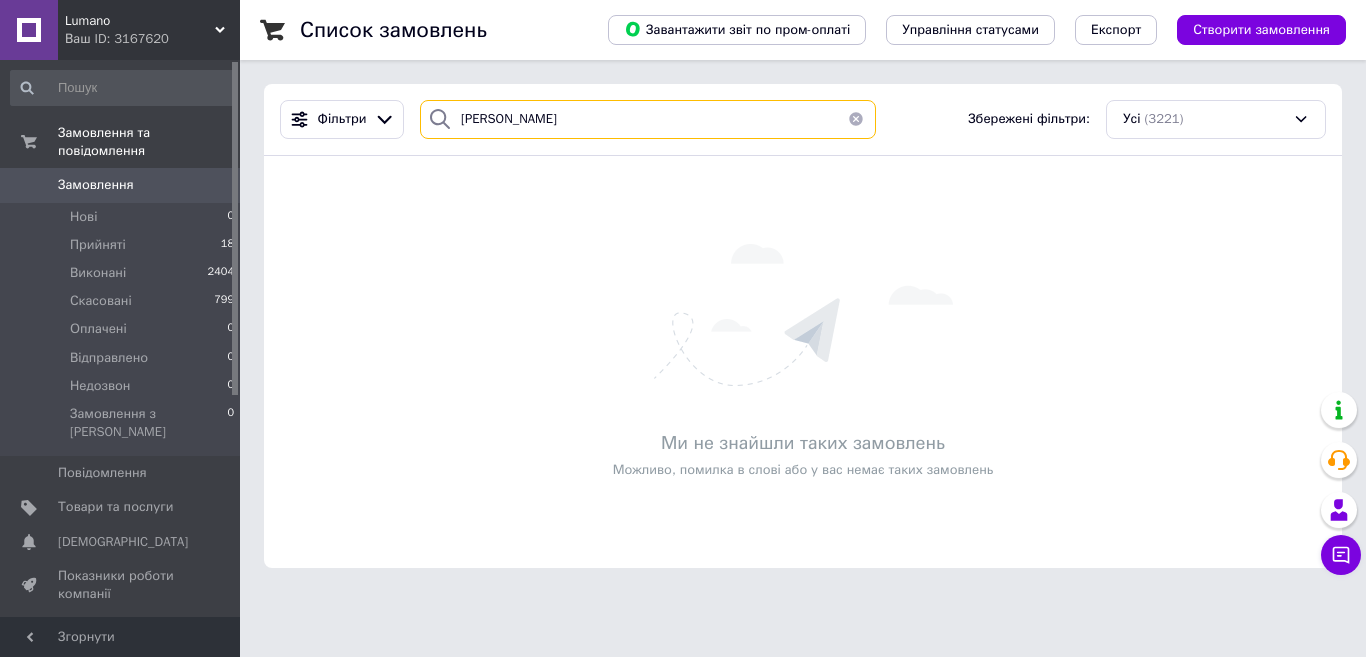 type on "пустовойт" 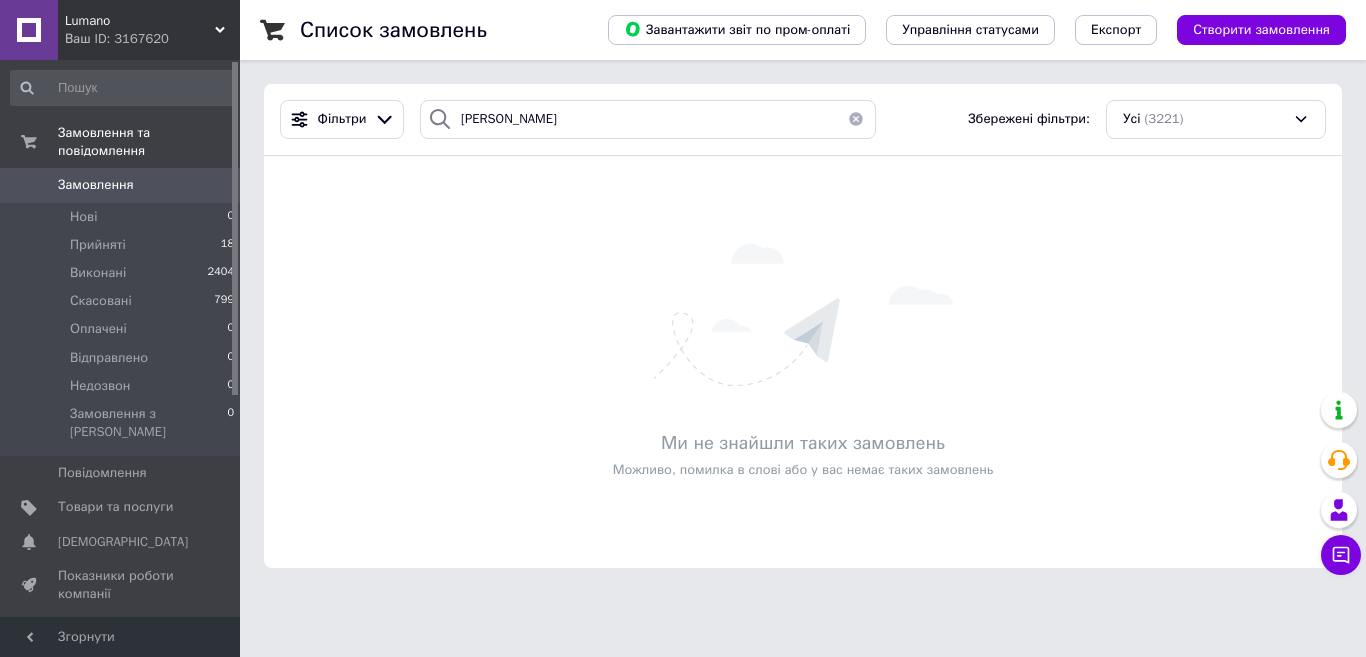 click on "Lumano" at bounding box center (140, 21) 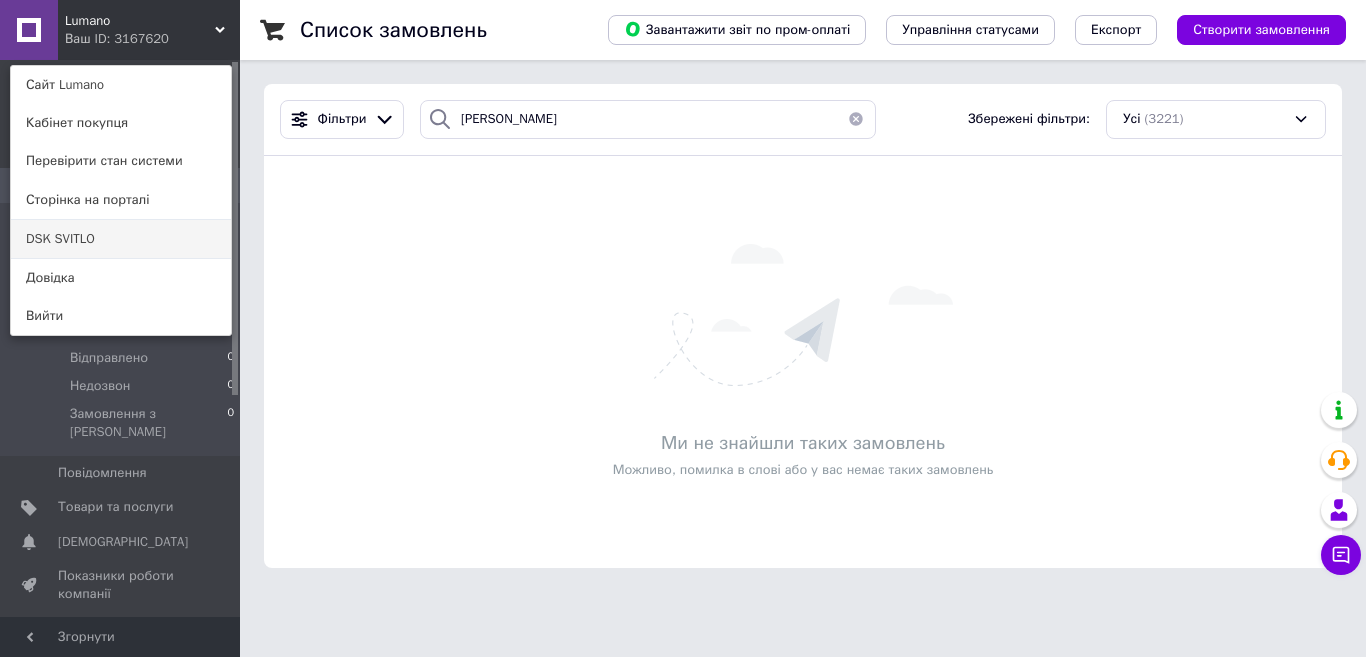 click on "DSK SVITLO" at bounding box center [121, 239] 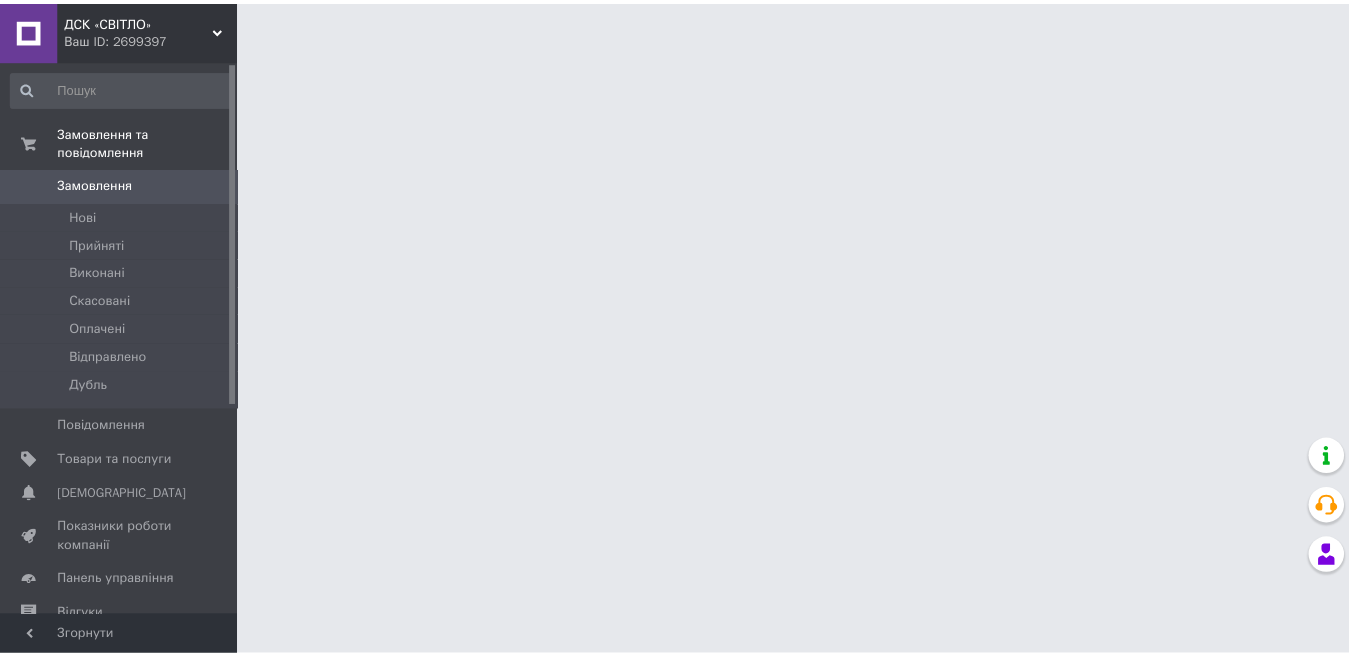 scroll, scrollTop: 0, scrollLeft: 0, axis: both 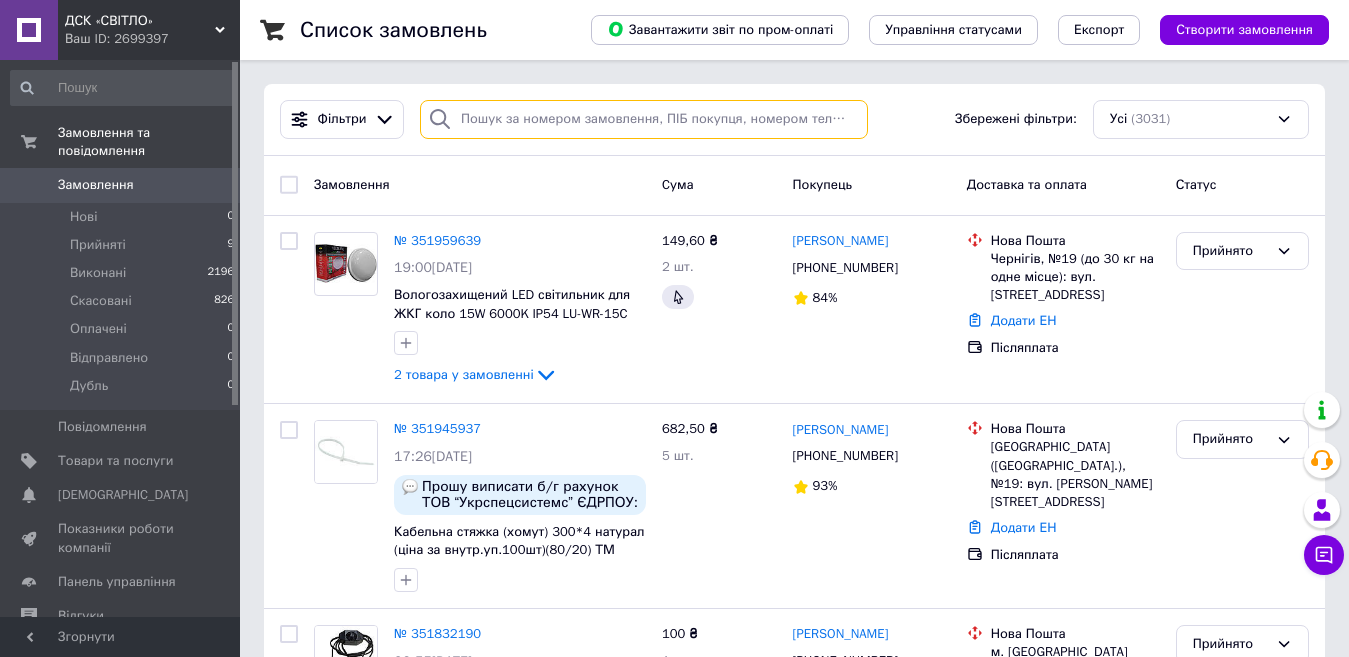 click at bounding box center [644, 119] 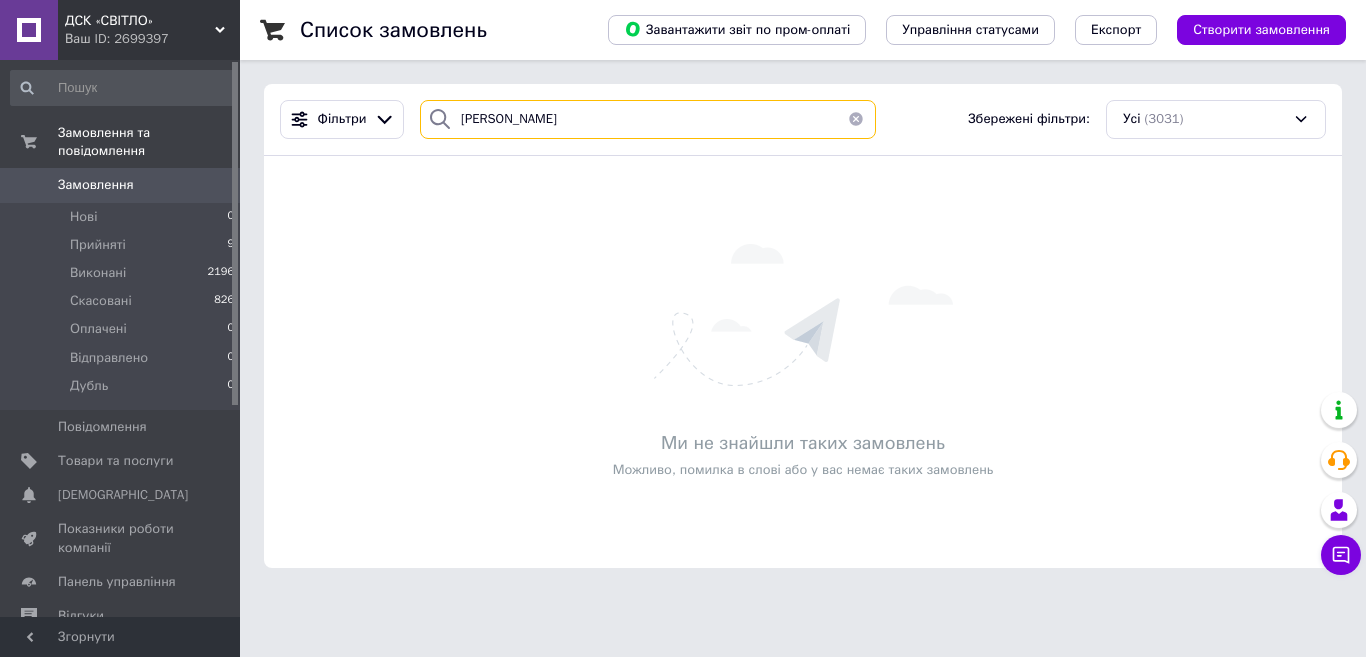 drag, startPoint x: 542, startPoint y: 122, endPoint x: 492, endPoint y: 118, distance: 50.159744 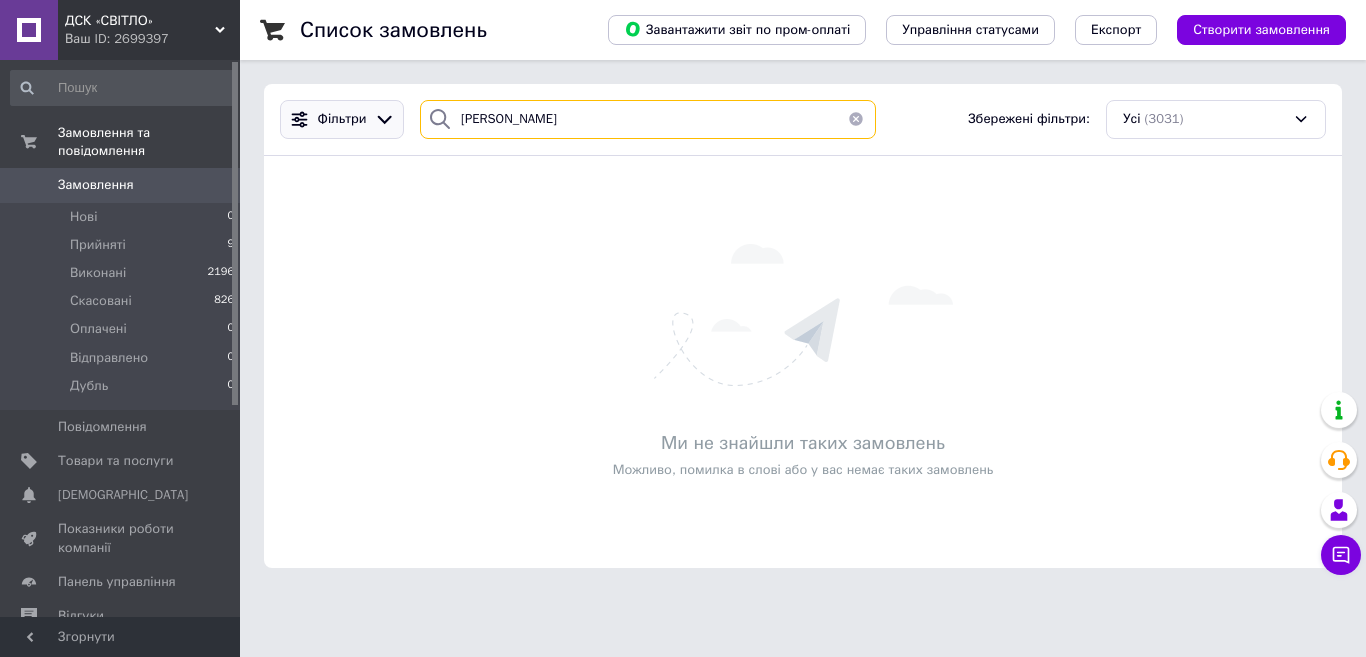 drag, startPoint x: 563, startPoint y: 122, endPoint x: 341, endPoint y: 127, distance: 222.0563 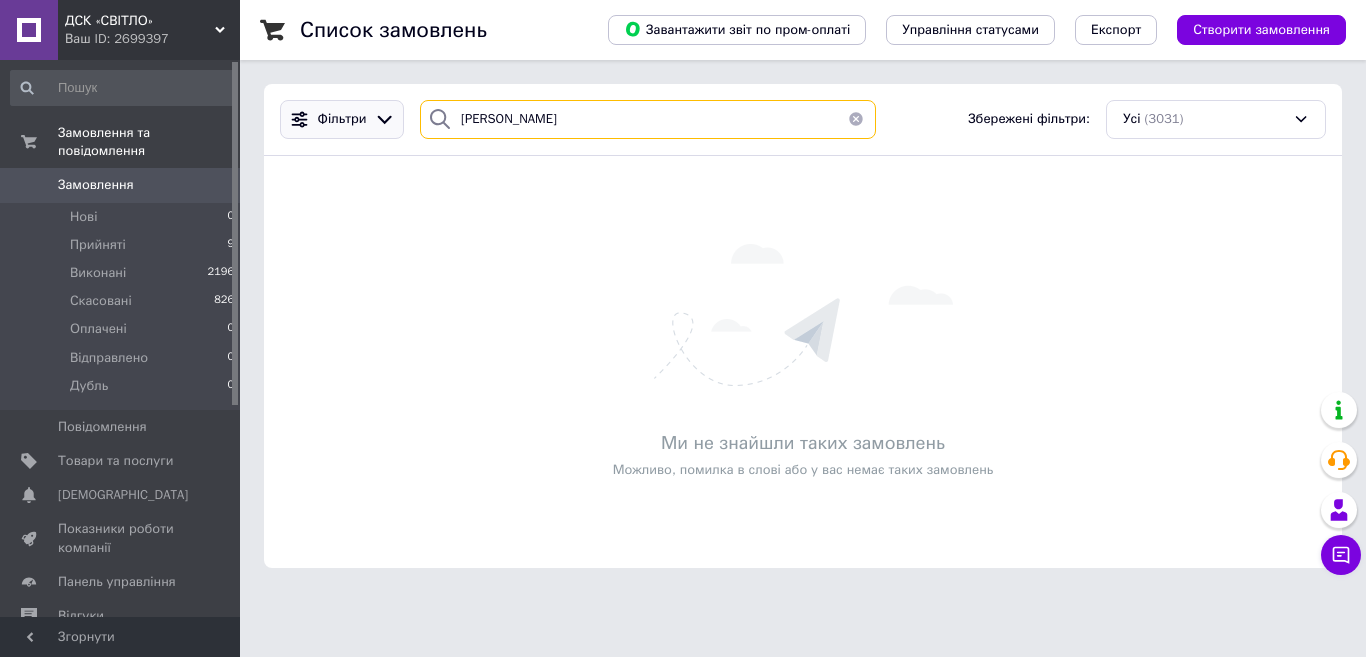 type on "голосенко" 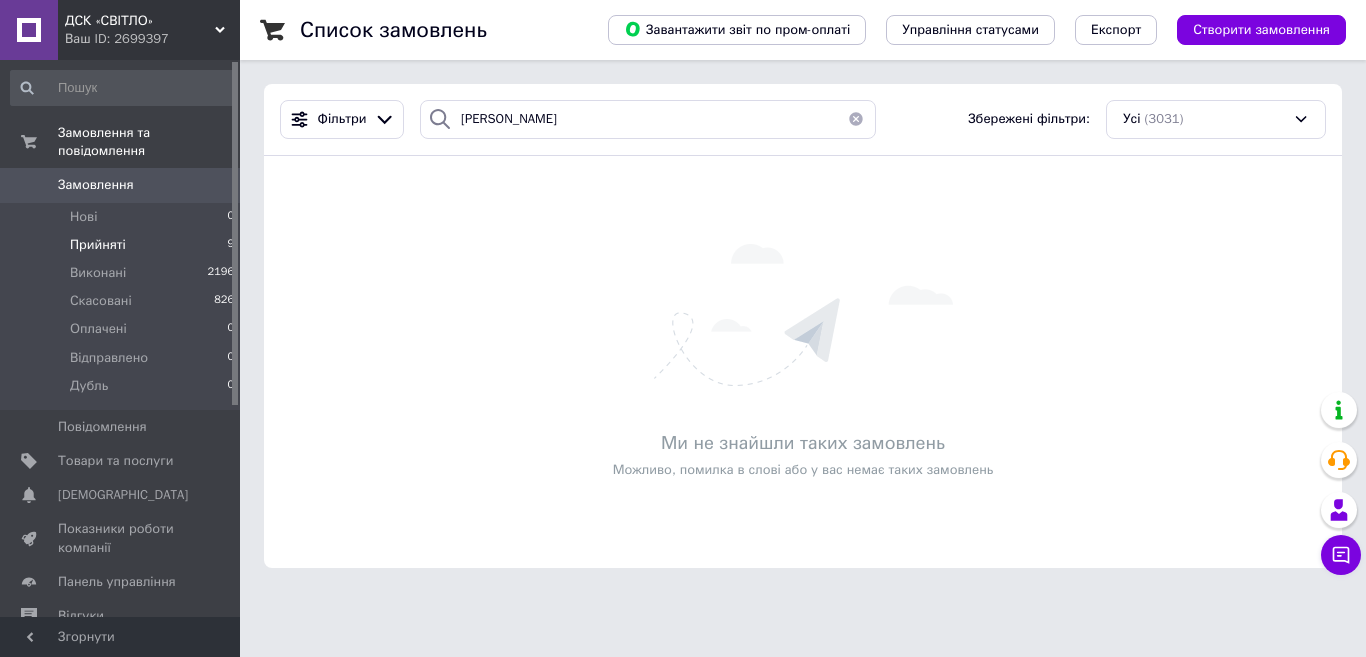 click on "Прийняті" at bounding box center (98, 245) 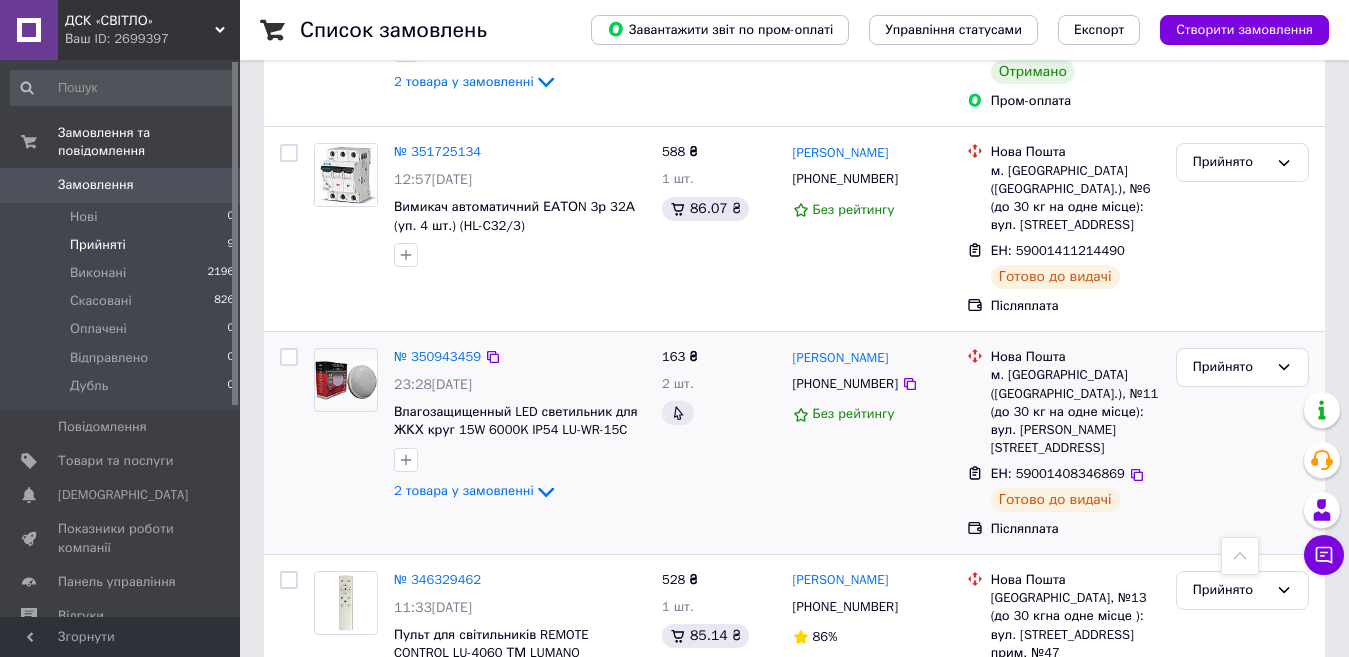 scroll, scrollTop: 1349, scrollLeft: 0, axis: vertical 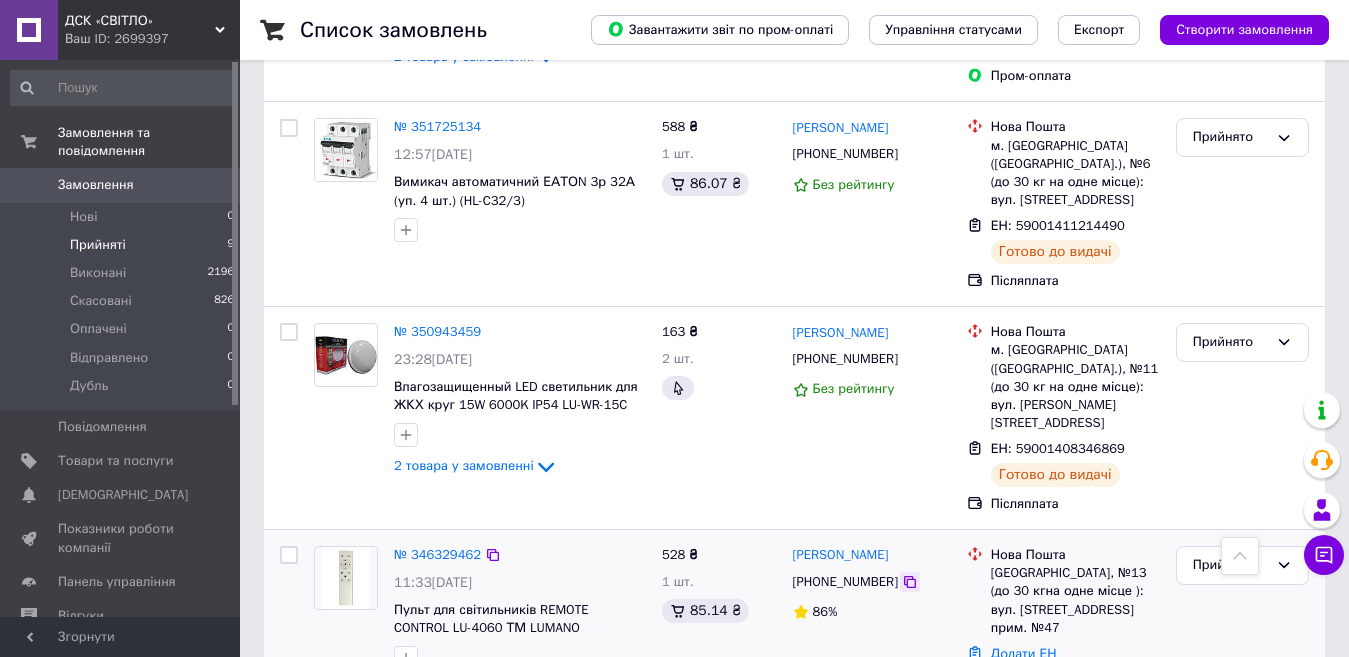 click 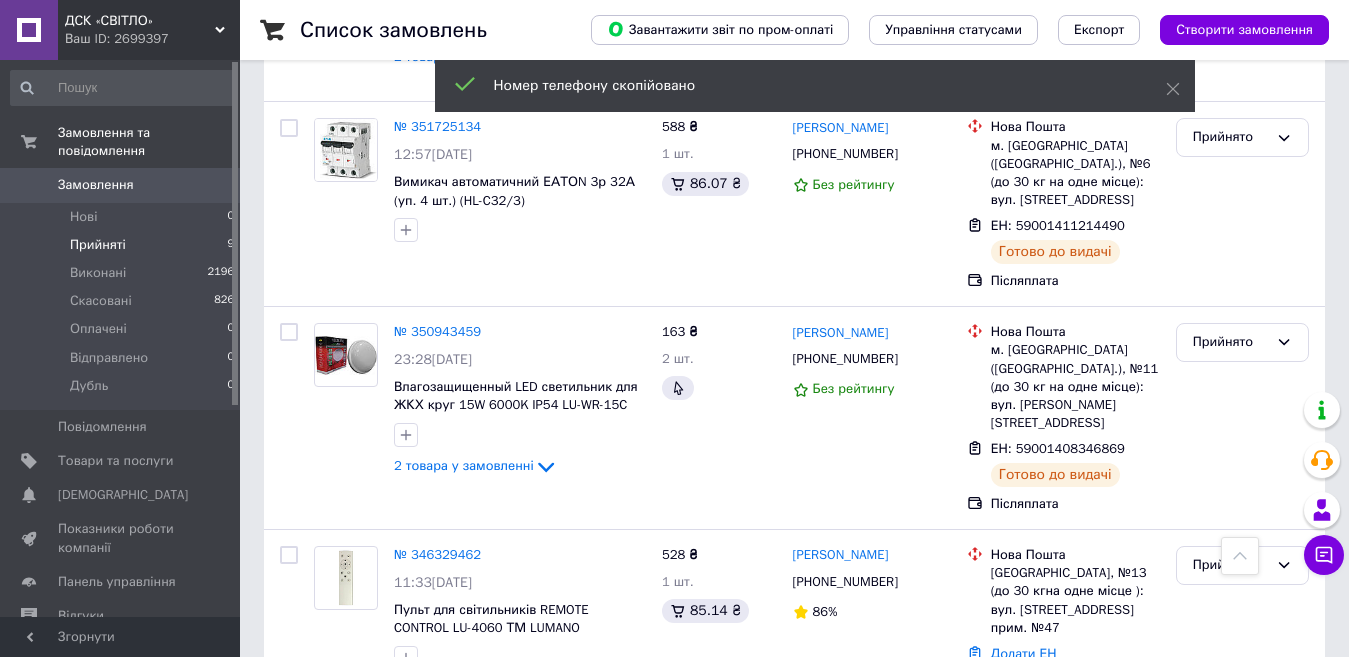click on "ДСК «СВІТЛО»" at bounding box center (140, 21) 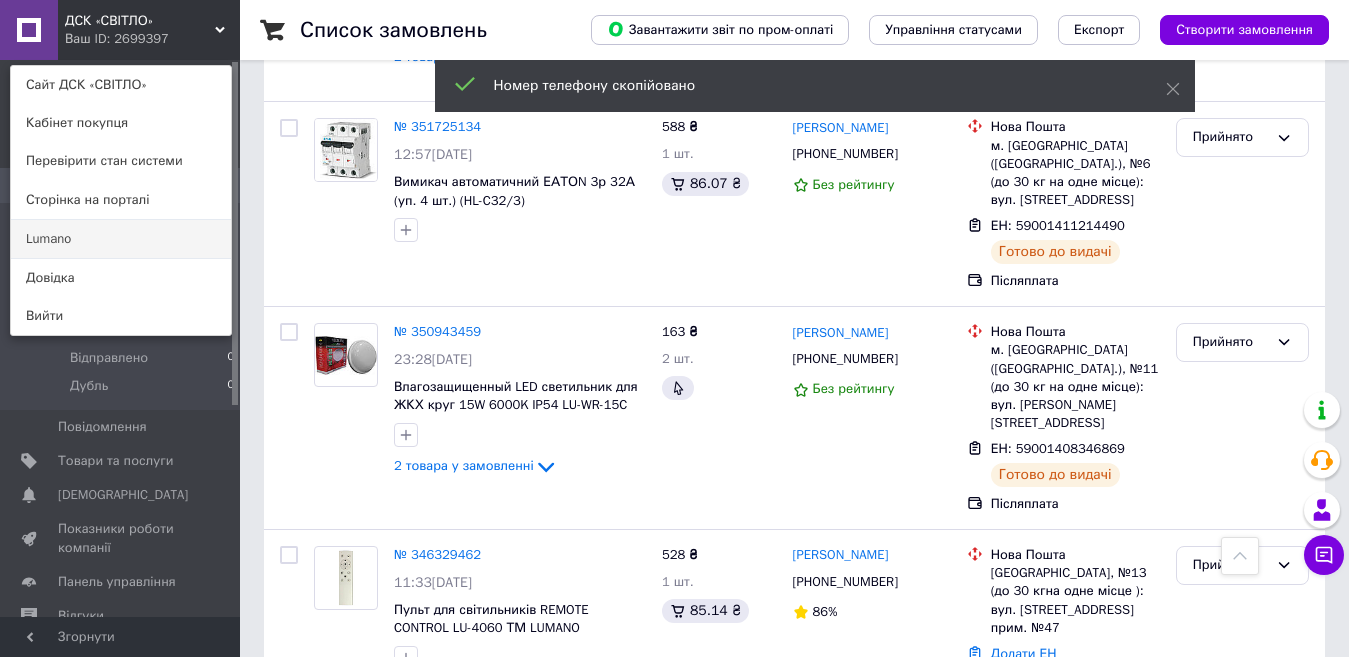 click on "Lumano" at bounding box center [121, 239] 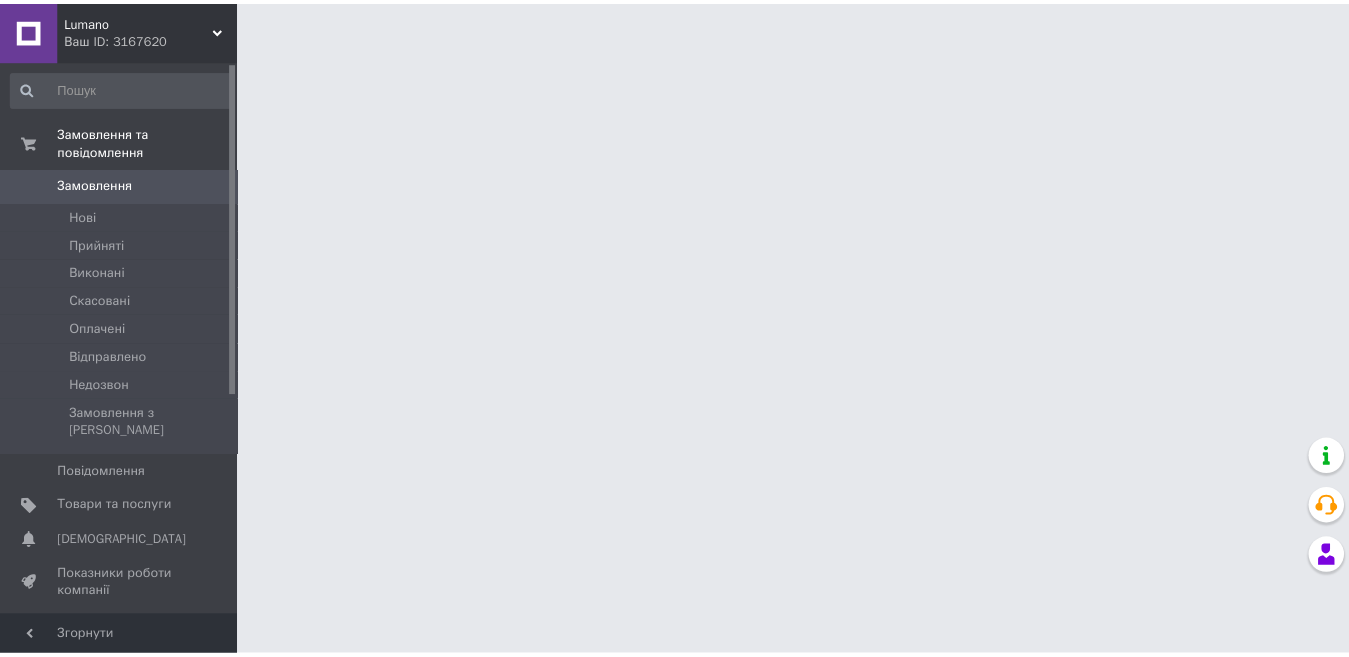 scroll, scrollTop: 0, scrollLeft: 0, axis: both 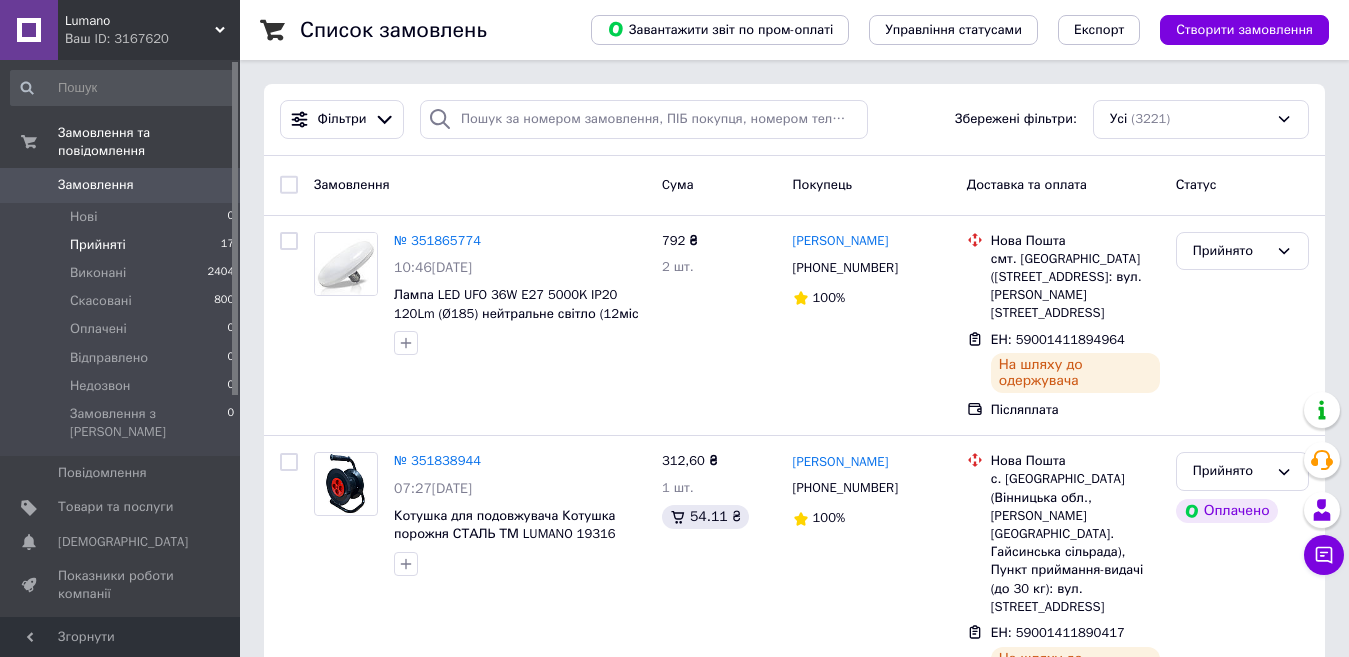 click on "Прийняті" at bounding box center [98, 245] 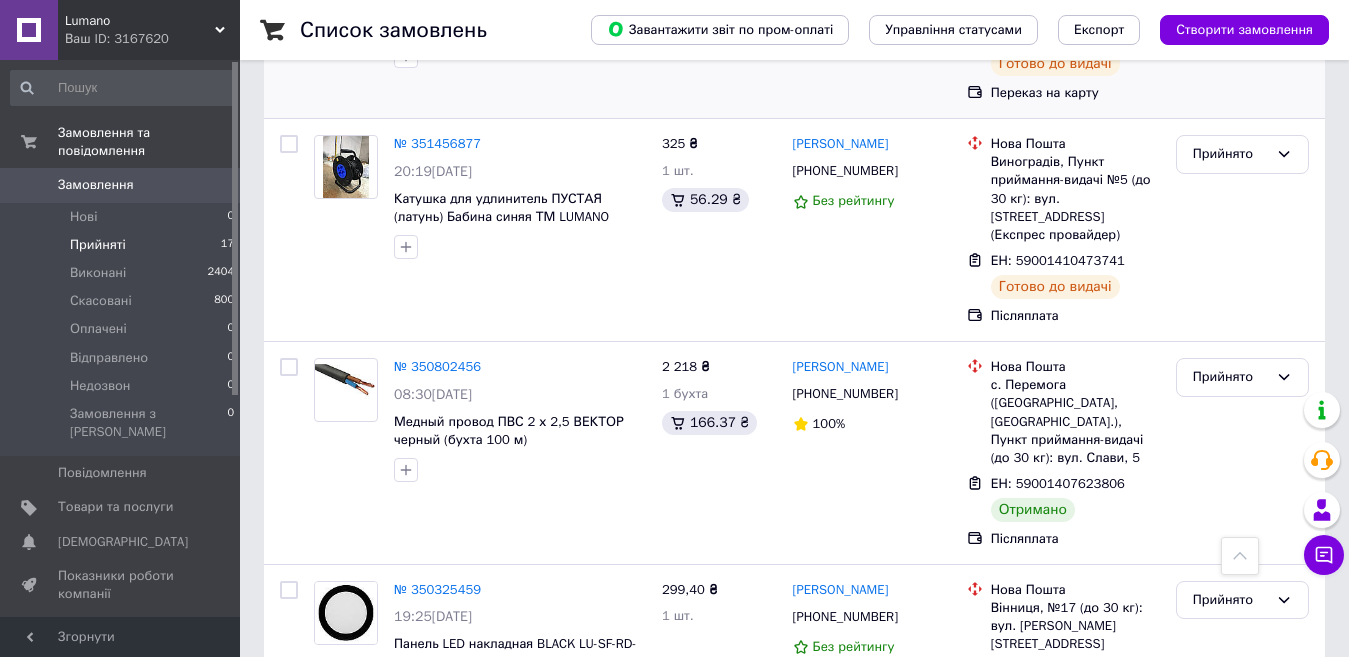 scroll, scrollTop: 1100, scrollLeft: 0, axis: vertical 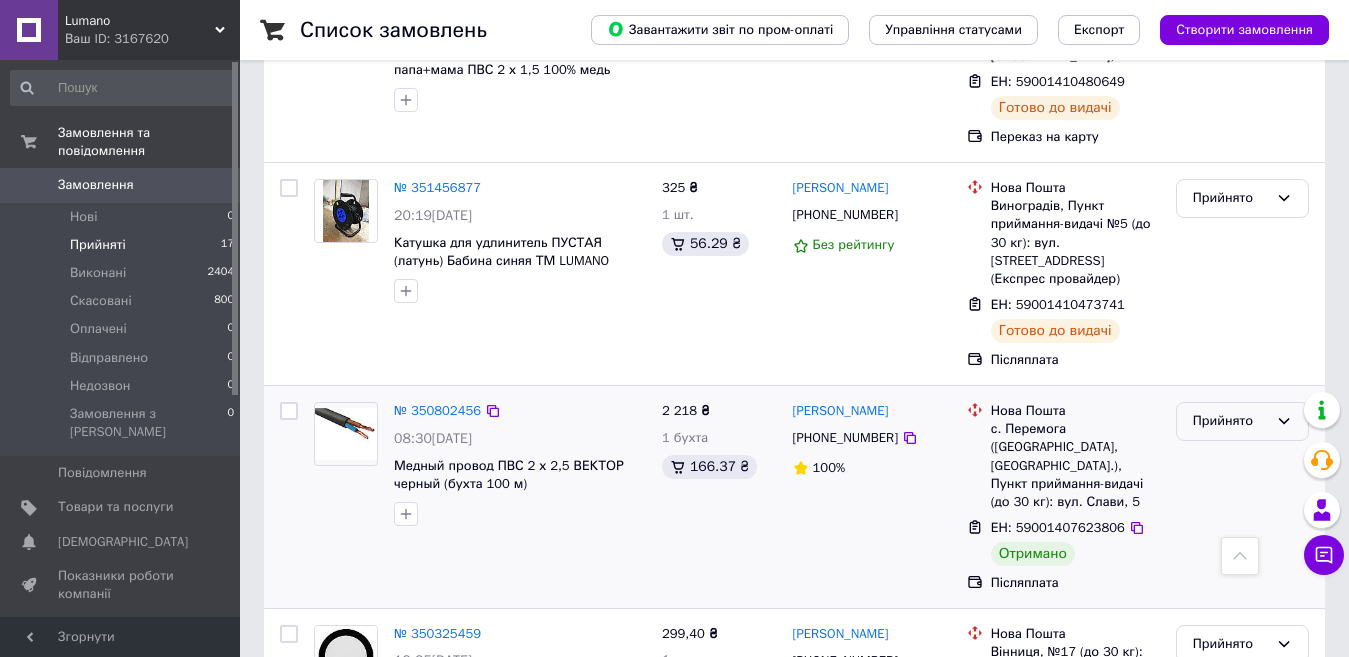 click on "Прийнято" at bounding box center [1230, 421] 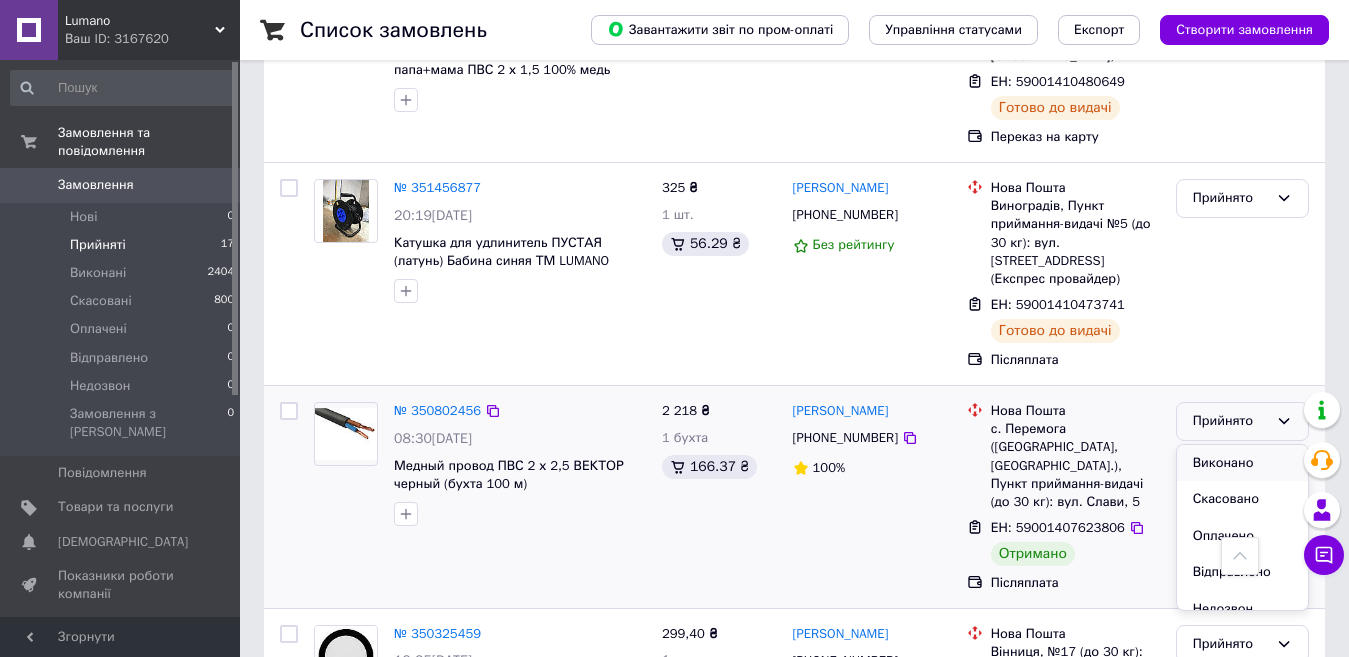 click on "Виконано" at bounding box center (1242, 463) 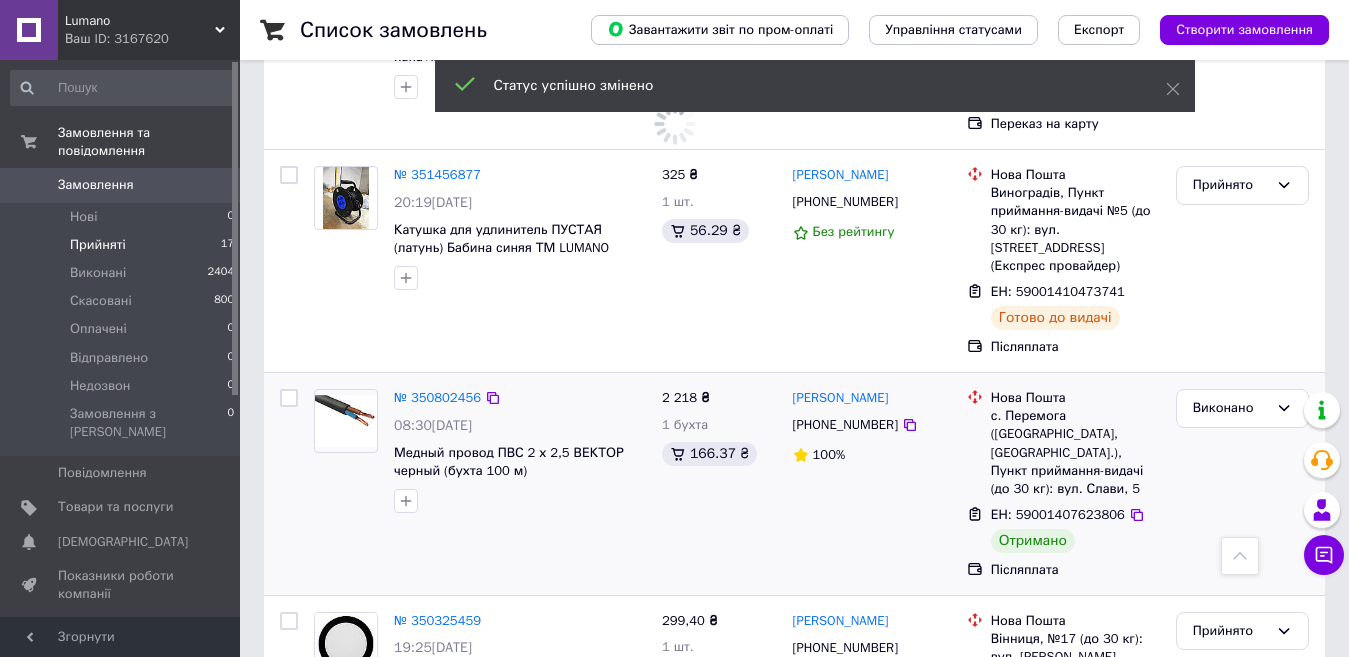 scroll, scrollTop: 1200, scrollLeft: 0, axis: vertical 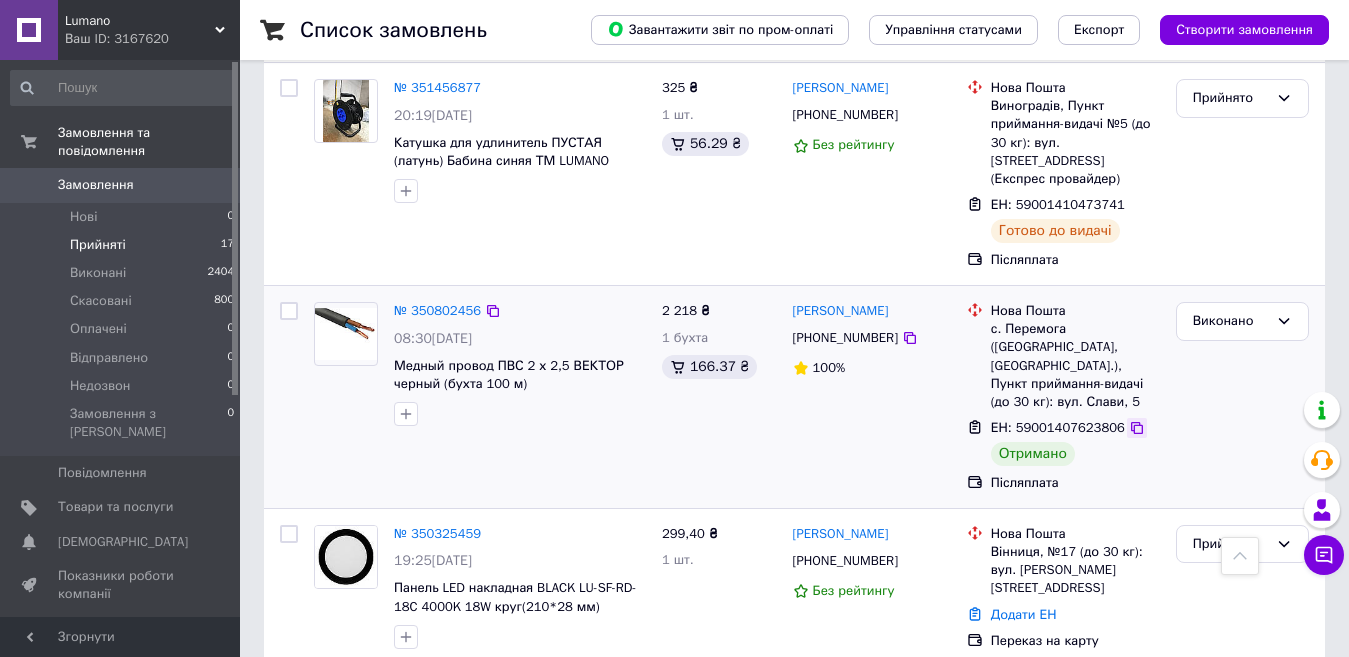 click 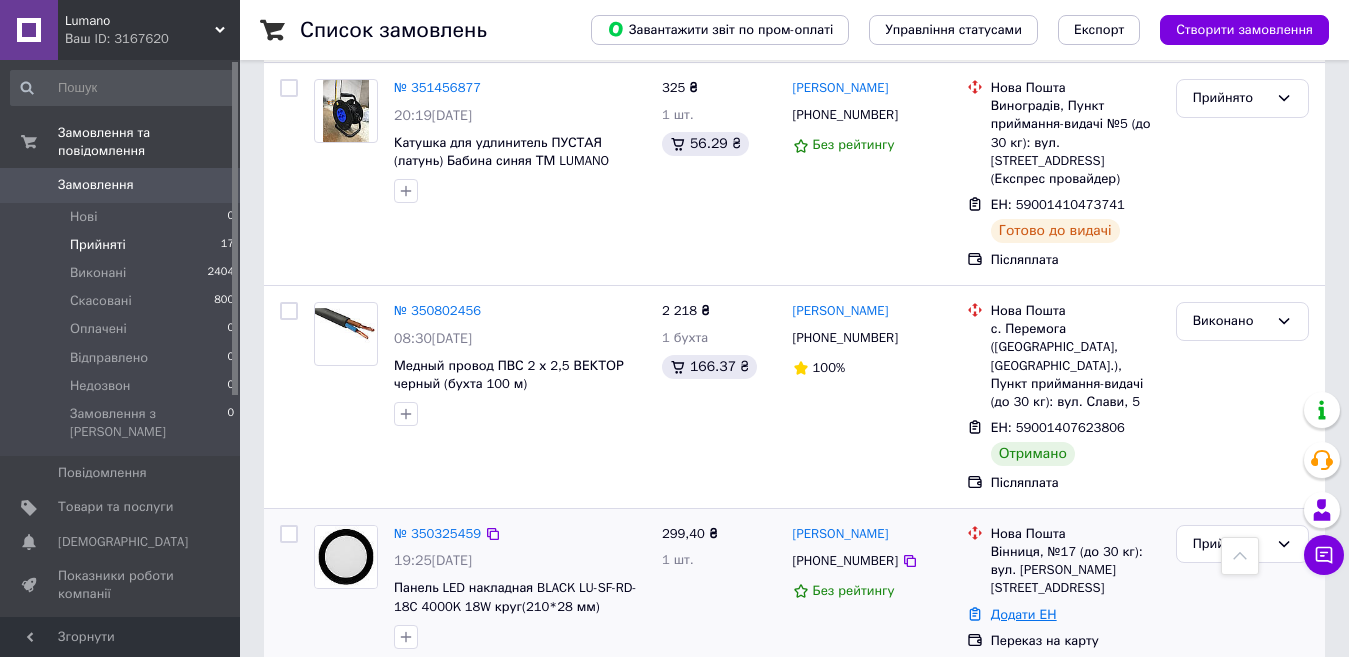 click on "Додати ЕН" at bounding box center [1024, 614] 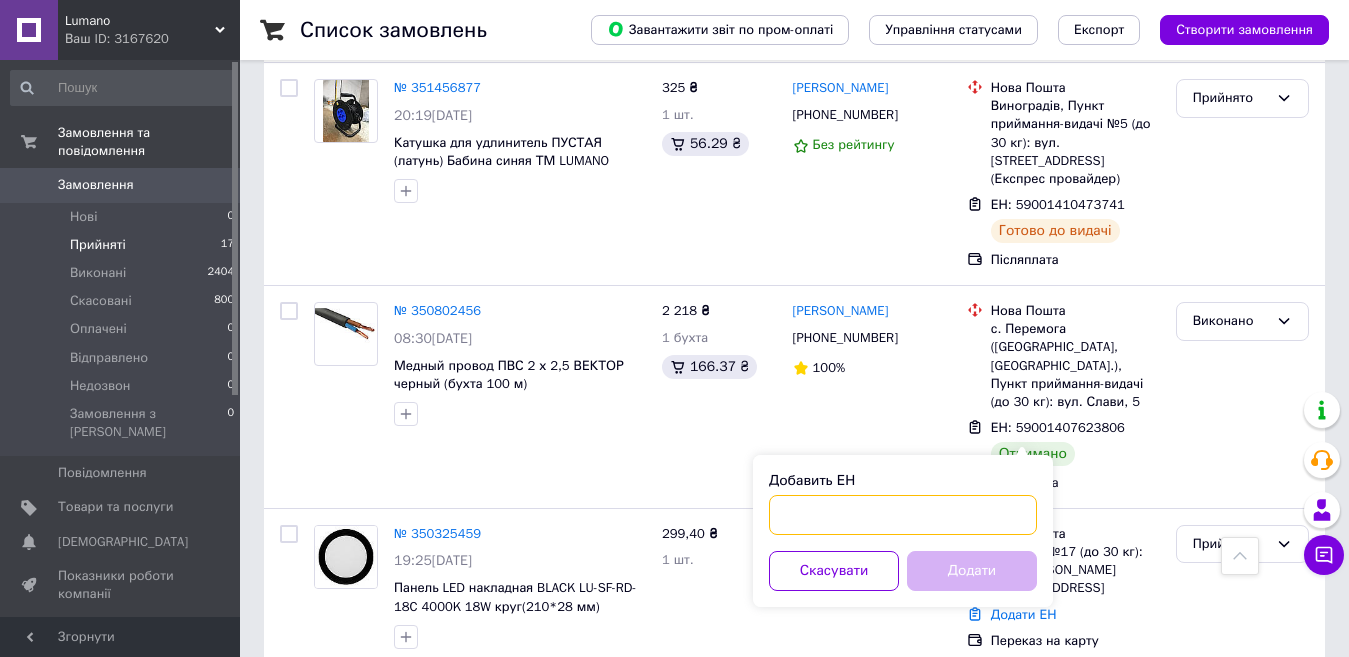 click on "Добавить ЕН" at bounding box center (903, 515) 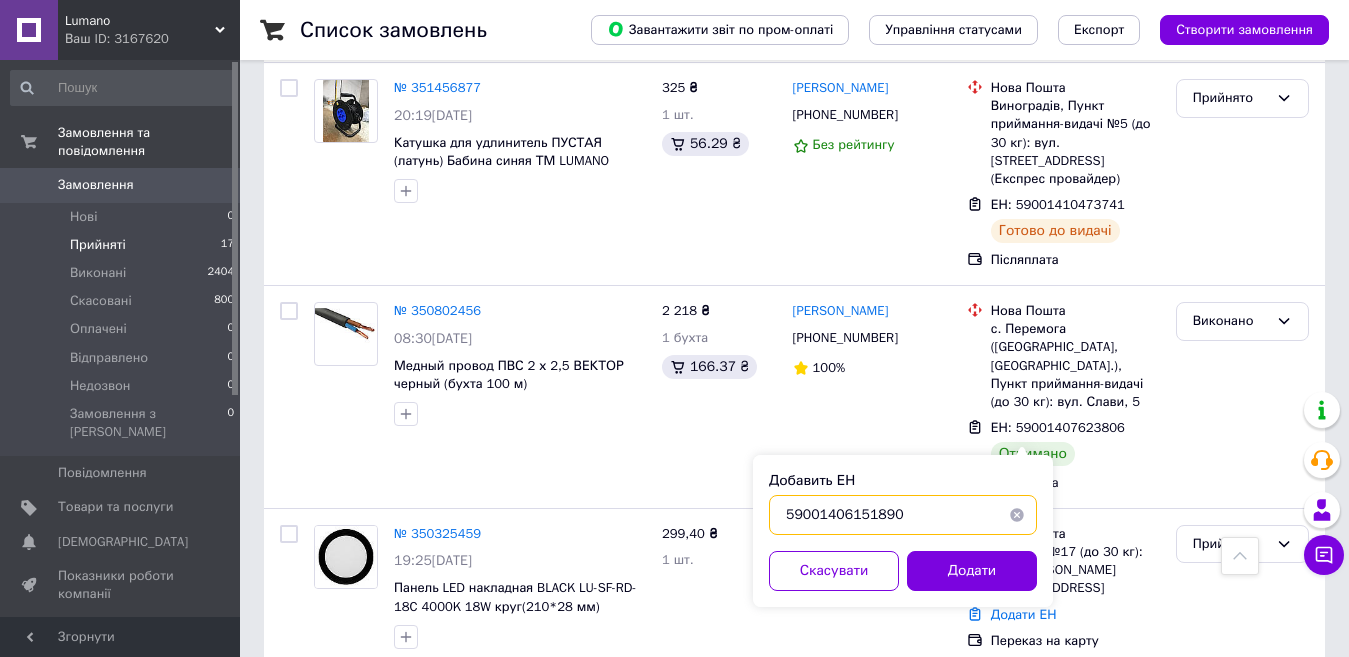 type on "59001406151890" 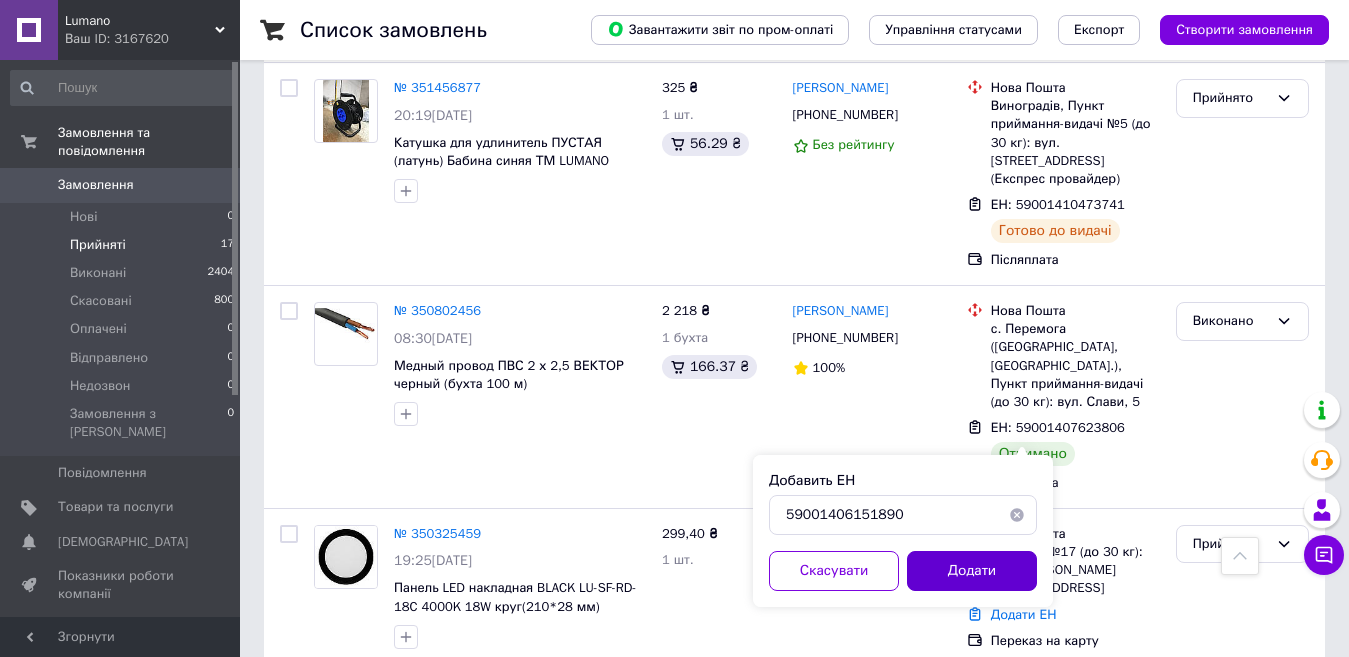 click on "Додати" at bounding box center [972, 571] 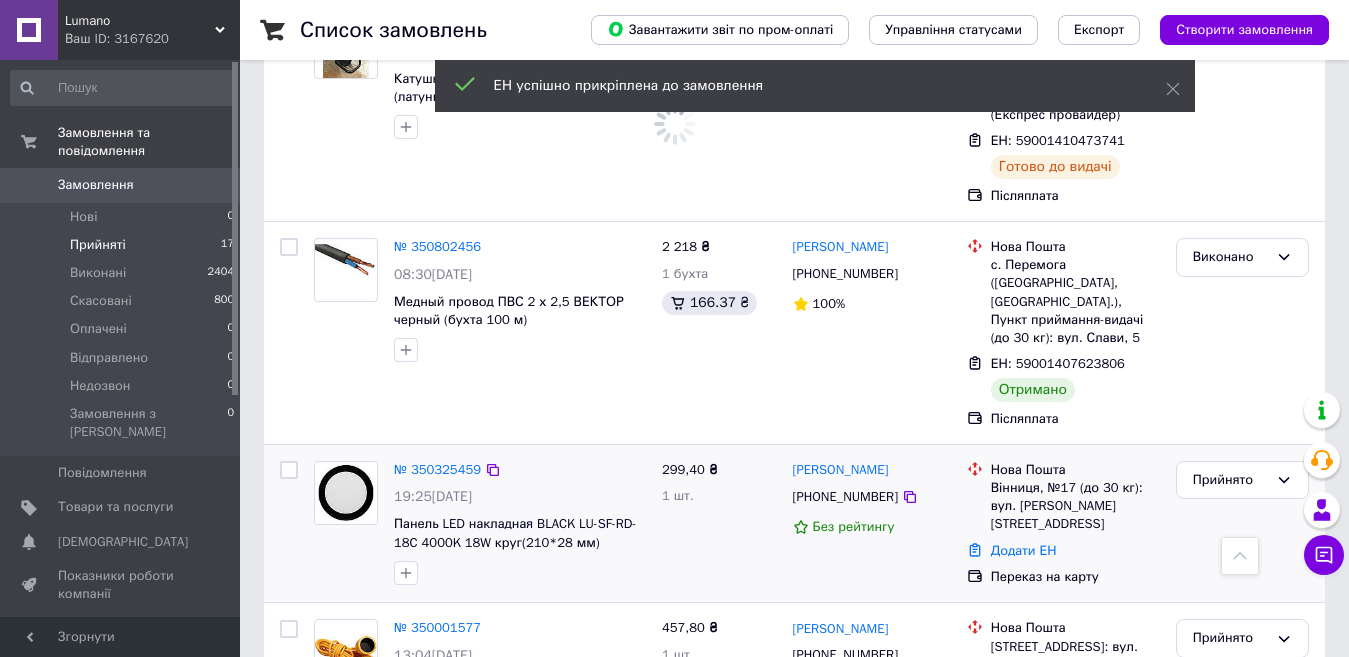 scroll, scrollTop: 1300, scrollLeft: 0, axis: vertical 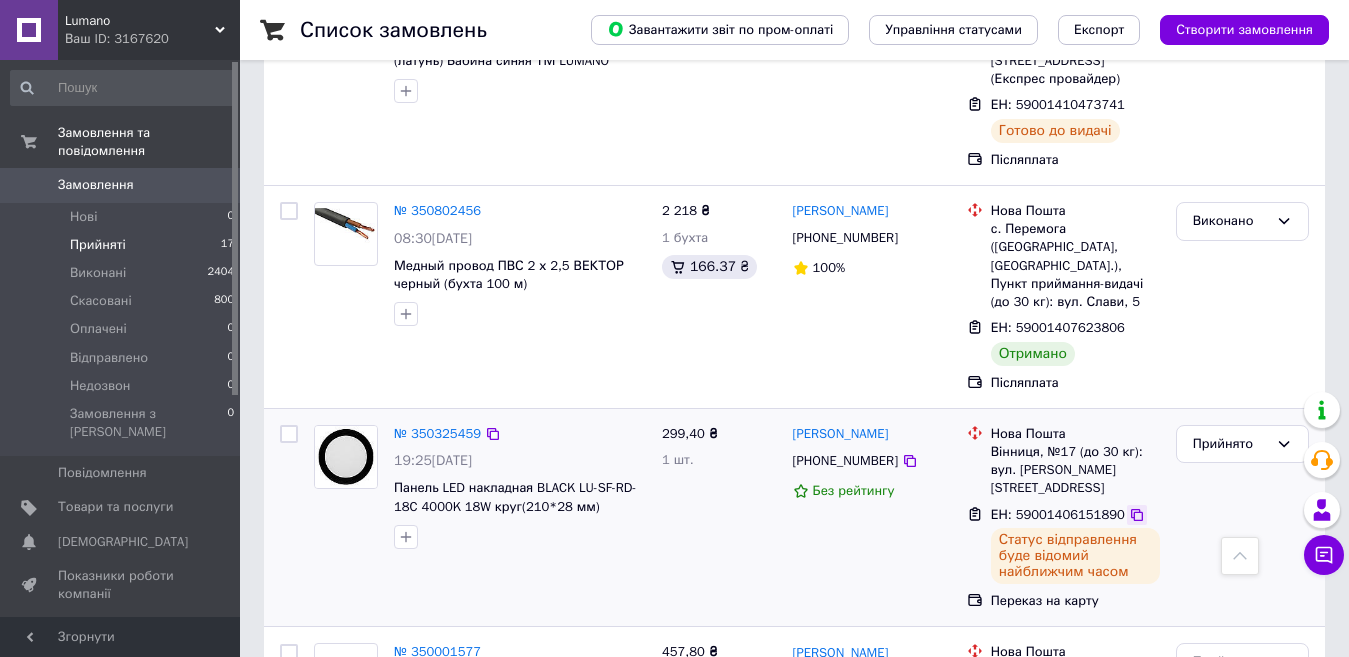 click 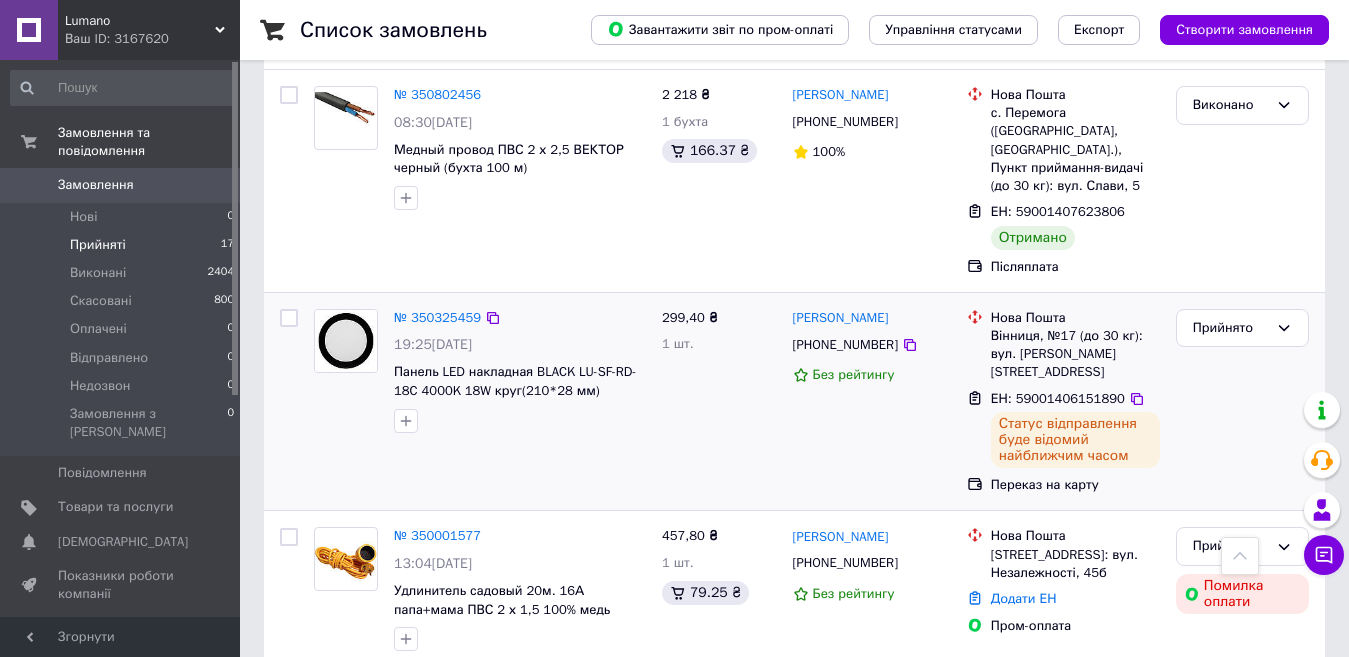 scroll, scrollTop: 1500, scrollLeft: 0, axis: vertical 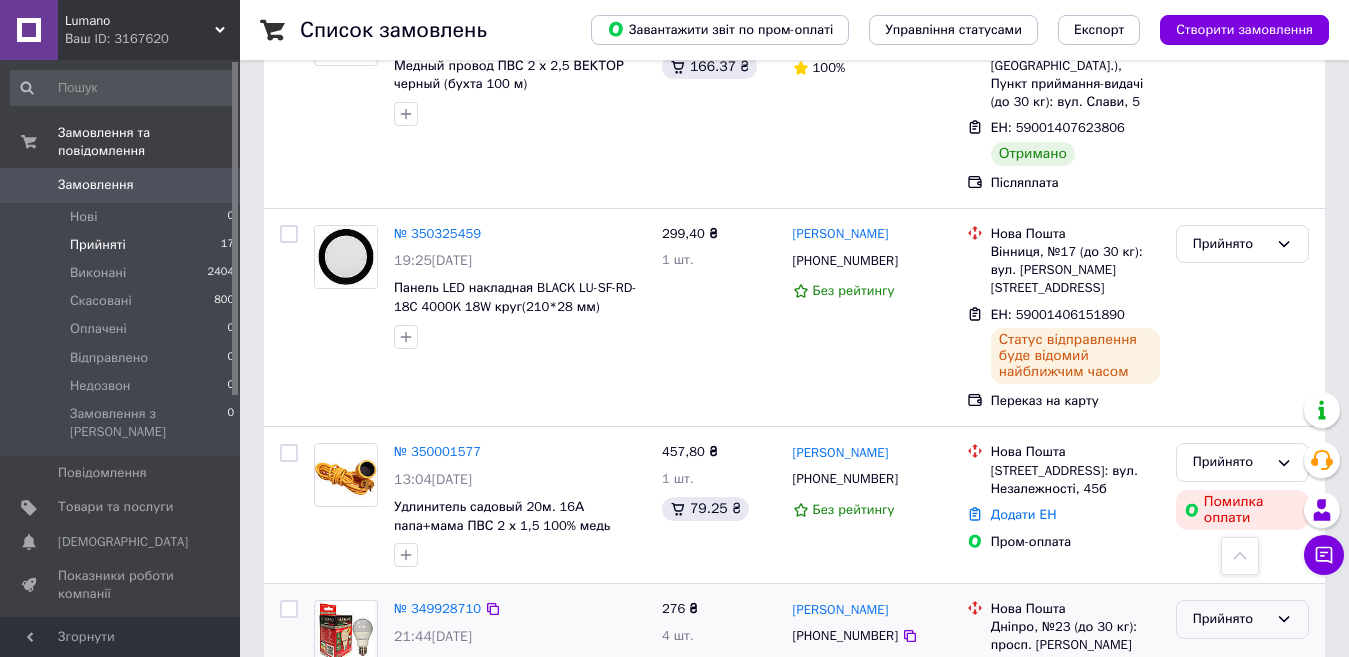 click on "Прийнято" at bounding box center [1230, 619] 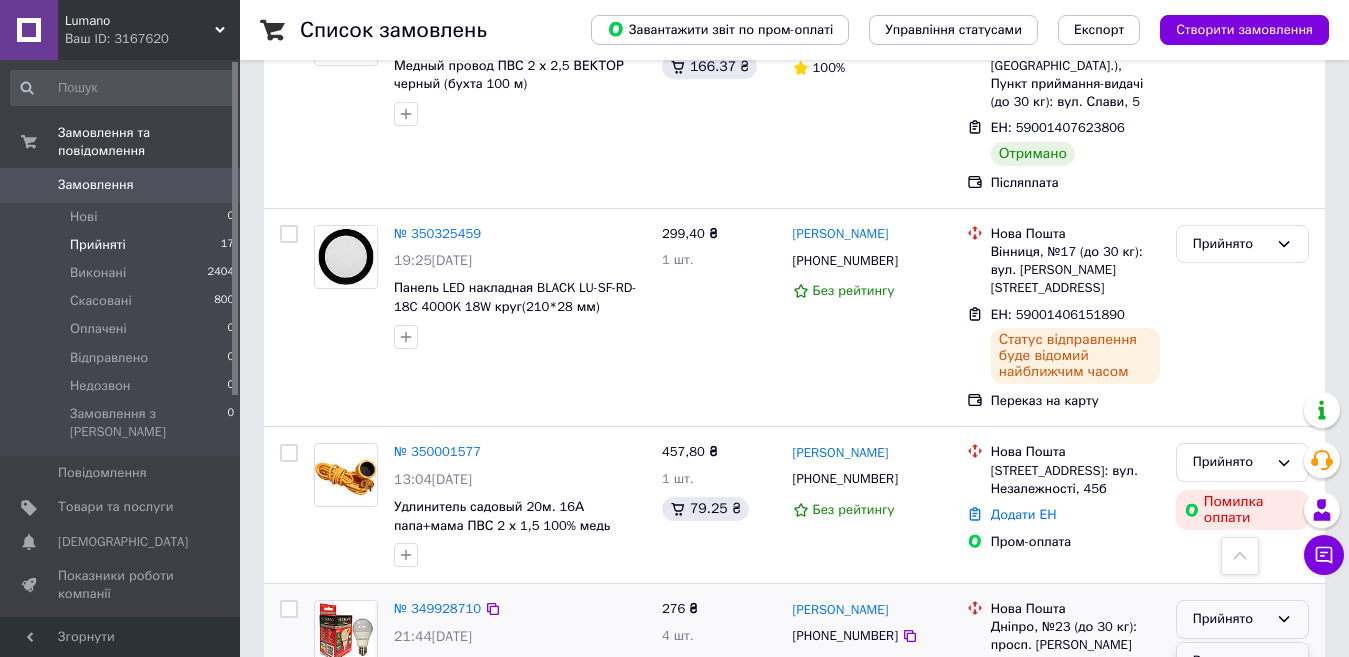 click on "Виконано" at bounding box center [1242, 661] 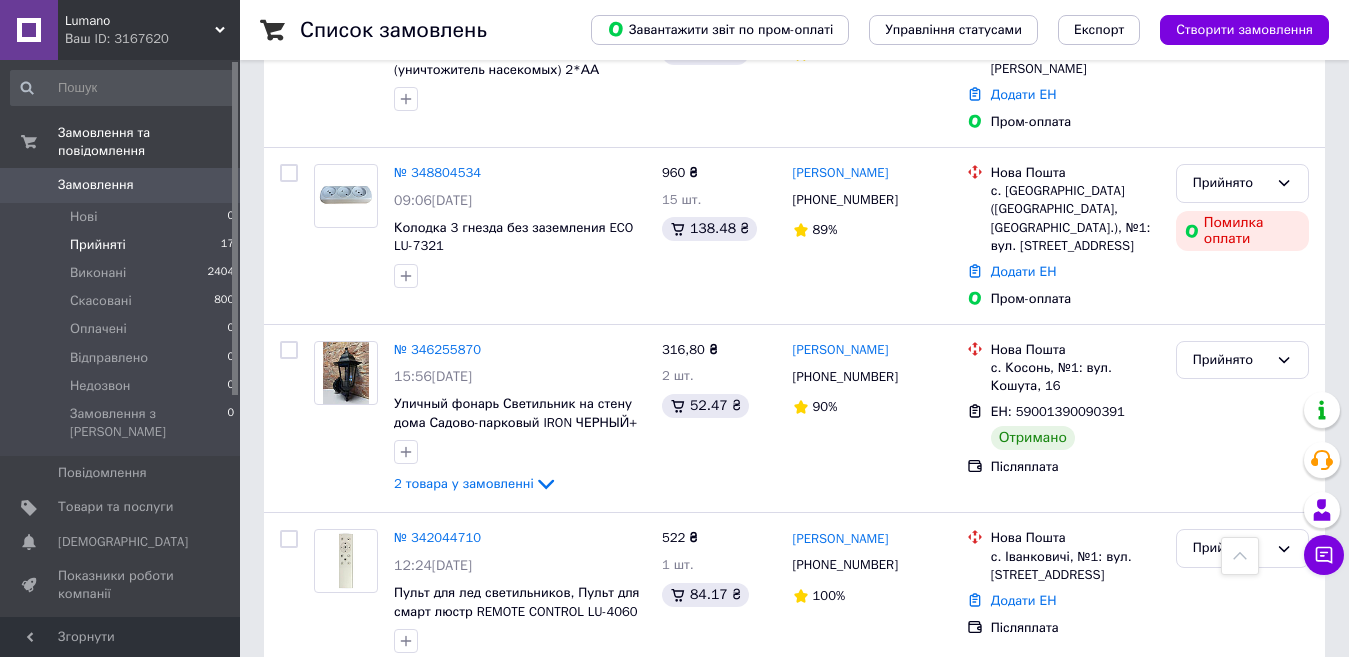 scroll, scrollTop: 2495, scrollLeft: 0, axis: vertical 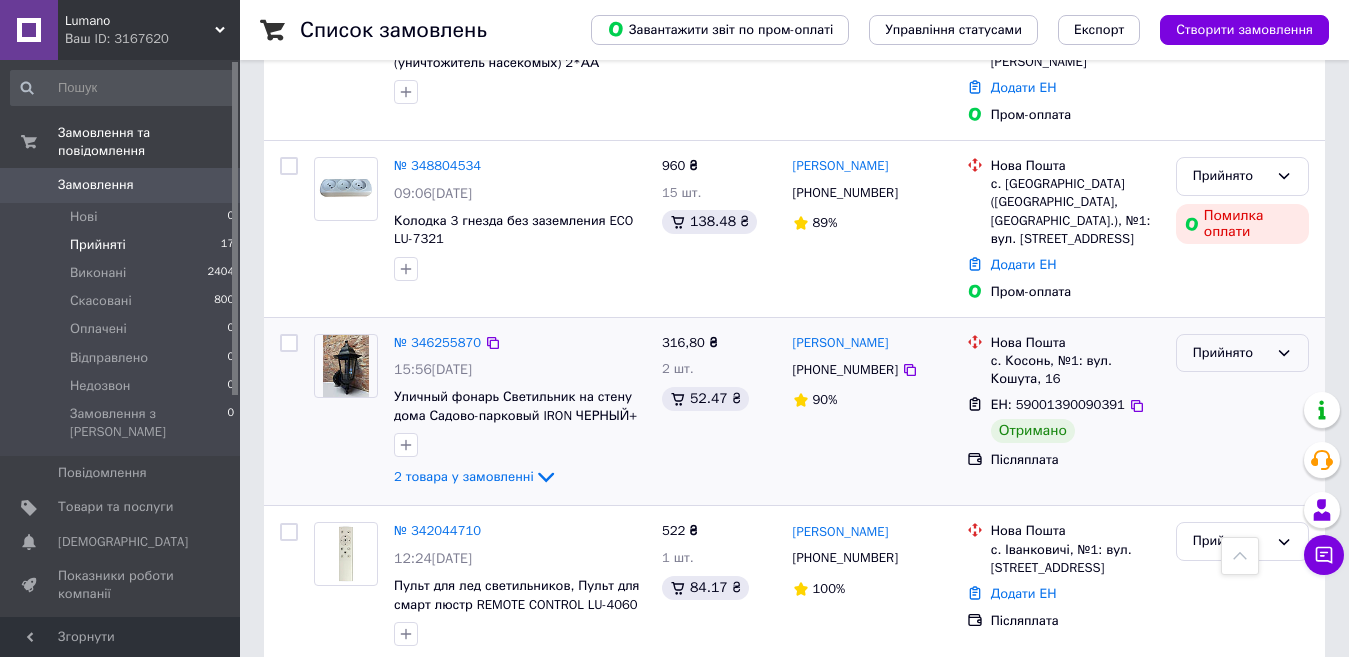 click on "Прийнято" at bounding box center [1230, 353] 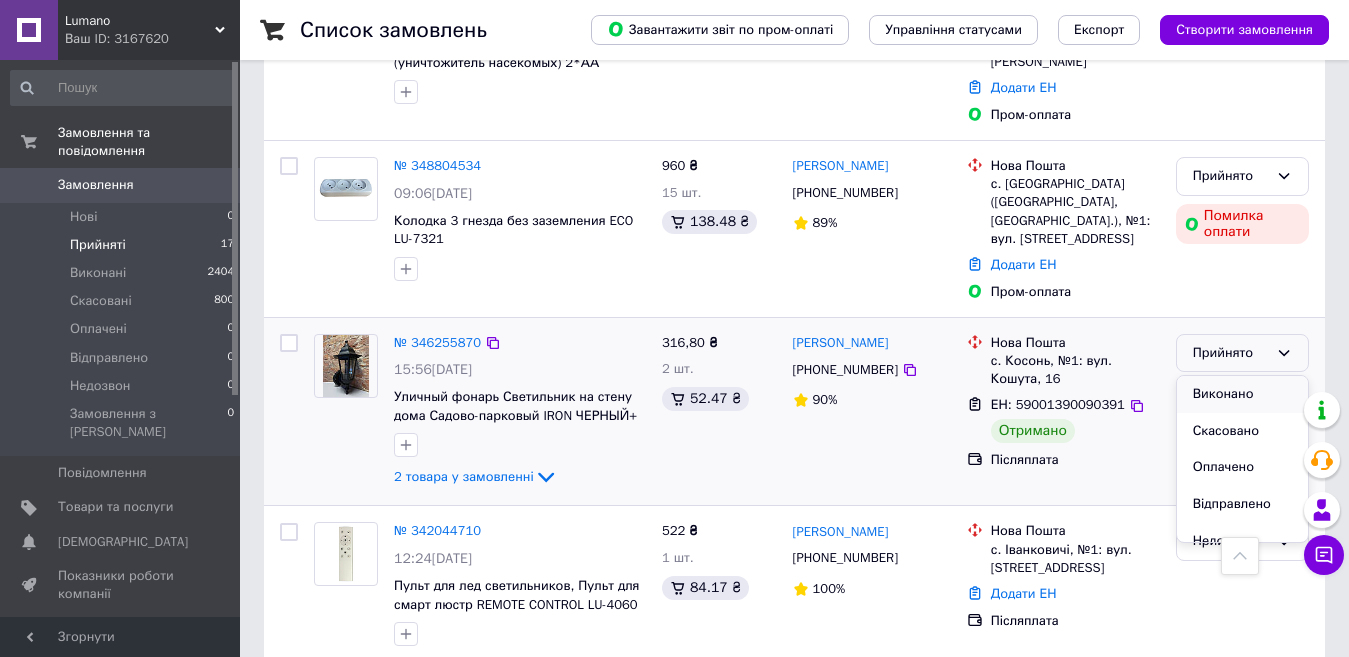 click on "Виконано" at bounding box center (1242, 394) 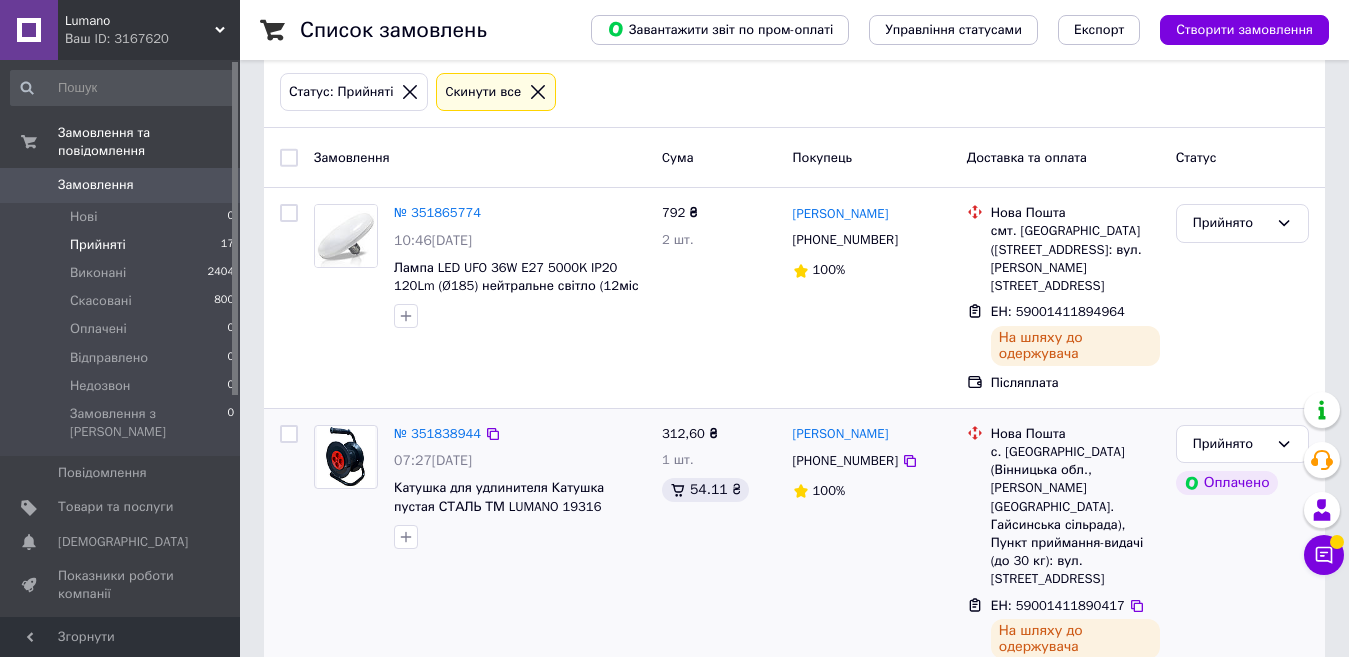 scroll, scrollTop: 100, scrollLeft: 0, axis: vertical 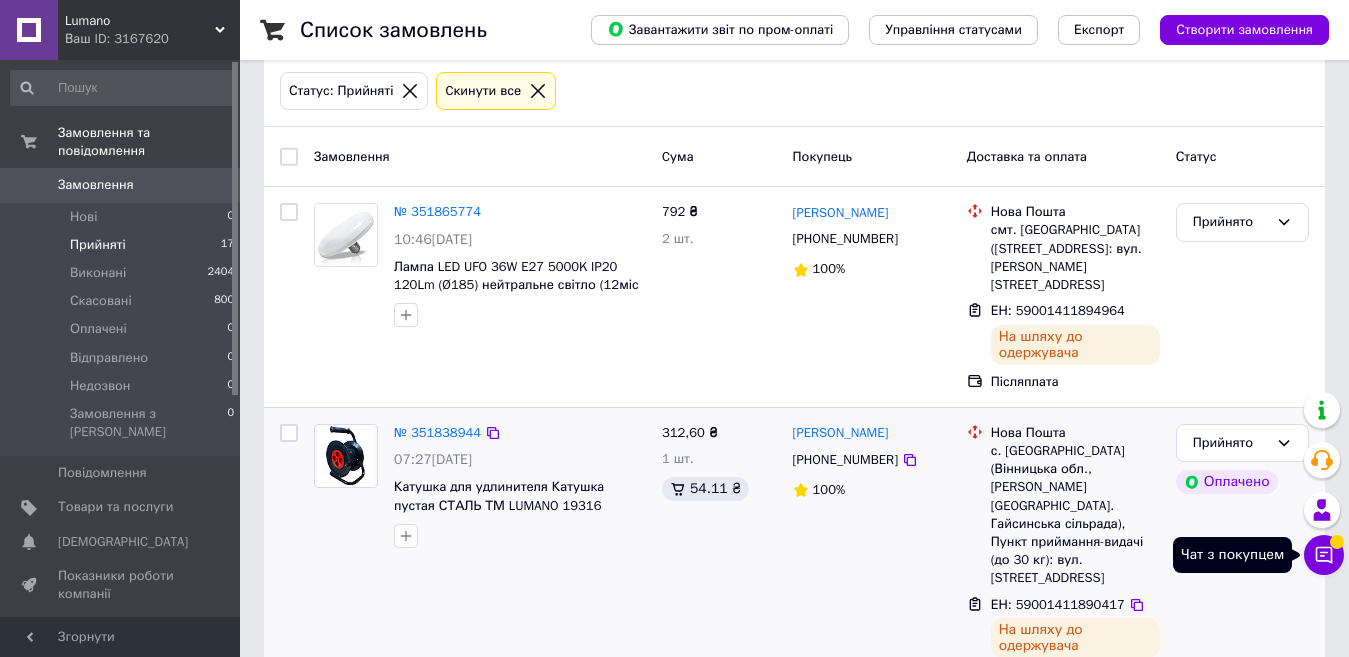 click 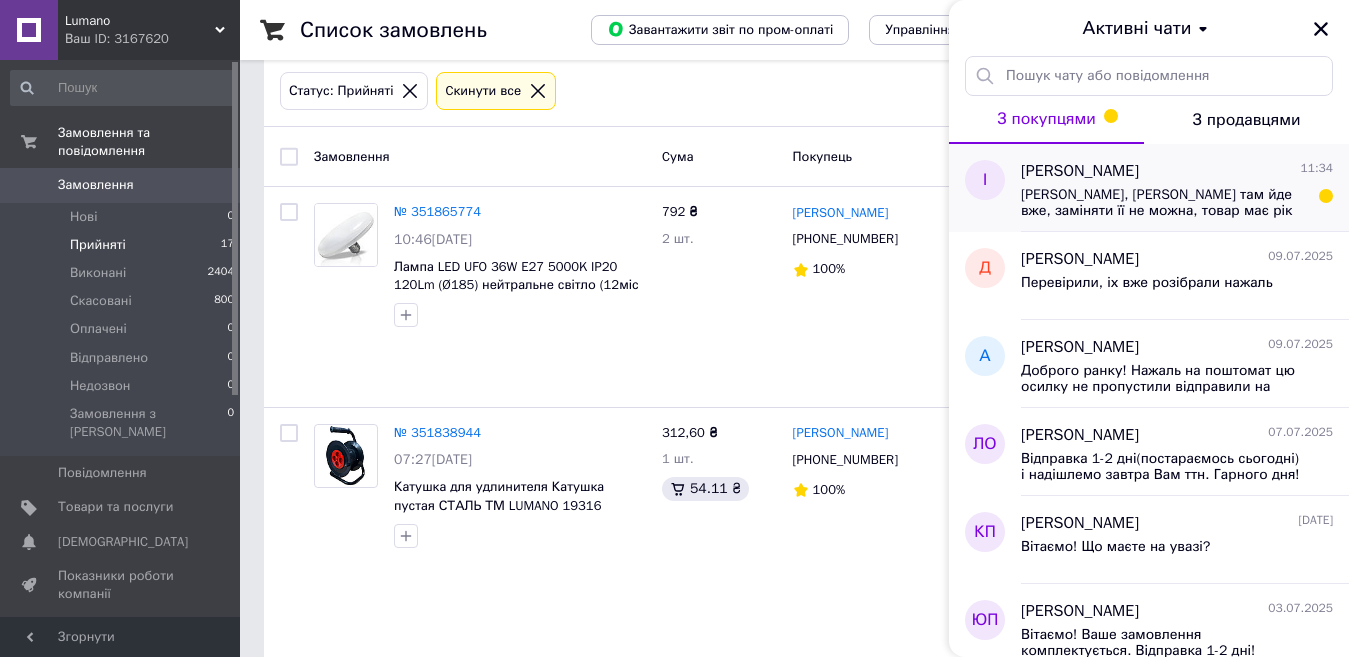 click on "Вітаємо, лампа там йде вже, заміняти її не можна, товар має рік гарантрії. На 4000К немає, тільки 6000
Великих плафонів нема" at bounding box center [1163, 203] 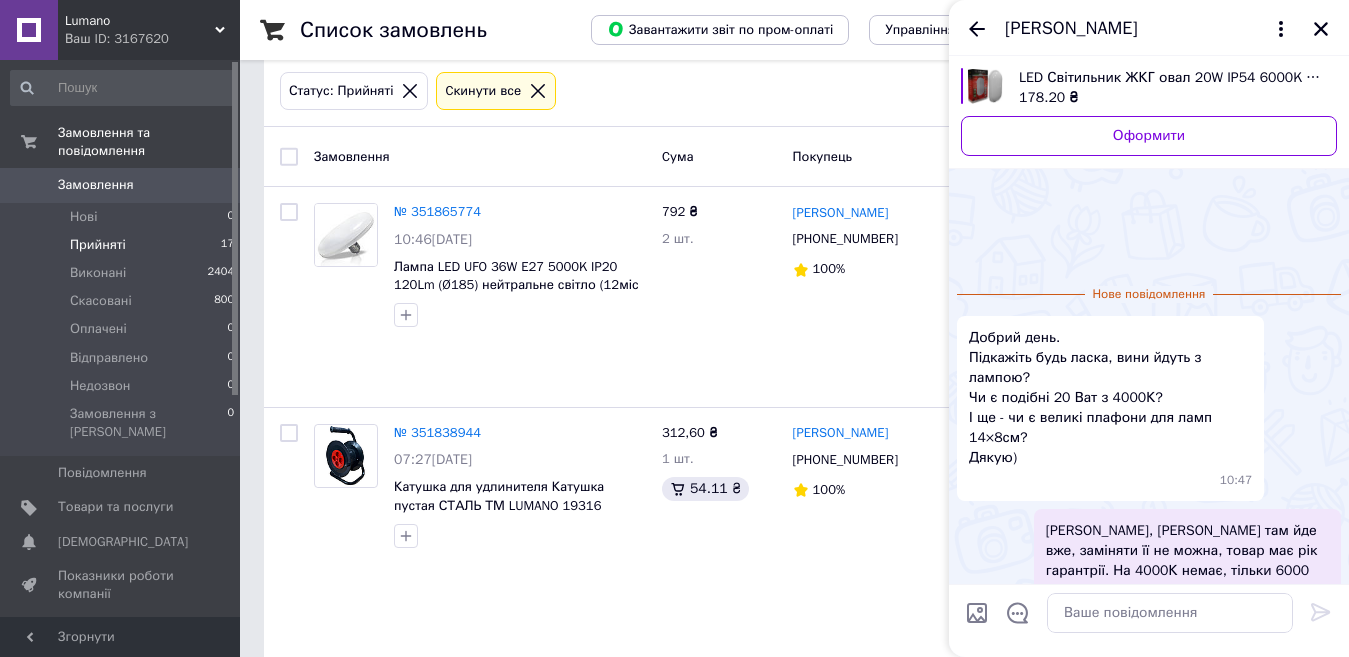 scroll, scrollTop: 58, scrollLeft: 0, axis: vertical 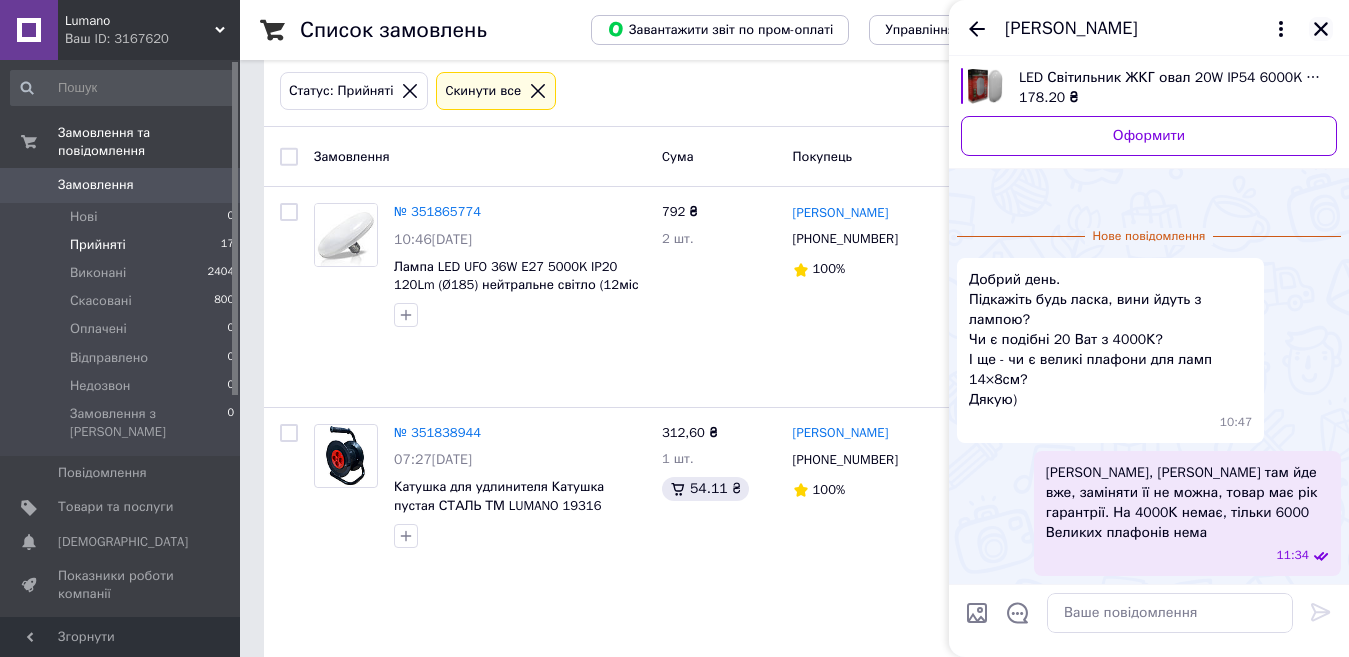 click 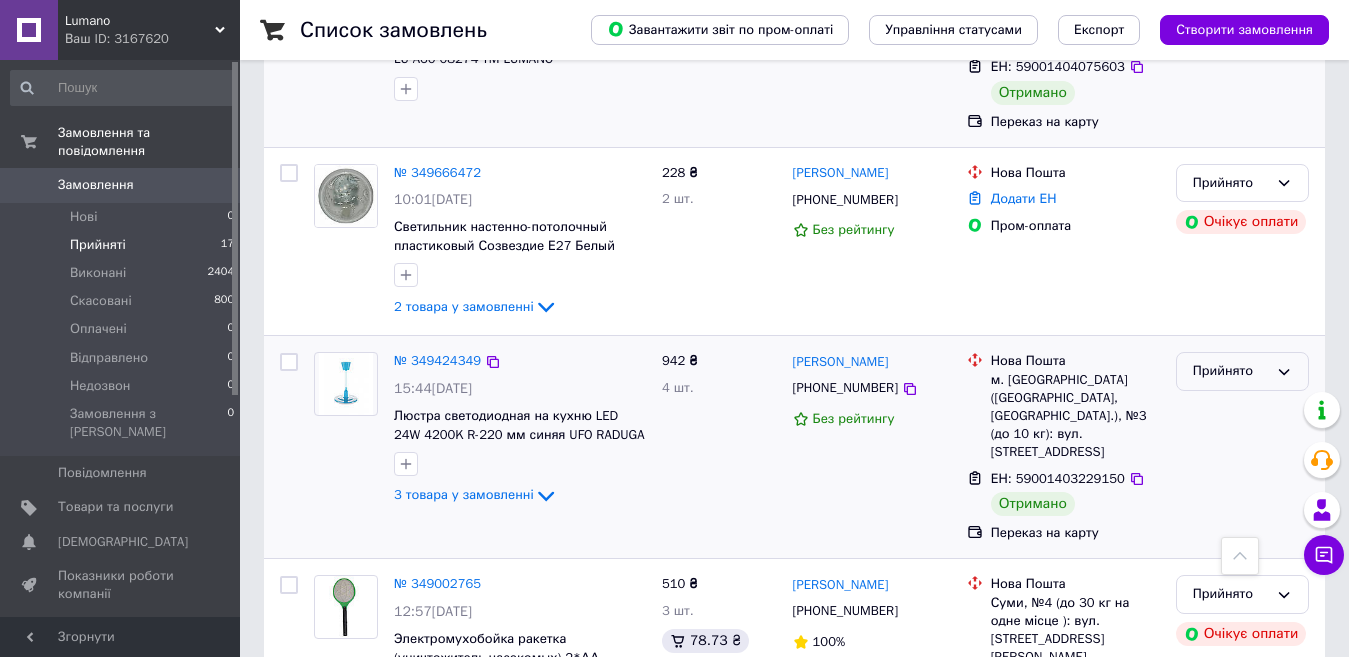 click on "Прийнято" at bounding box center (1230, 371) 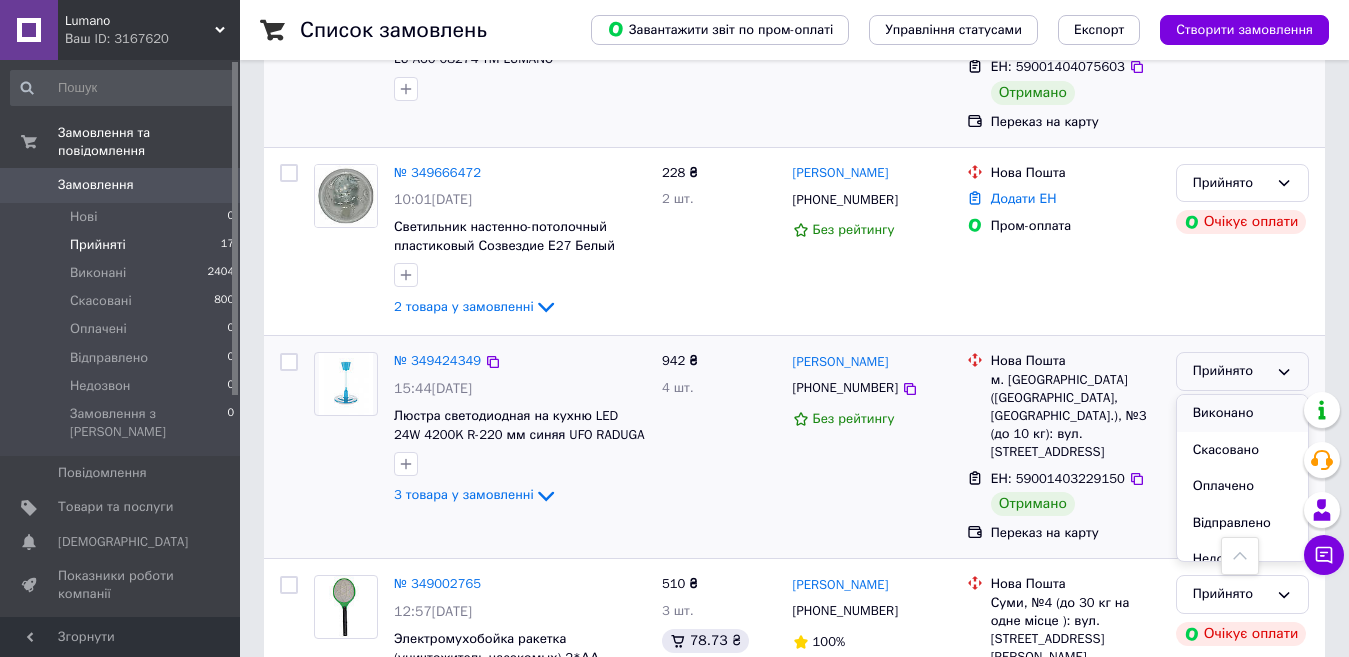 click on "Виконано" at bounding box center [1242, 413] 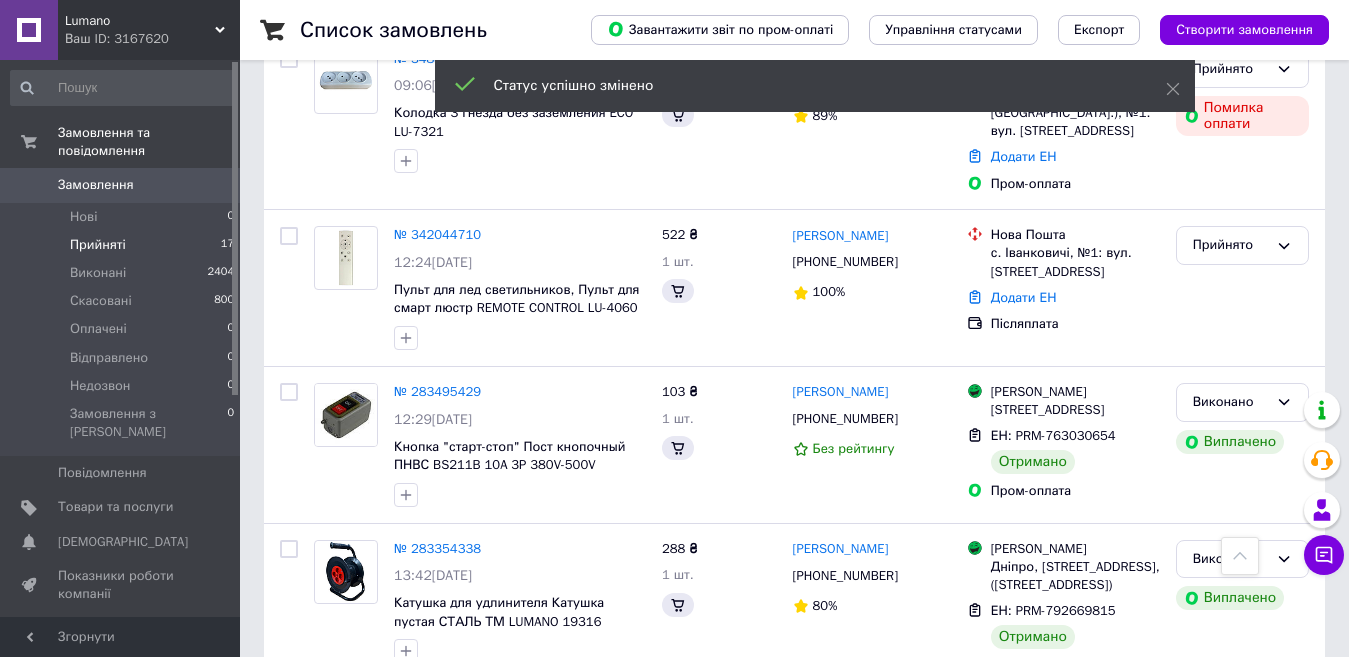 scroll, scrollTop: 2290, scrollLeft: 0, axis: vertical 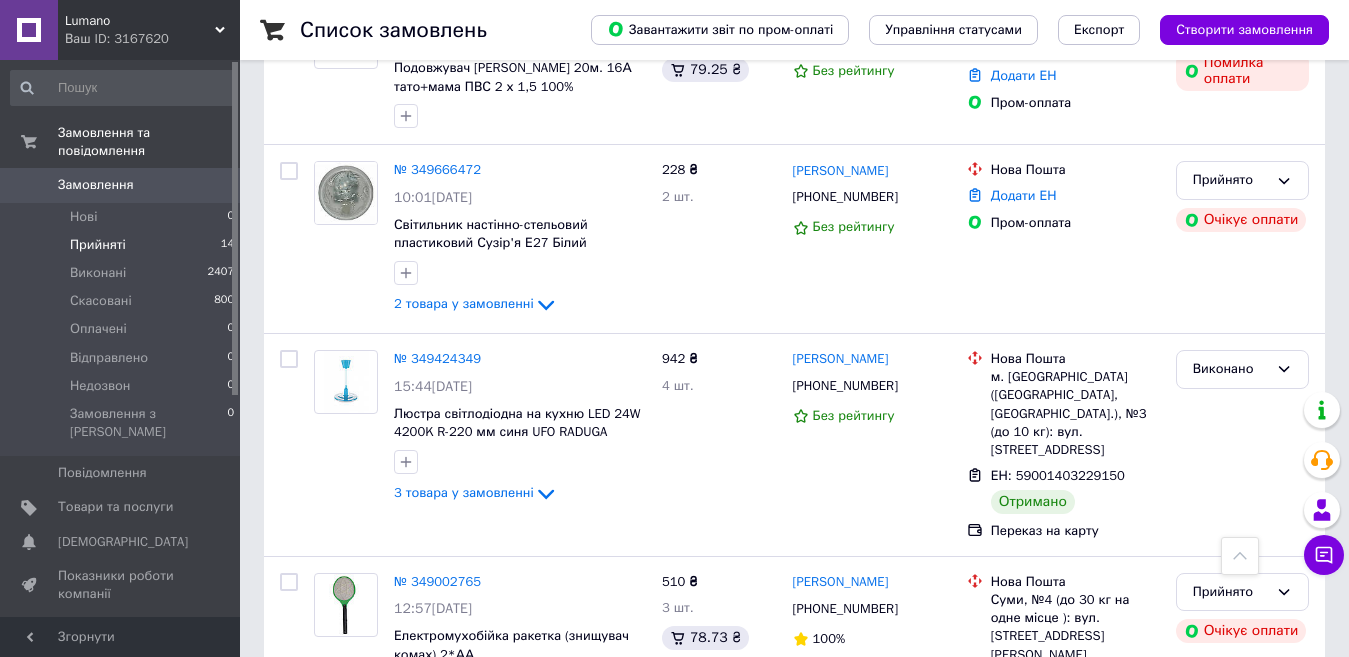 click on "Ваш ID: 3167620" at bounding box center [152, 39] 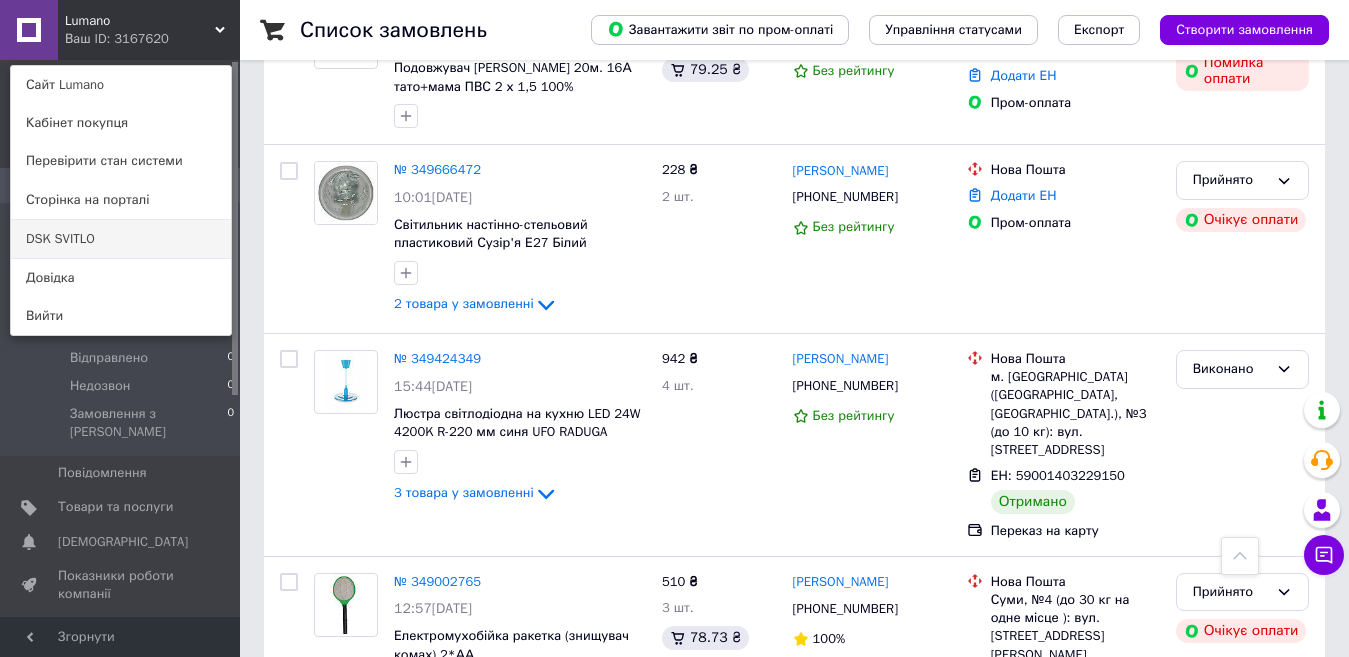 click on "DSK SVITLO" at bounding box center (121, 239) 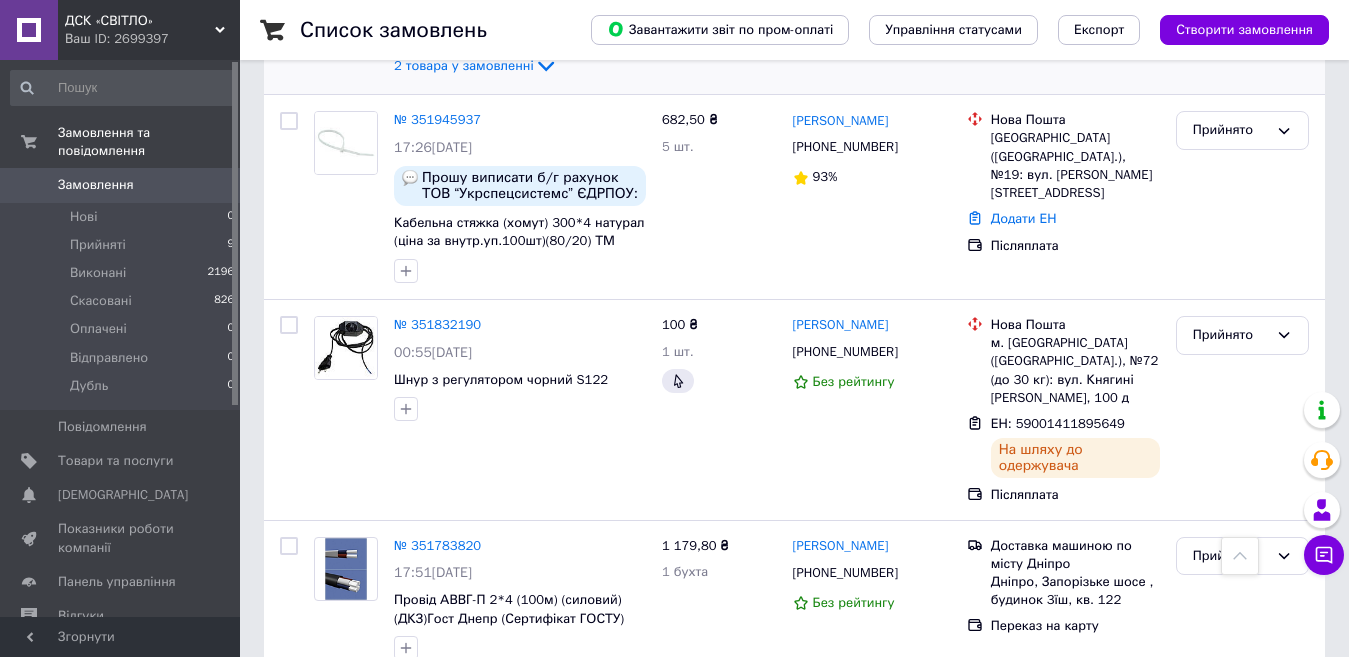 scroll, scrollTop: 0, scrollLeft: 0, axis: both 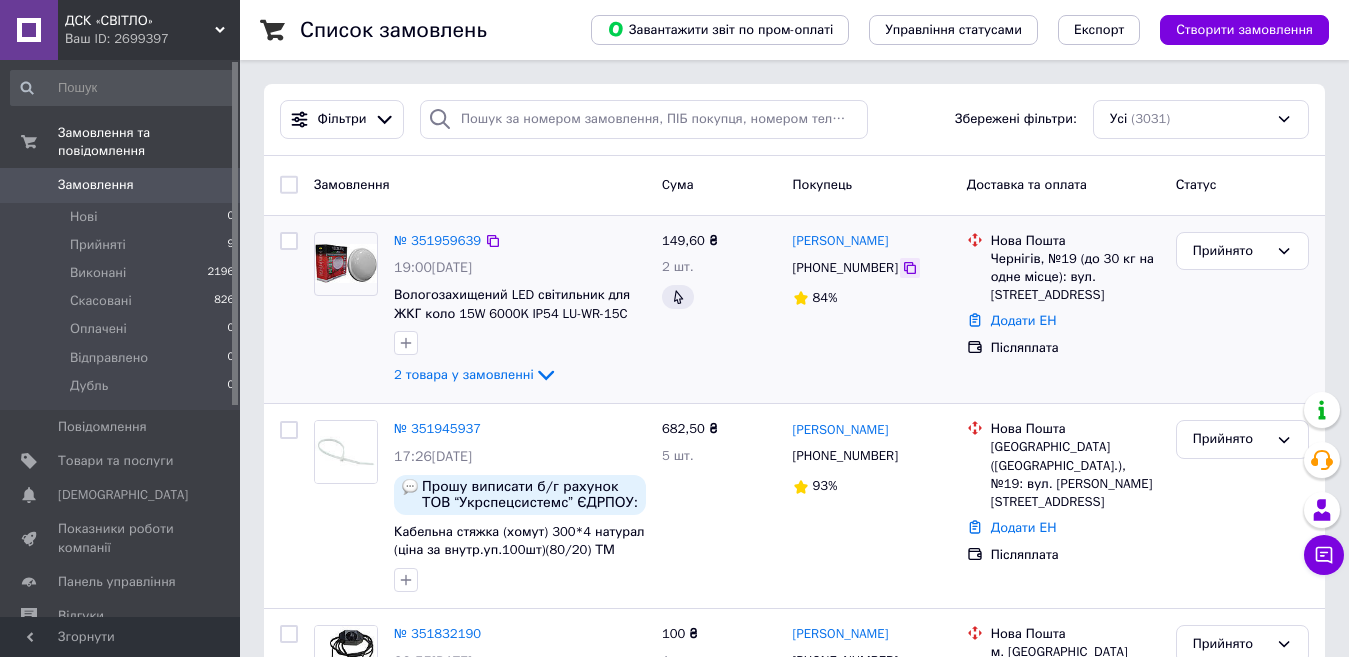 click 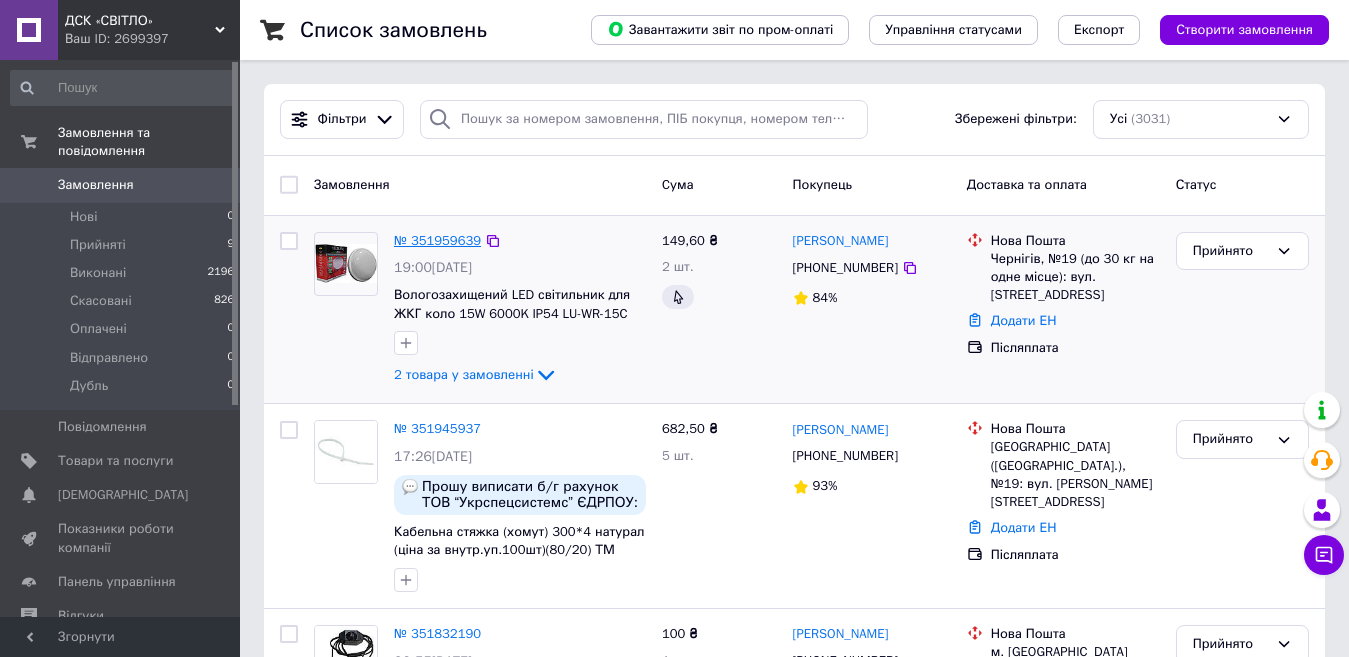 click on "№ 351959639" at bounding box center (437, 240) 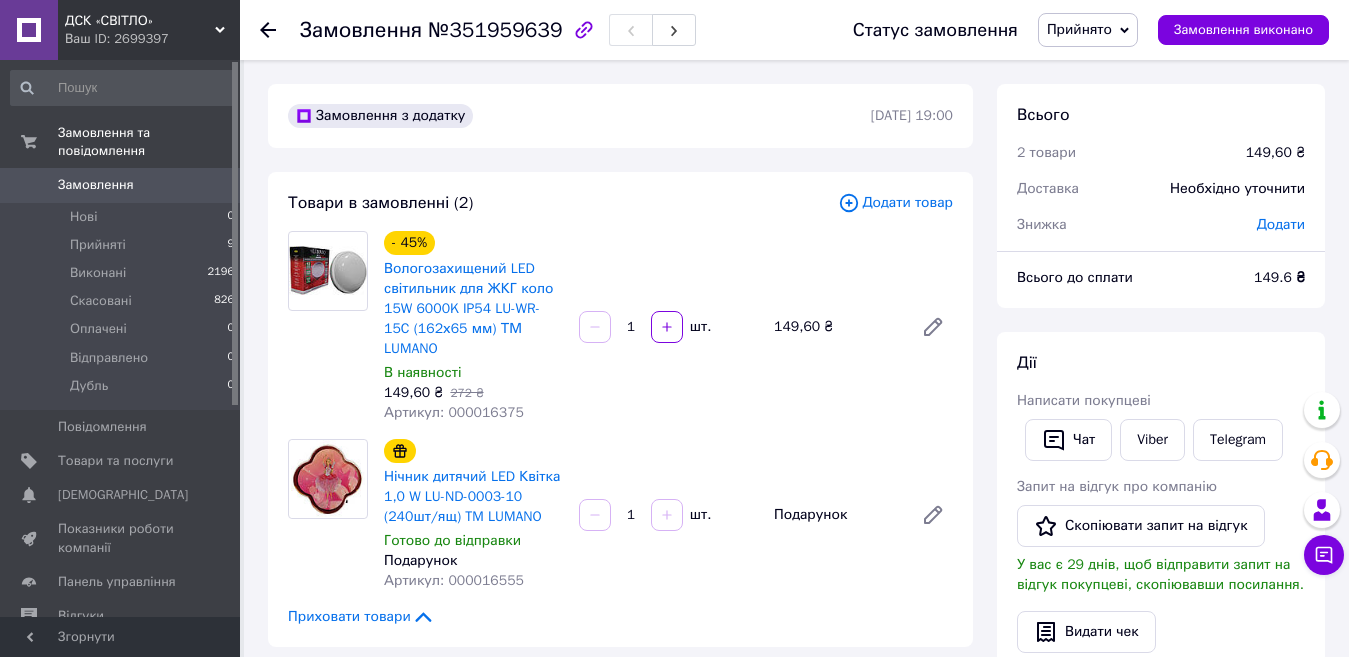 scroll, scrollTop: 100, scrollLeft: 0, axis: vertical 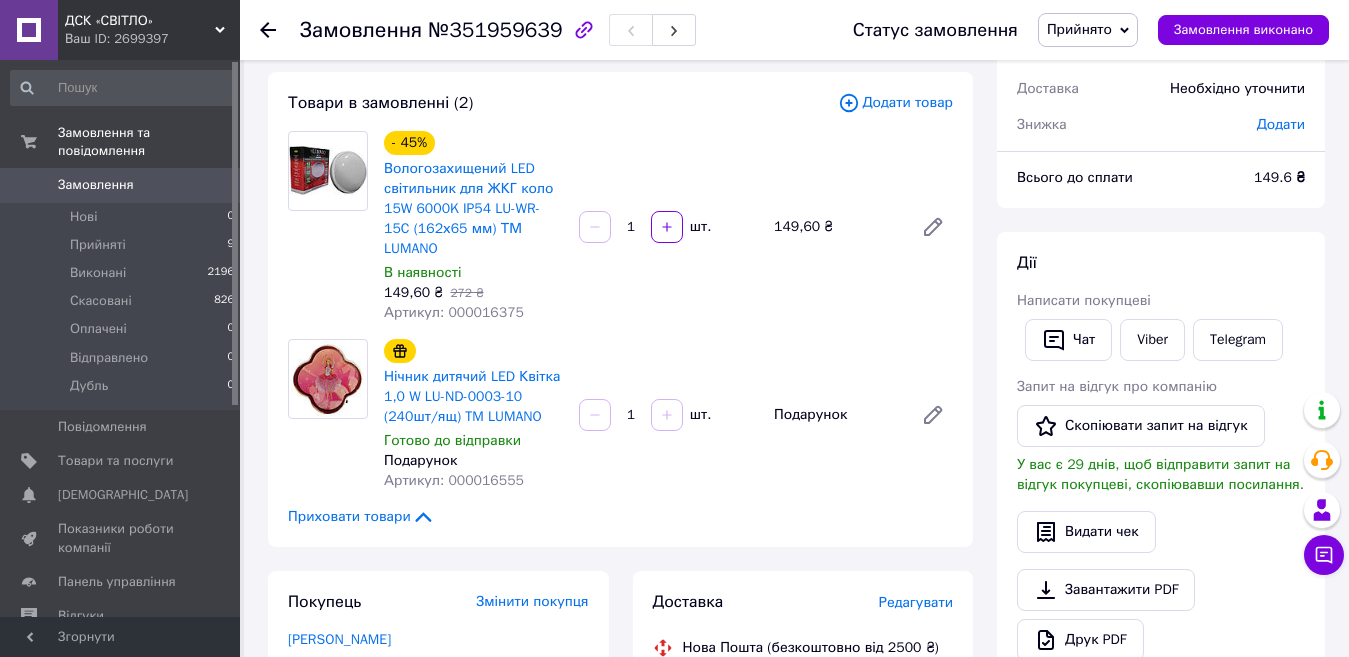 click on "Артикул: 000016375" at bounding box center (454, 312) 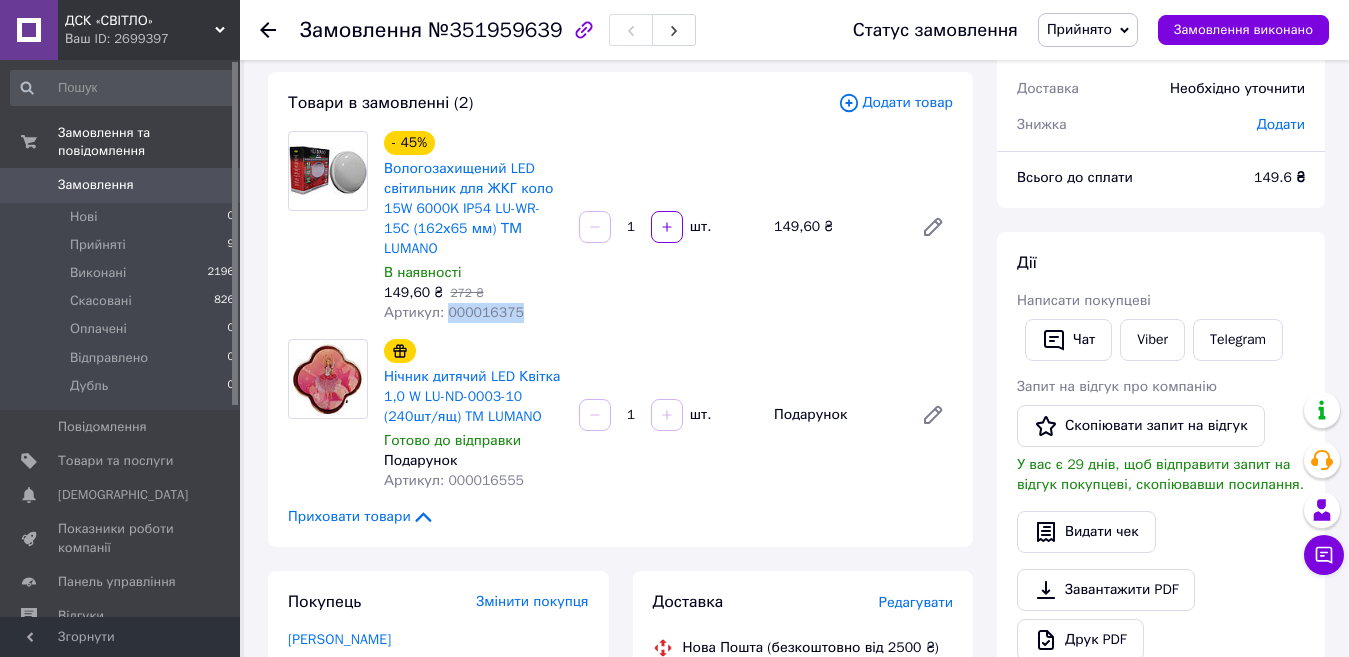 click on "Артикул: 000016375" at bounding box center (454, 312) 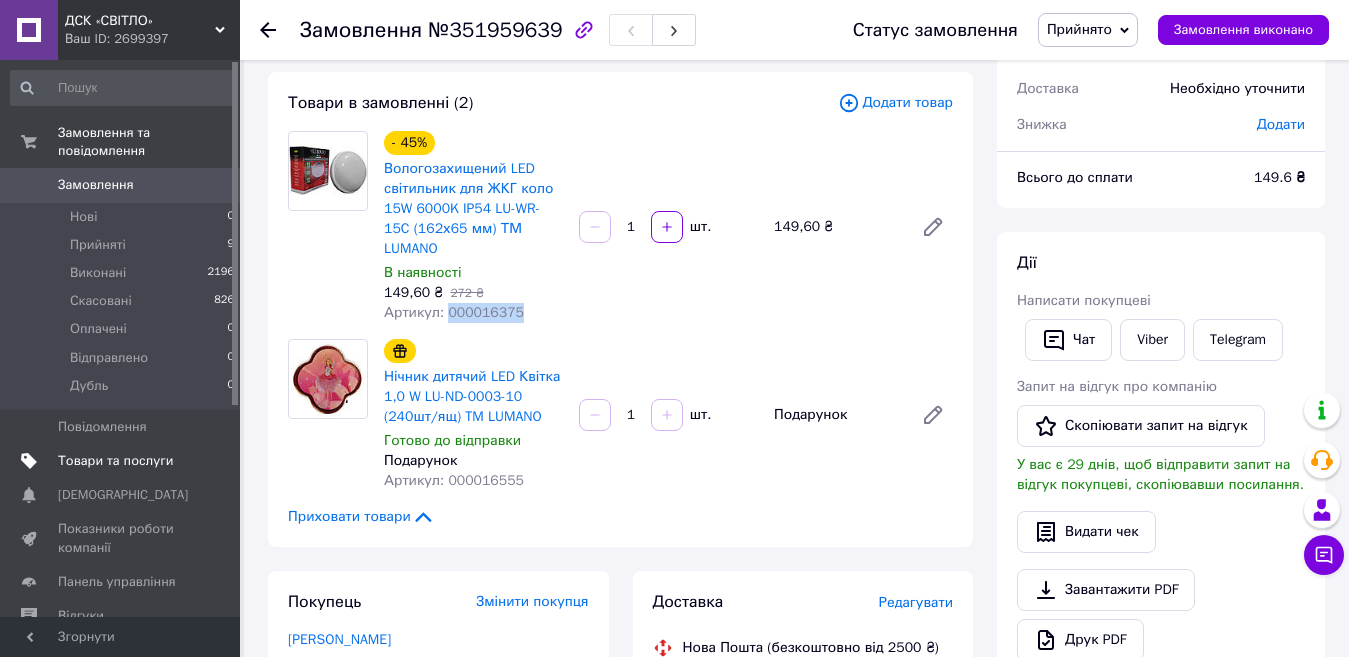 click on "Товари та послуги" at bounding box center (115, 461) 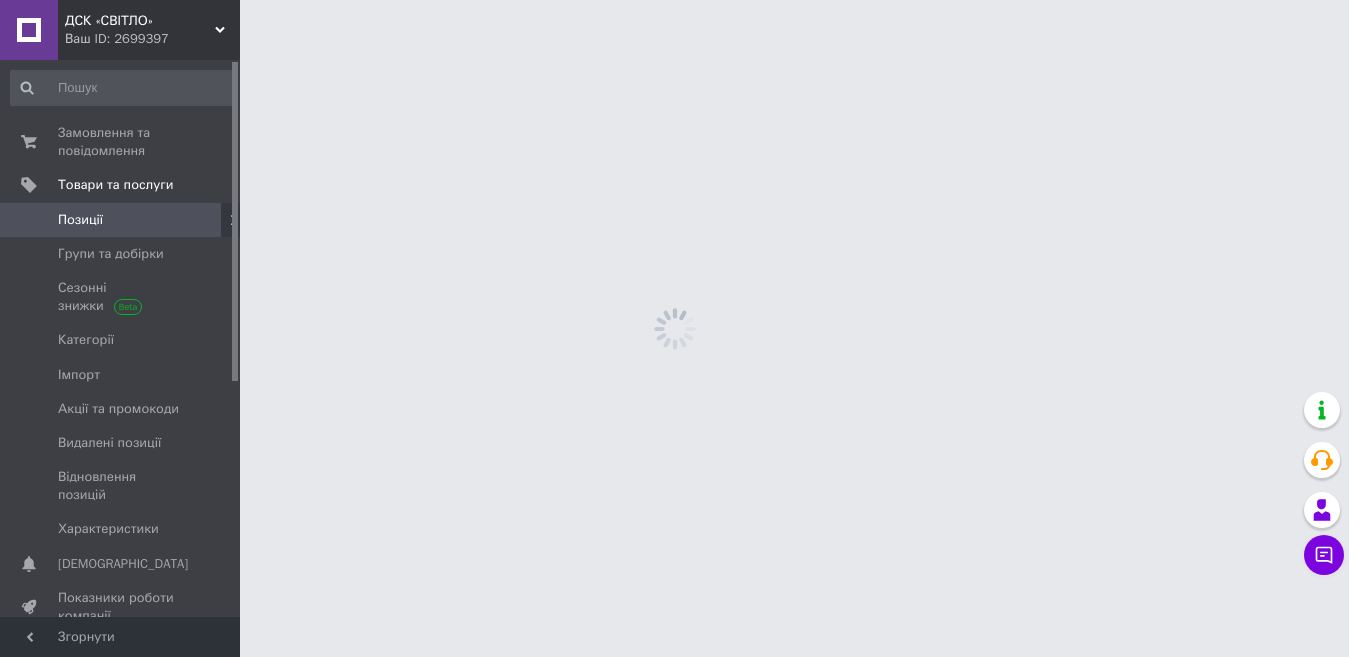 scroll, scrollTop: 0, scrollLeft: 0, axis: both 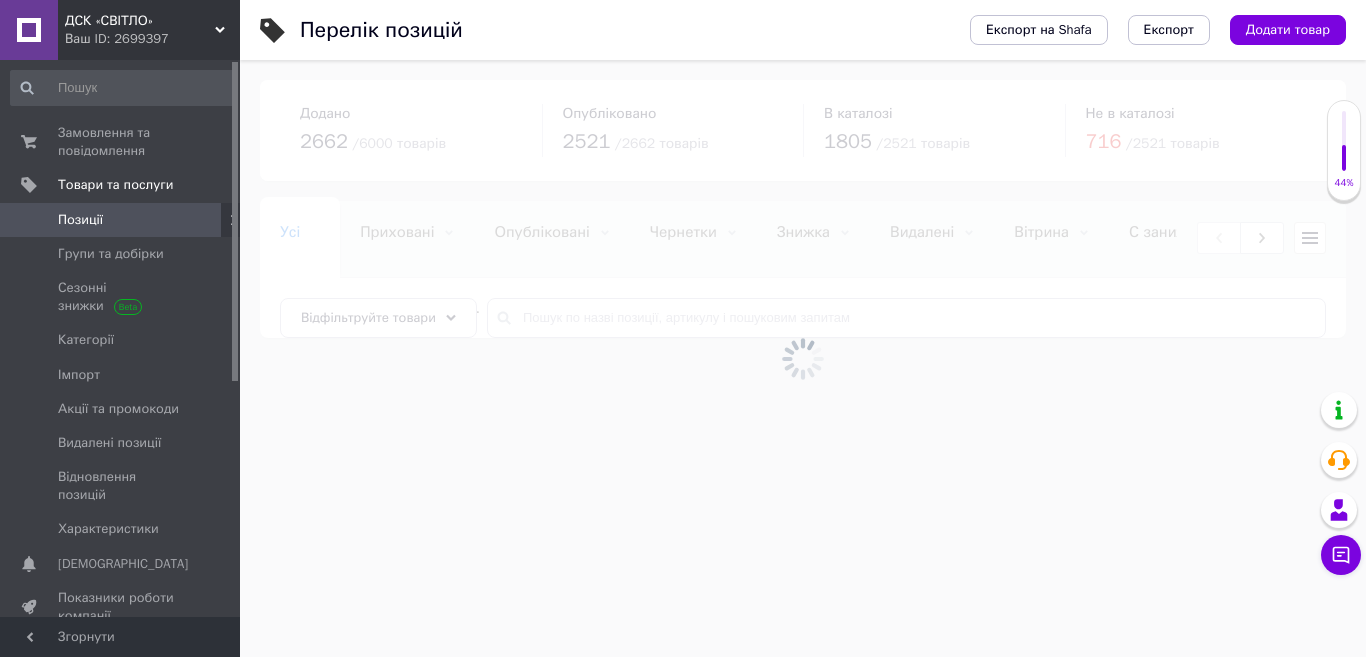 click at bounding box center (803, 358) 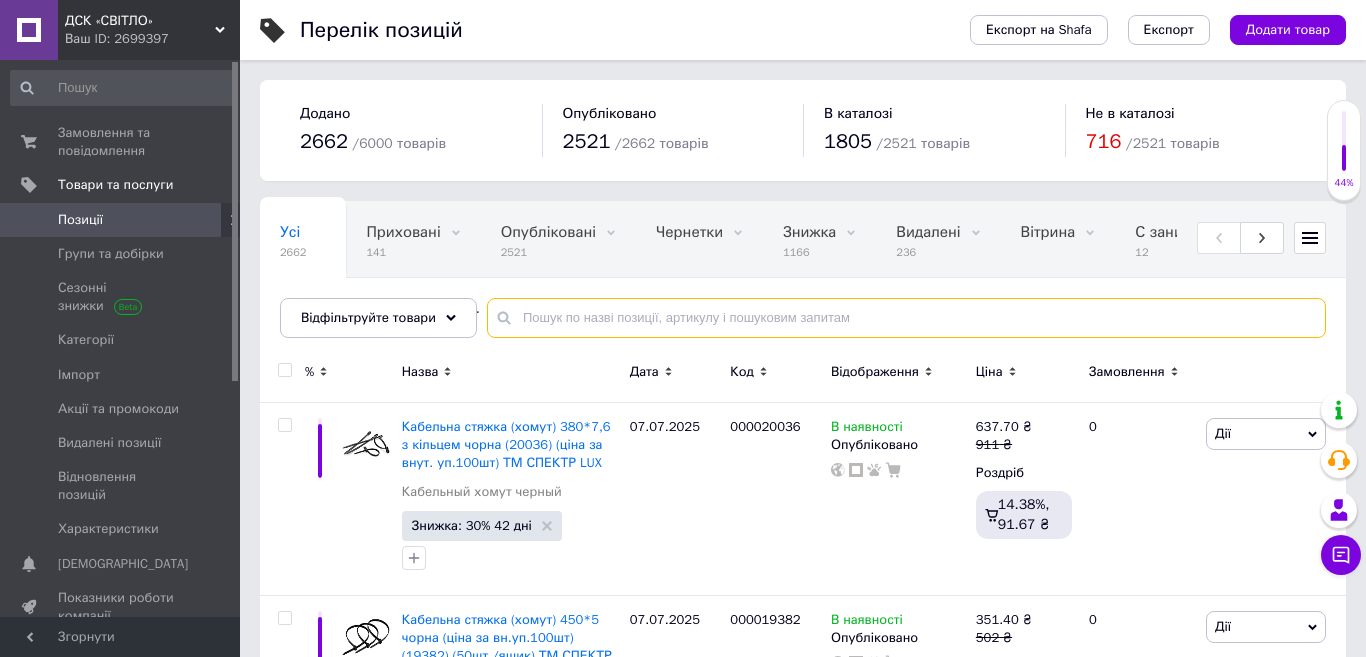 click at bounding box center (906, 318) 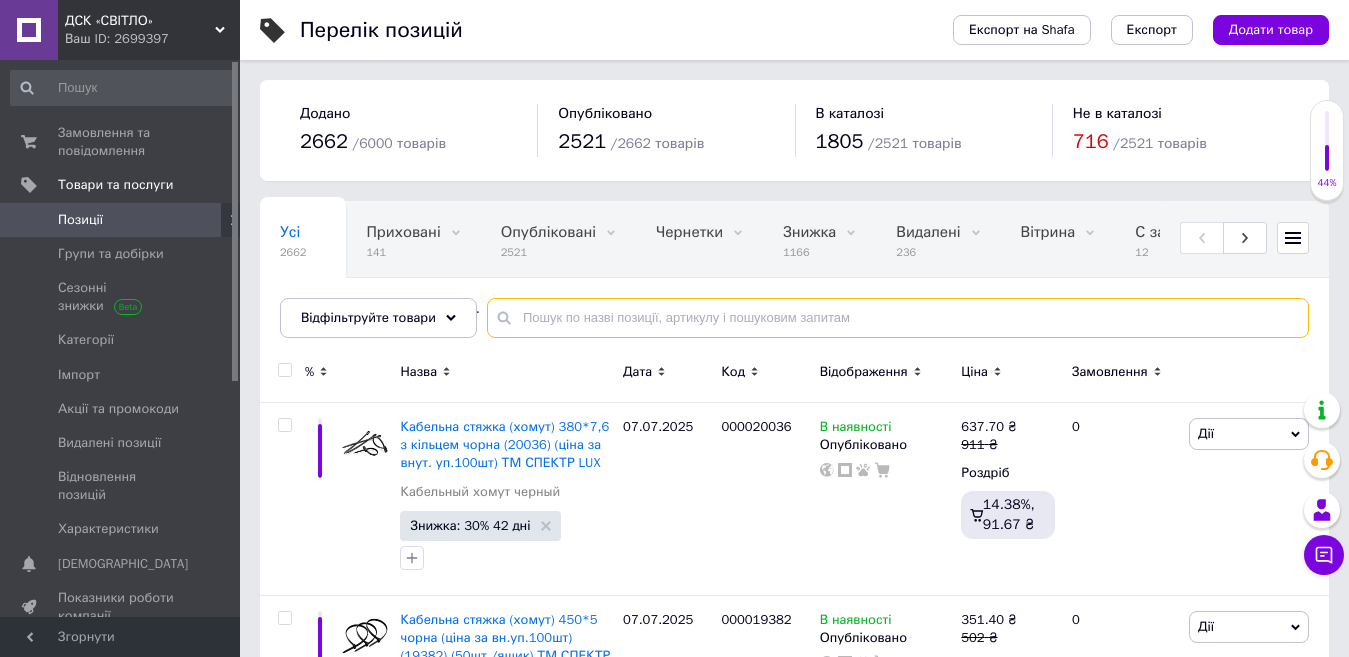 paste on "000016375" 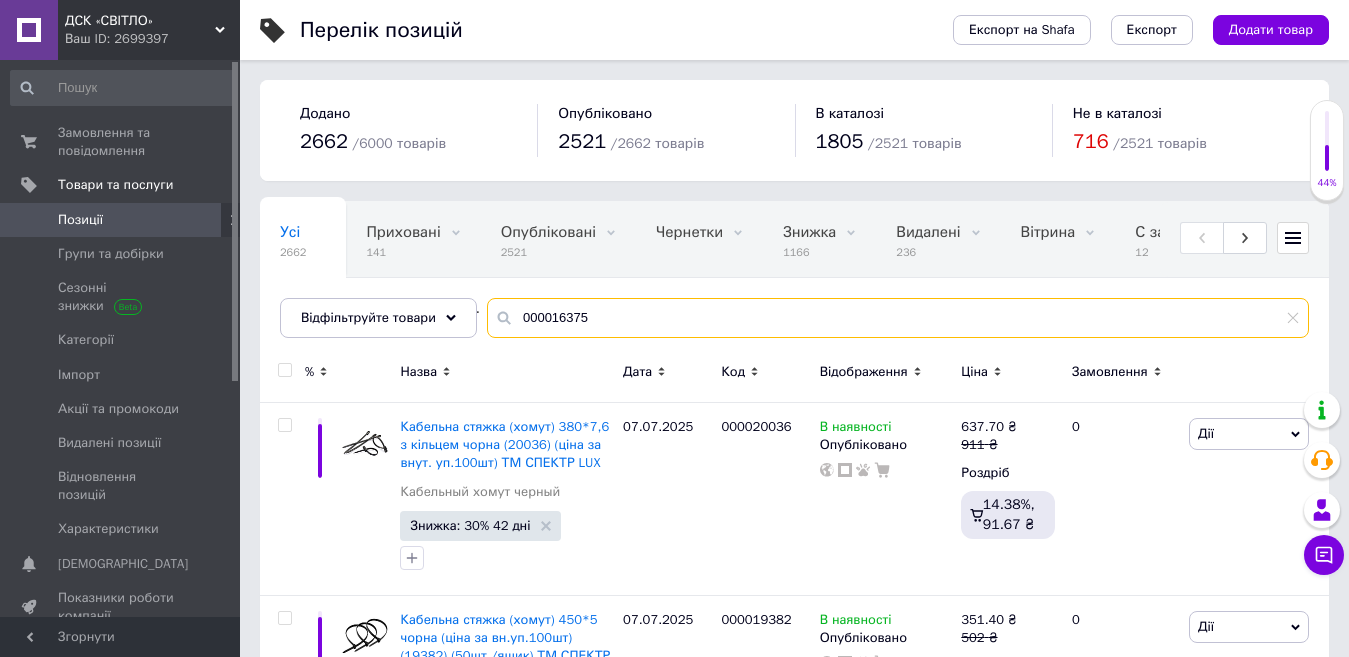 type on "000016375" 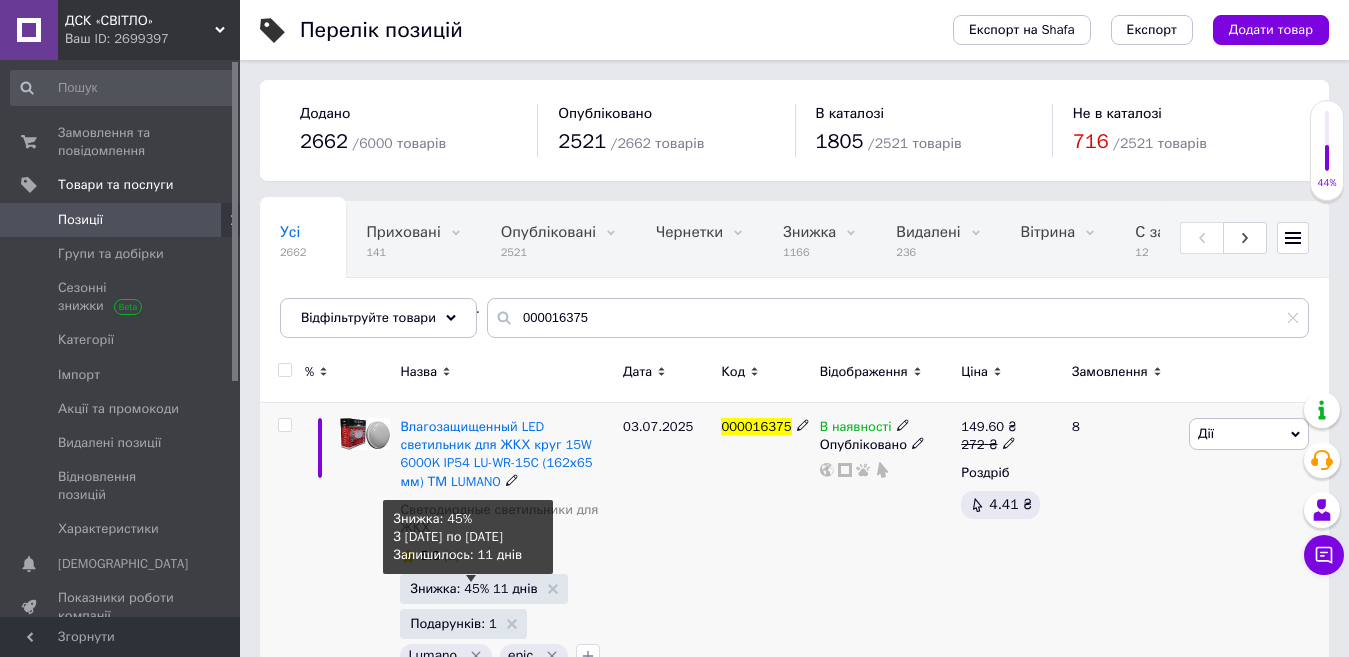 click on "Знижка: 45% 11 днів" at bounding box center (473, 588) 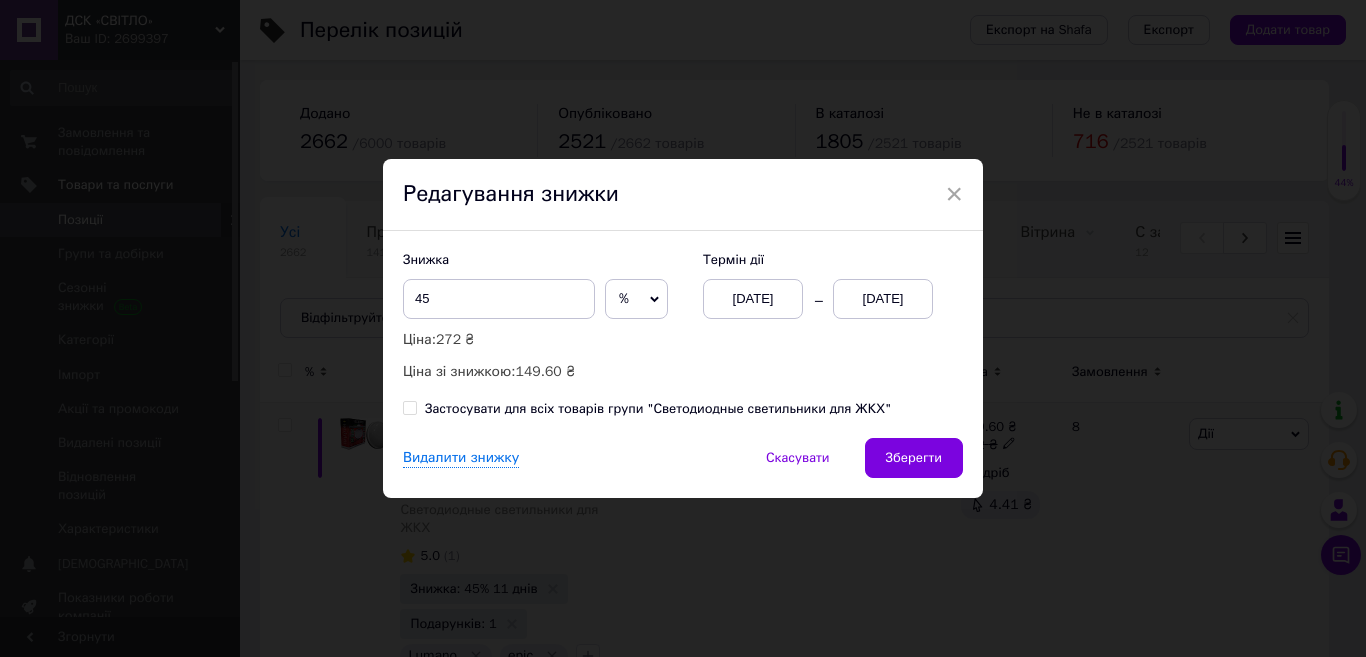 click on "%" at bounding box center [636, 299] 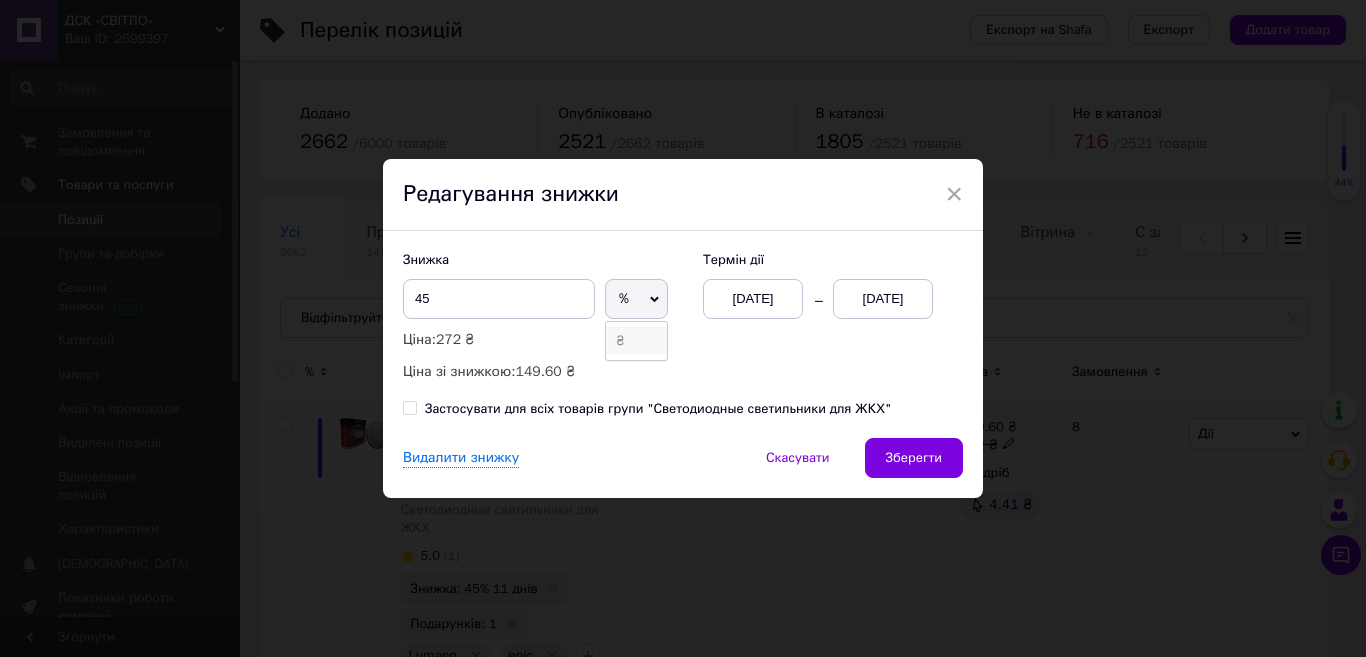 click on "₴" at bounding box center [636, 341] 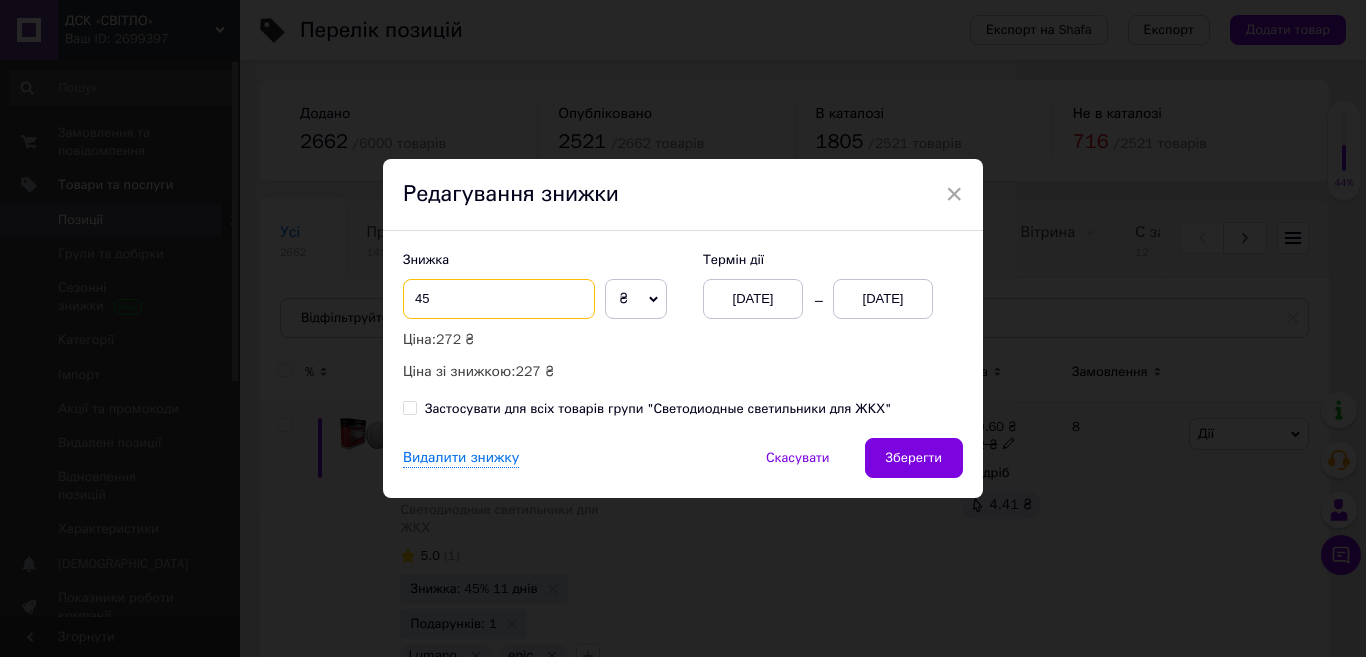 drag, startPoint x: 490, startPoint y: 296, endPoint x: 409, endPoint y: 293, distance: 81.055534 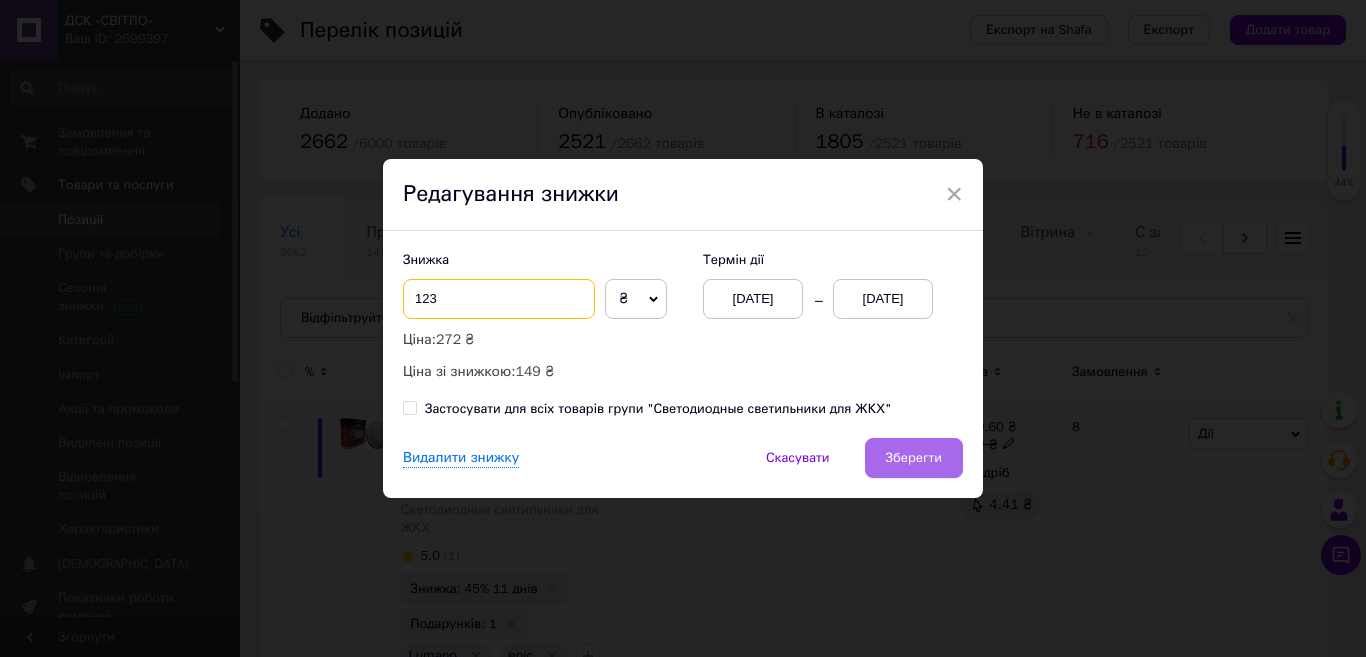 type on "123" 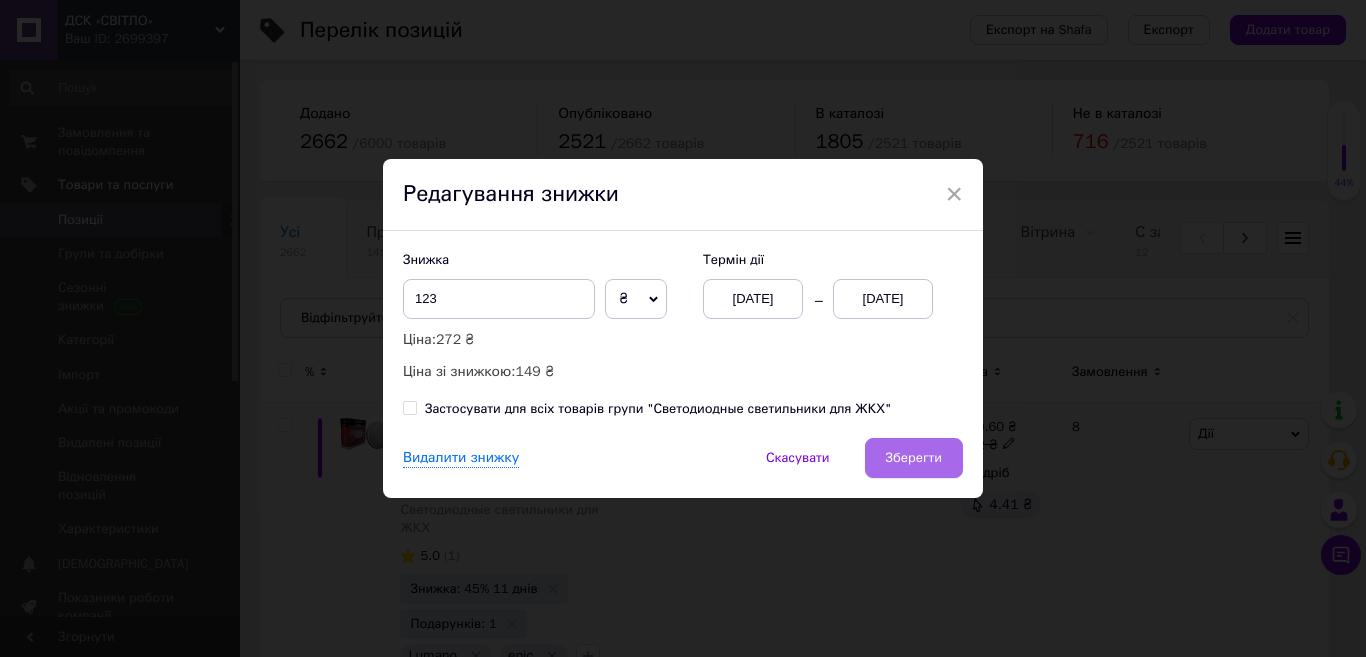 click on "Зберегти" at bounding box center [914, 458] 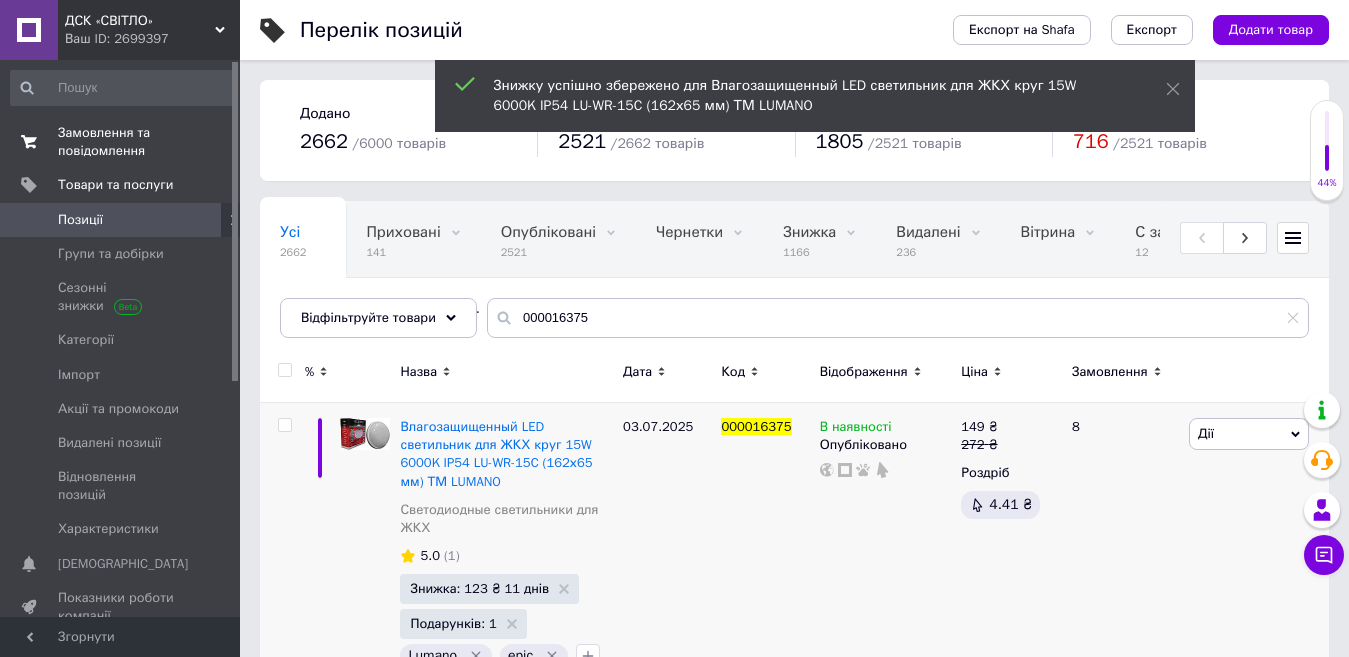 click on "Замовлення та повідомлення" at bounding box center (121, 142) 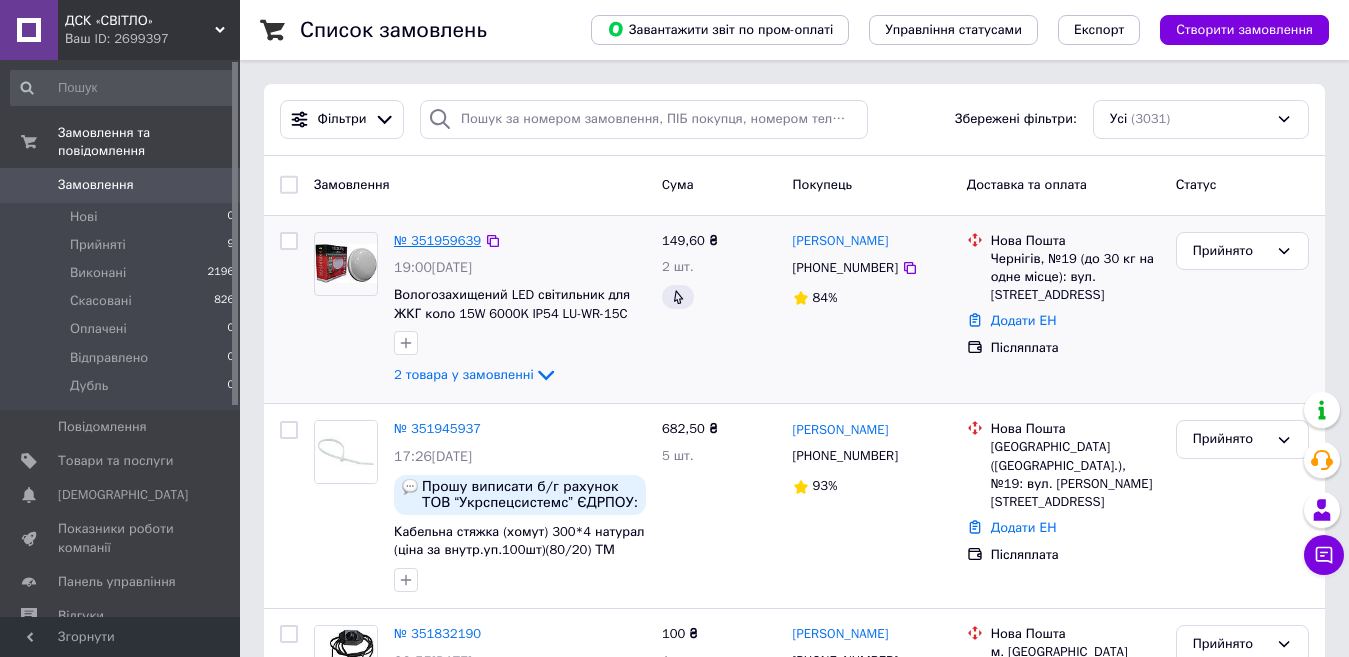 click on "№ 351959639" at bounding box center [437, 240] 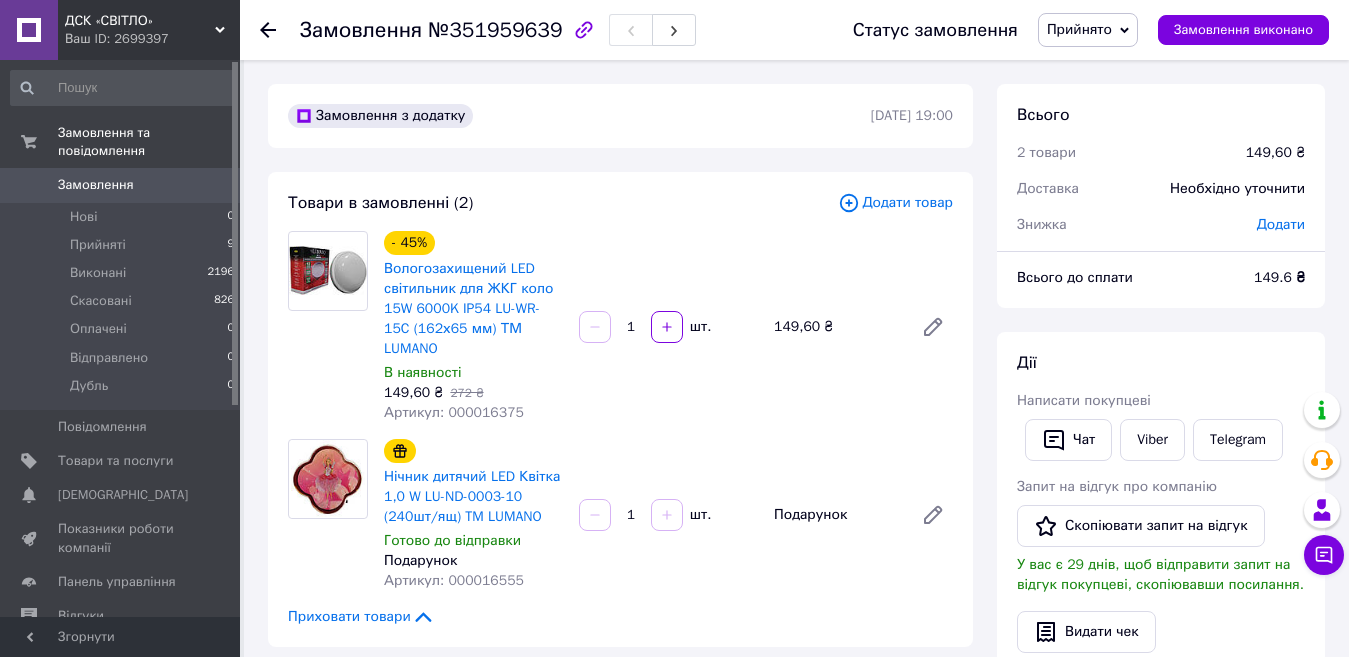 click on "Додати товар" at bounding box center (895, 203) 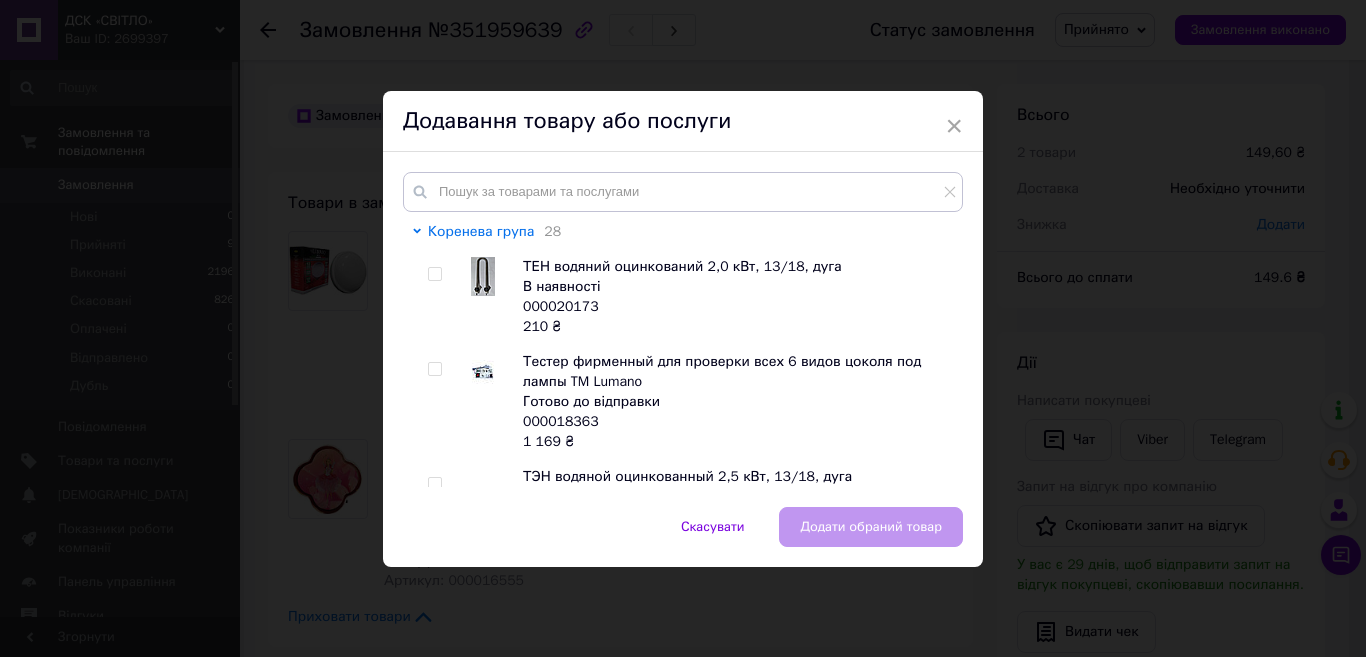 click on "Коренева група" at bounding box center (481, 231) 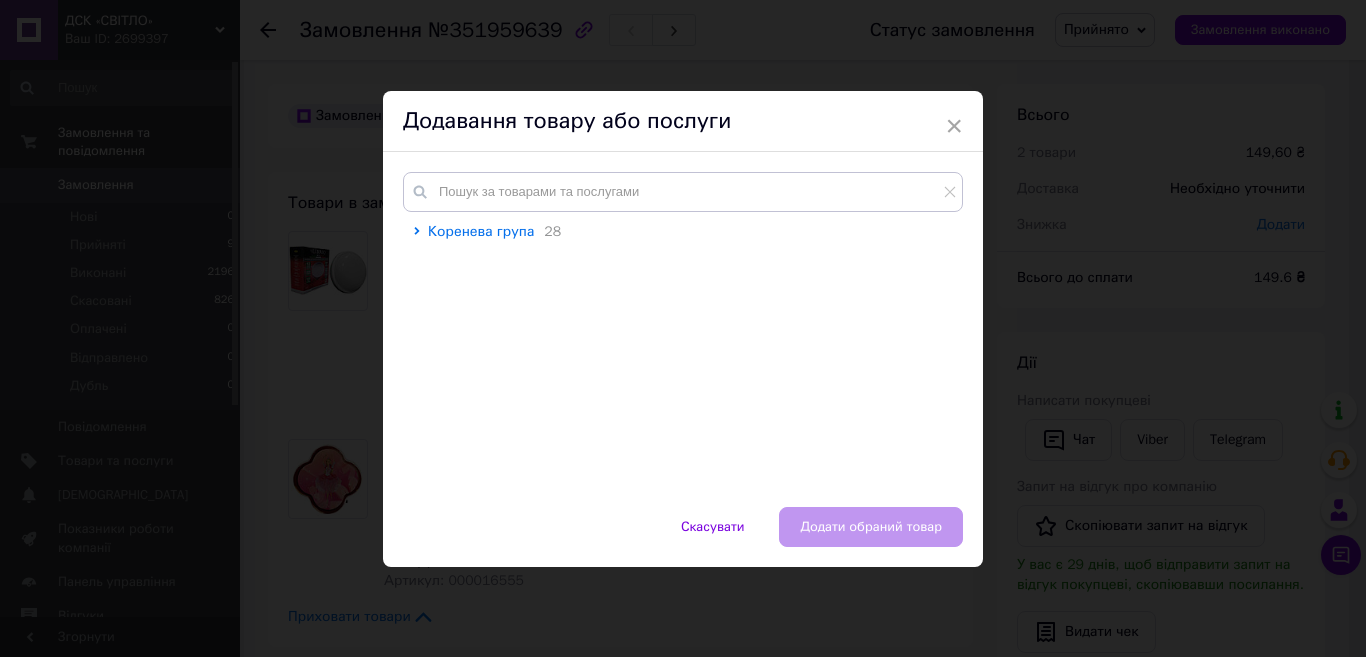 click on "Коренева група" at bounding box center (481, 231) 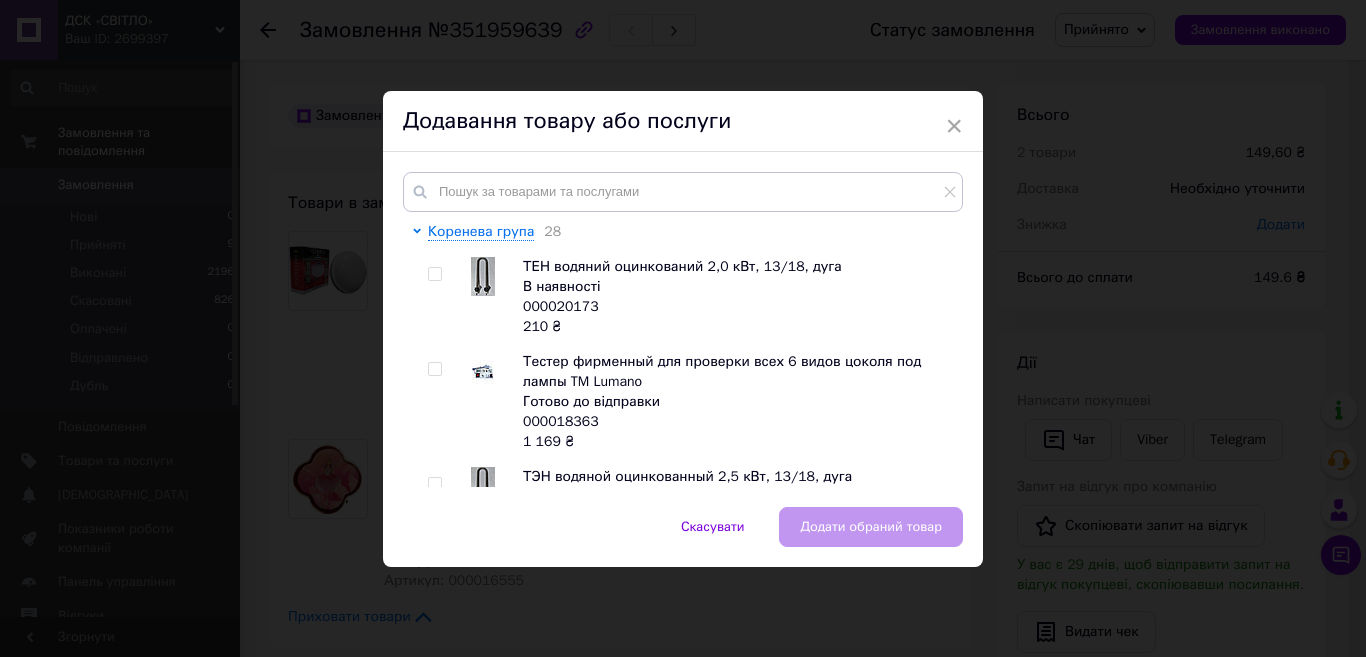 click at bounding box center [434, 274] 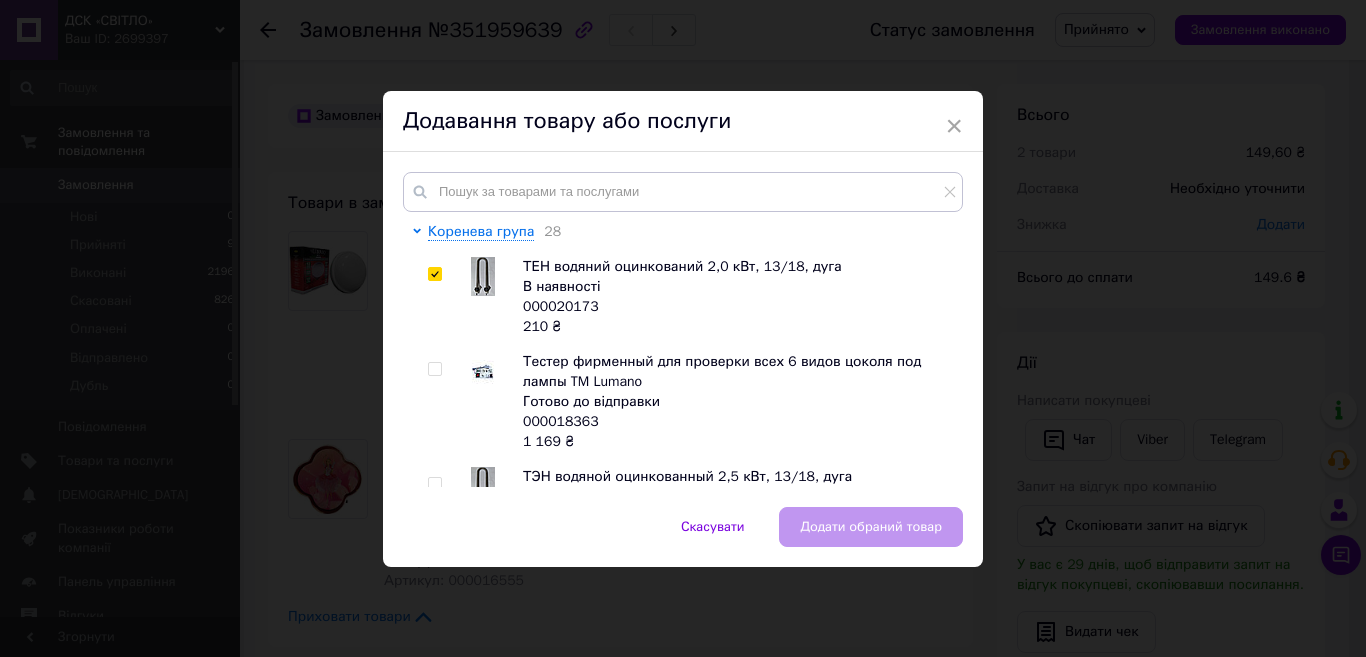 checkbox on "true" 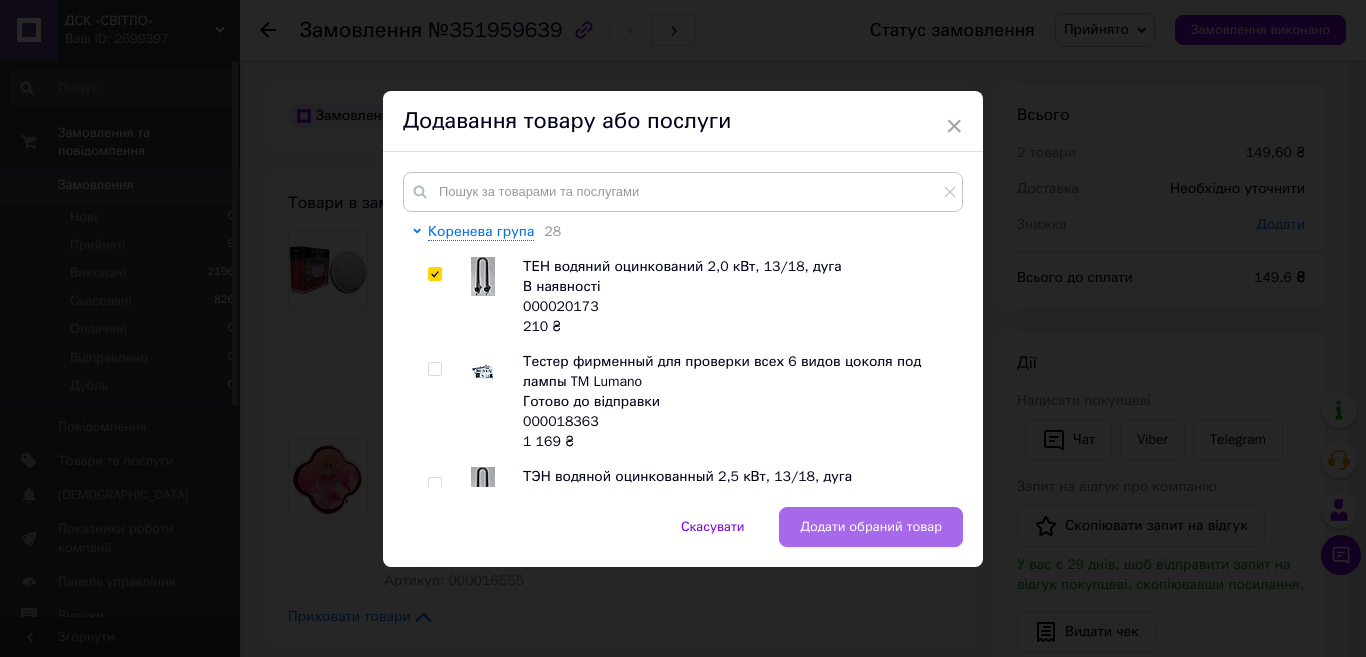 click on "Додати обраний товар" at bounding box center [871, 527] 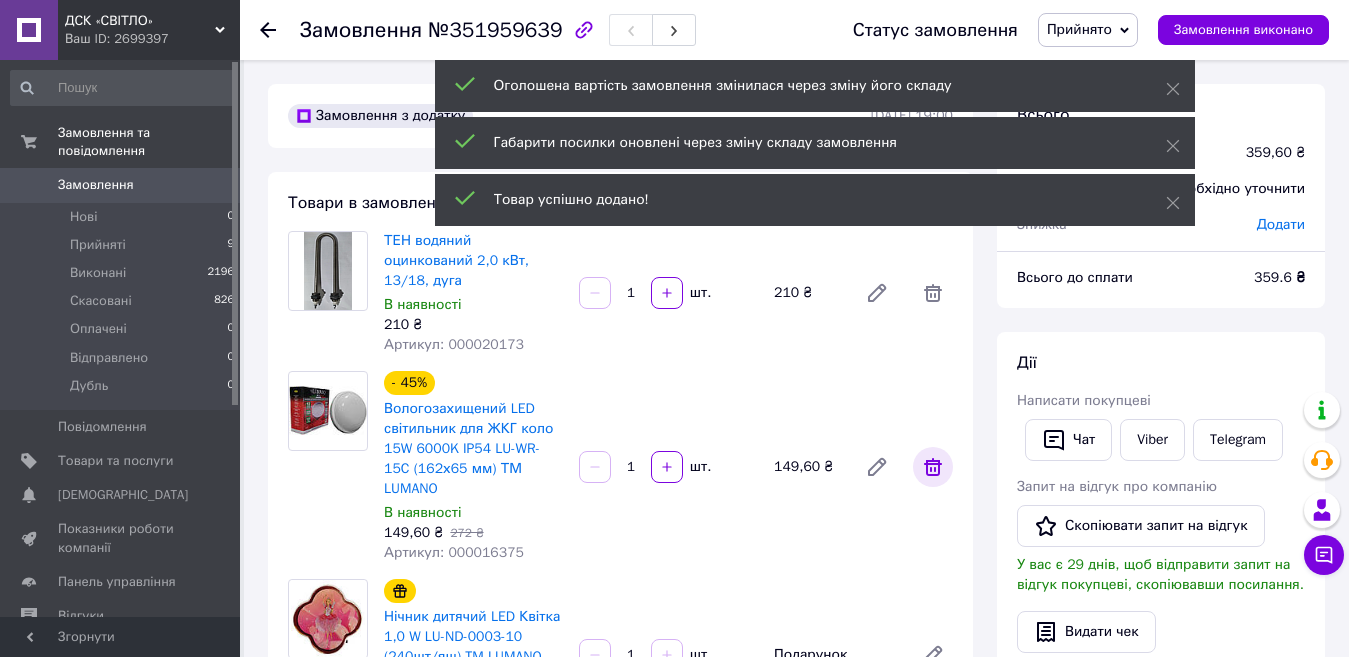 click 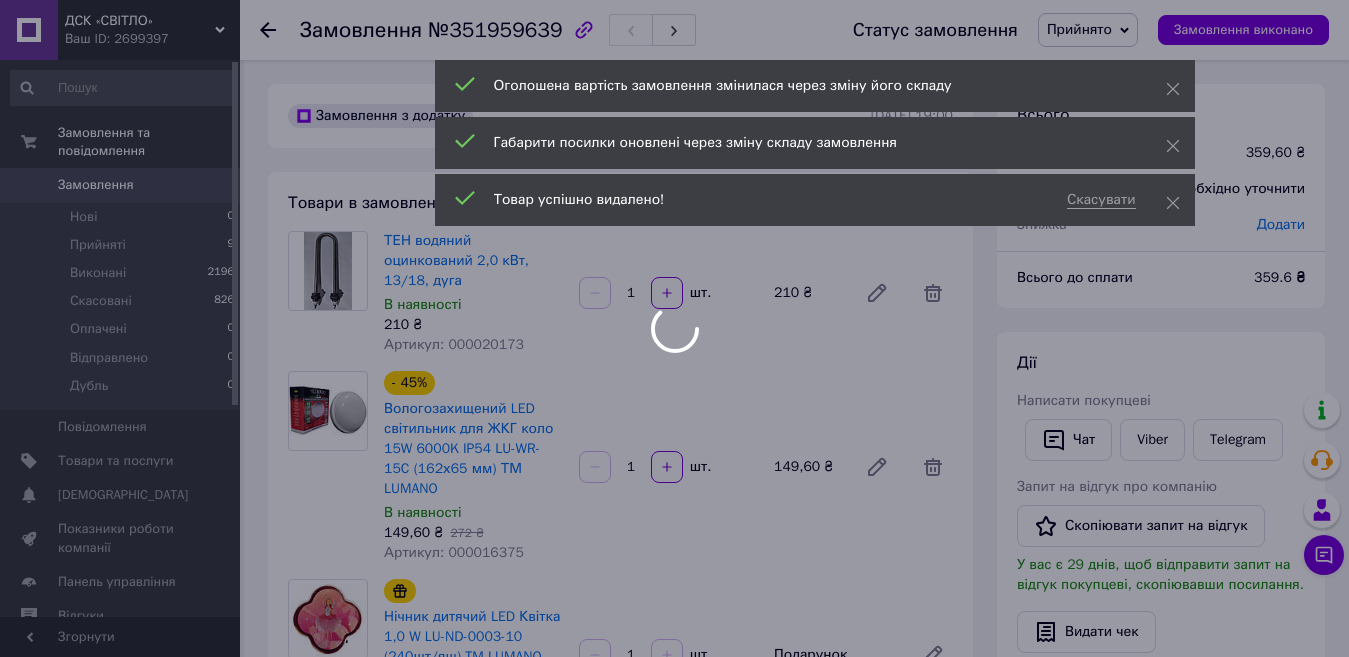 click on "Товар успішно видалено!" at bounding box center (769, 200) 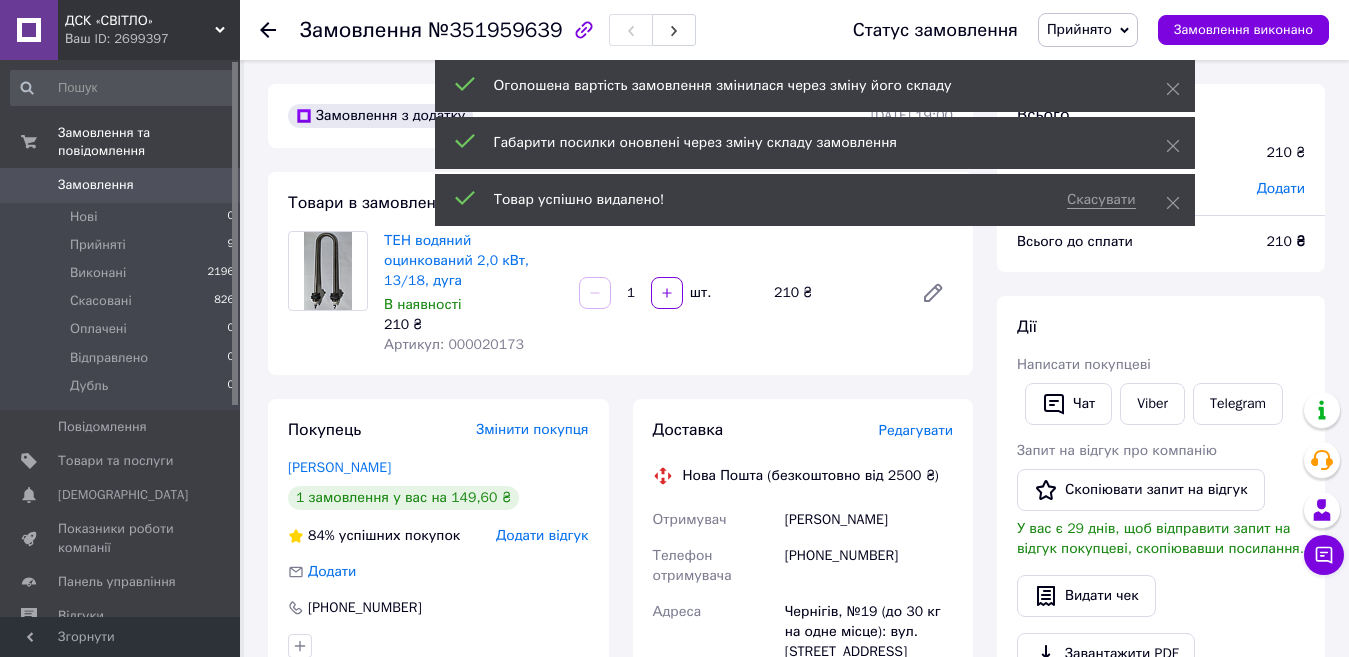 click on "Скасувати Товар успішно видалено!" at bounding box center (815, 200) 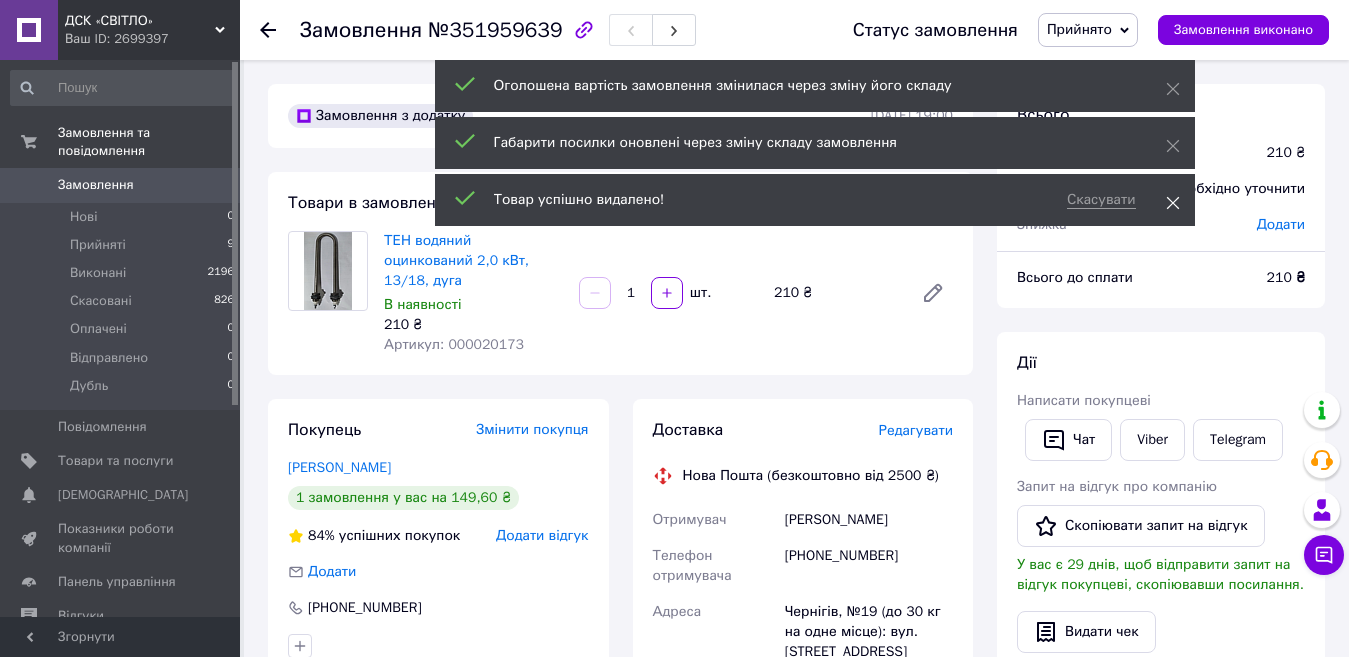 click 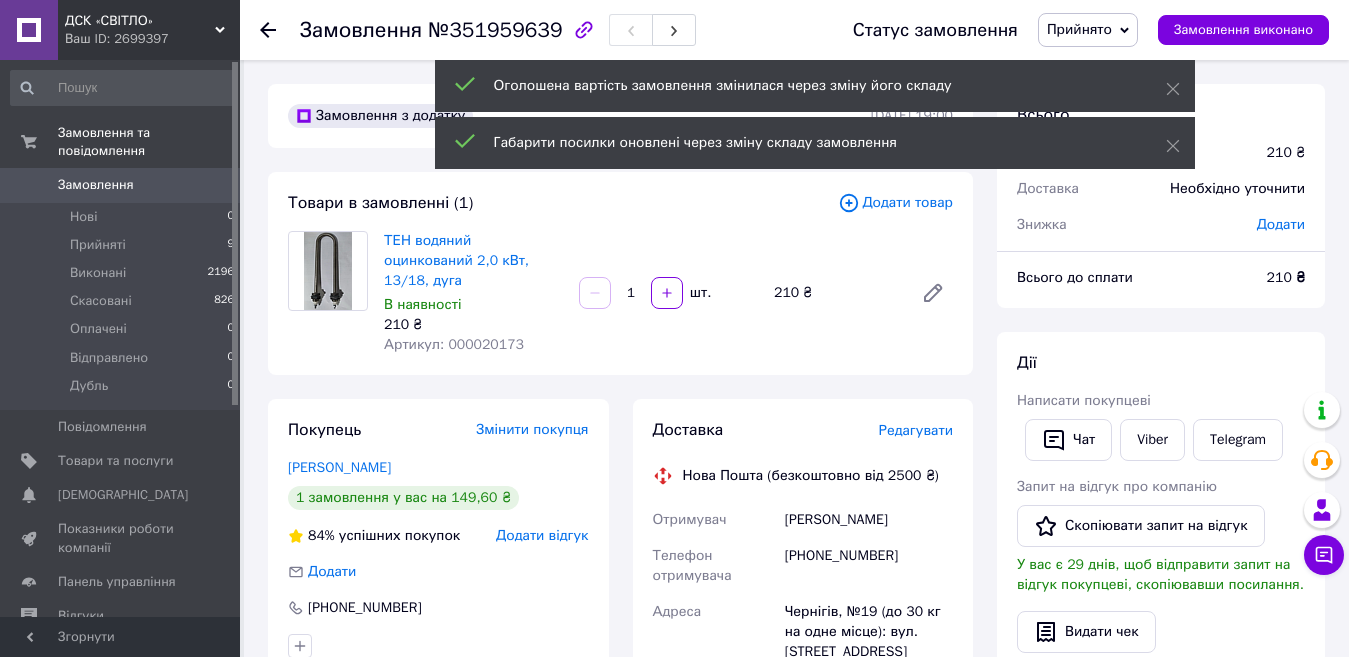 click on "Додати товар" at bounding box center (895, 203) 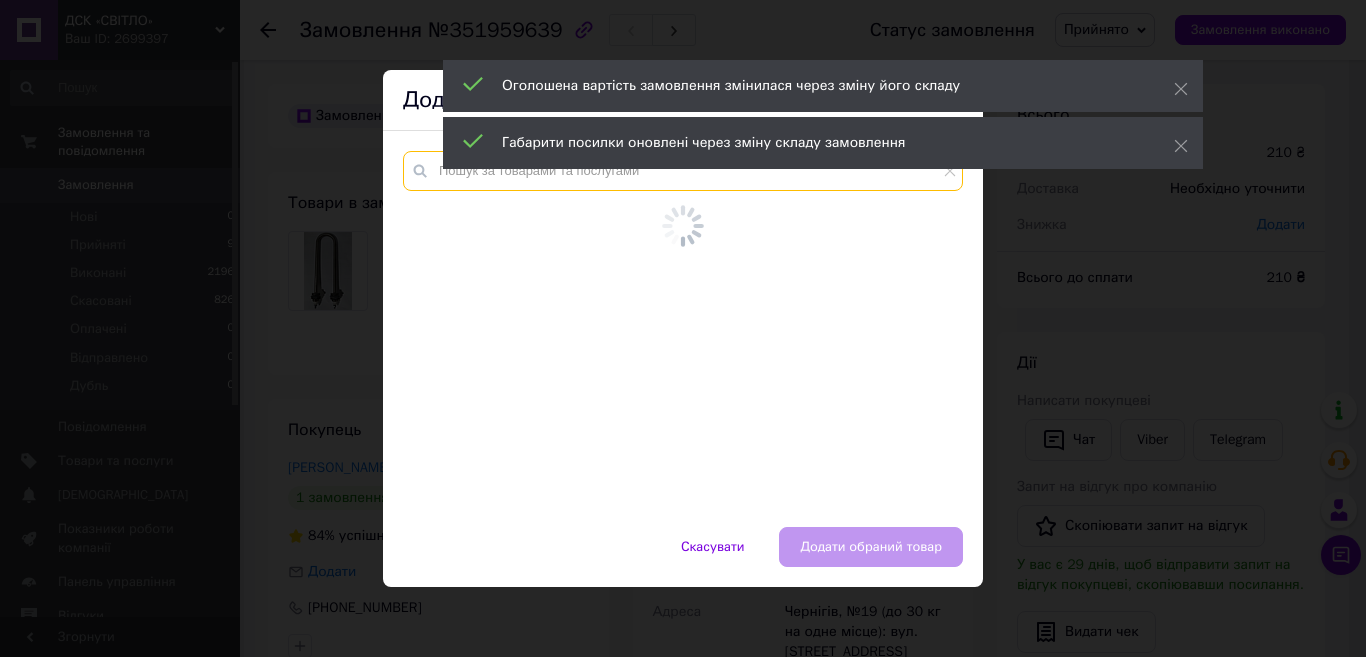 click at bounding box center (683, 171) 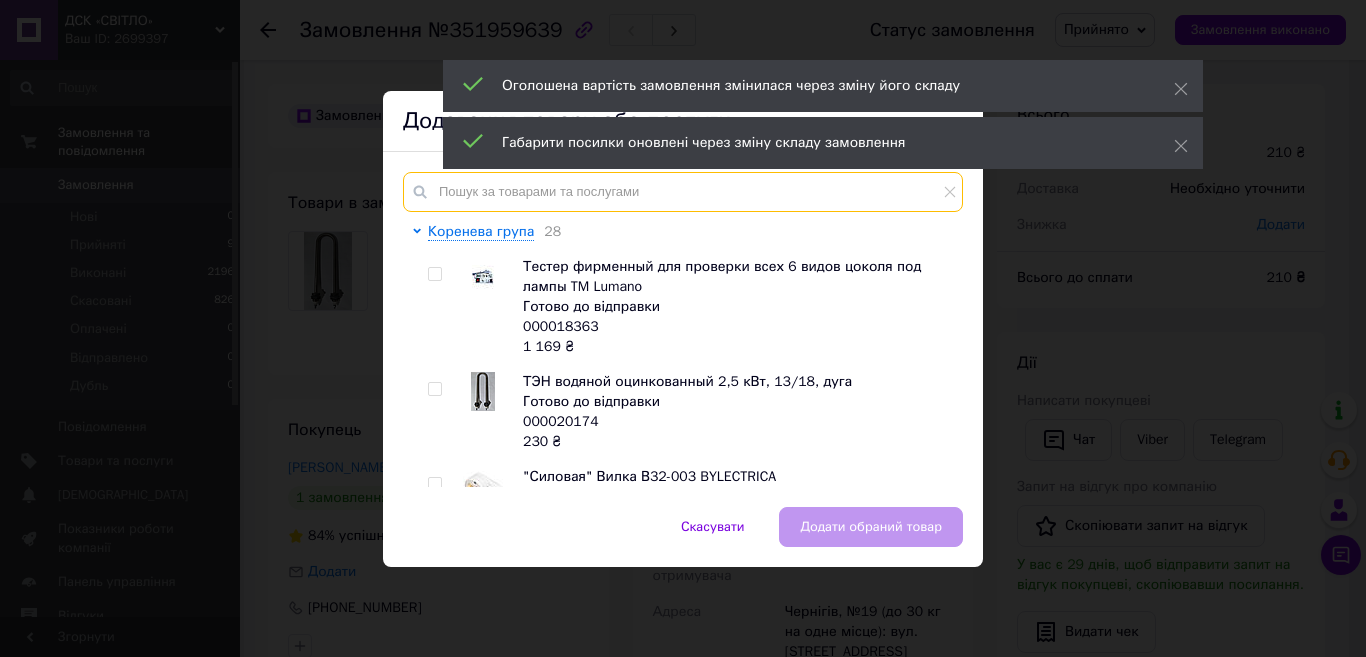 paste on "000016375" 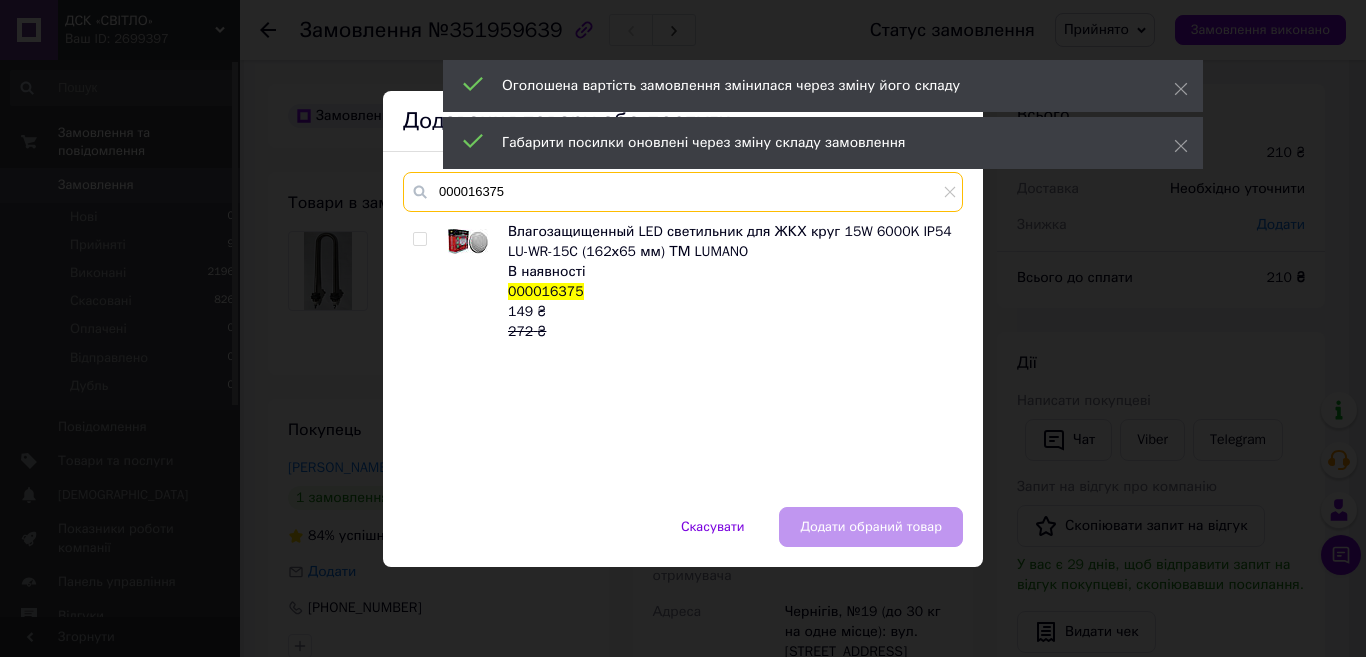 type on "000016375" 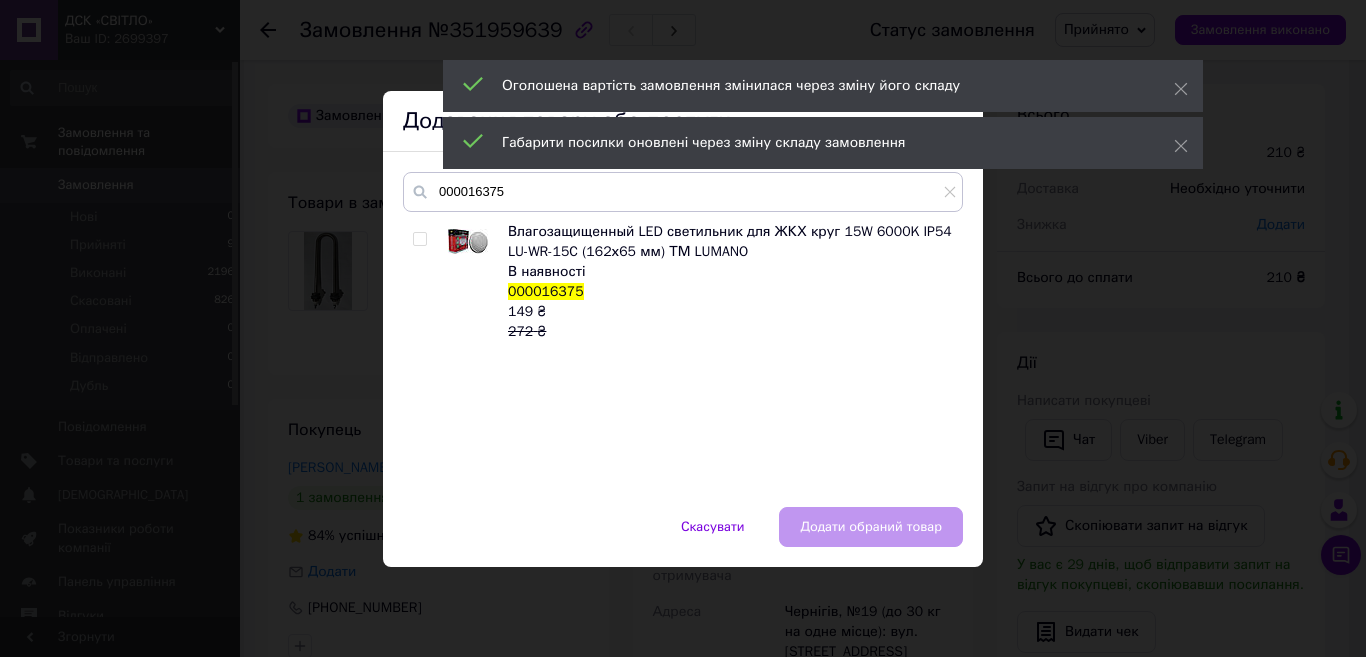 click at bounding box center (419, 239) 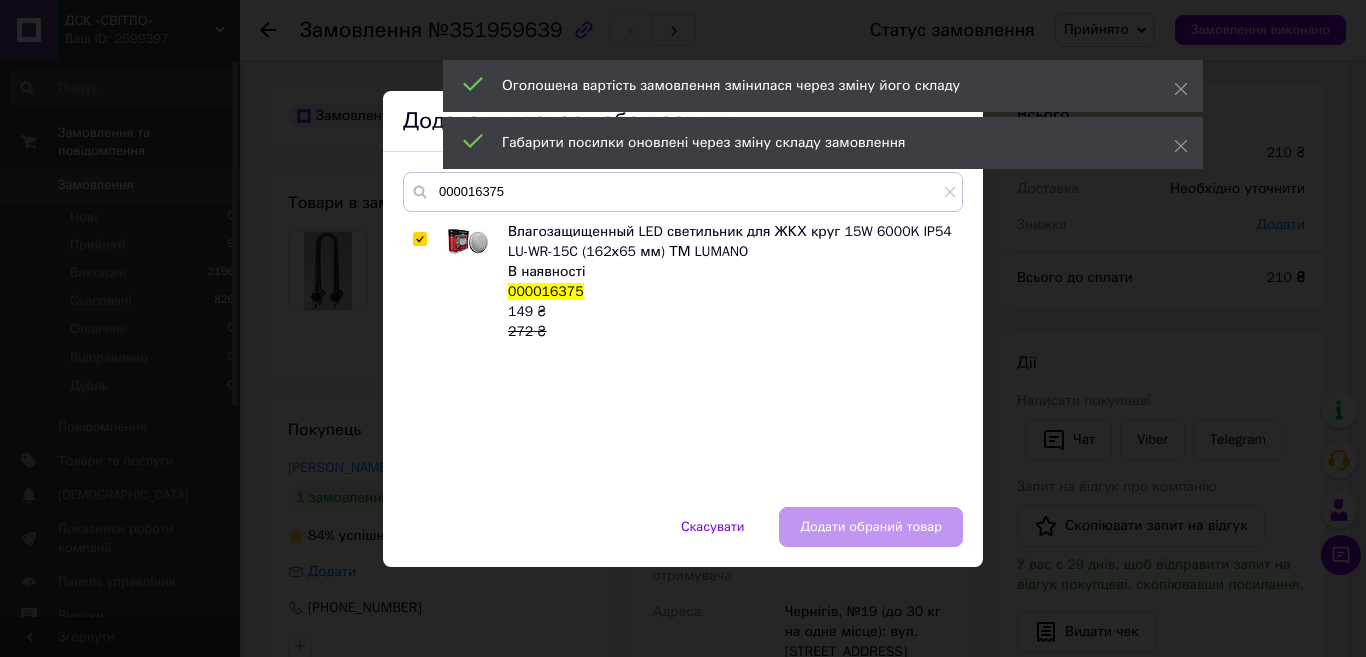 checkbox on "true" 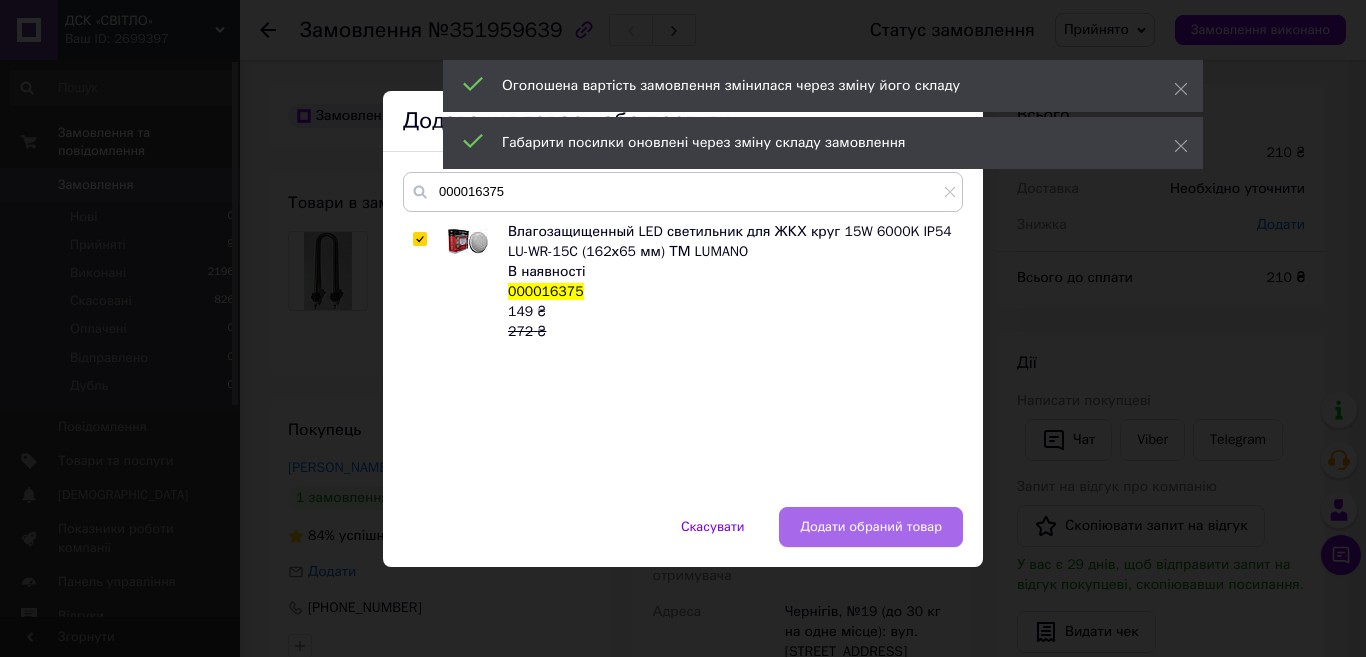 click on "Додати обраний товар" at bounding box center [871, 527] 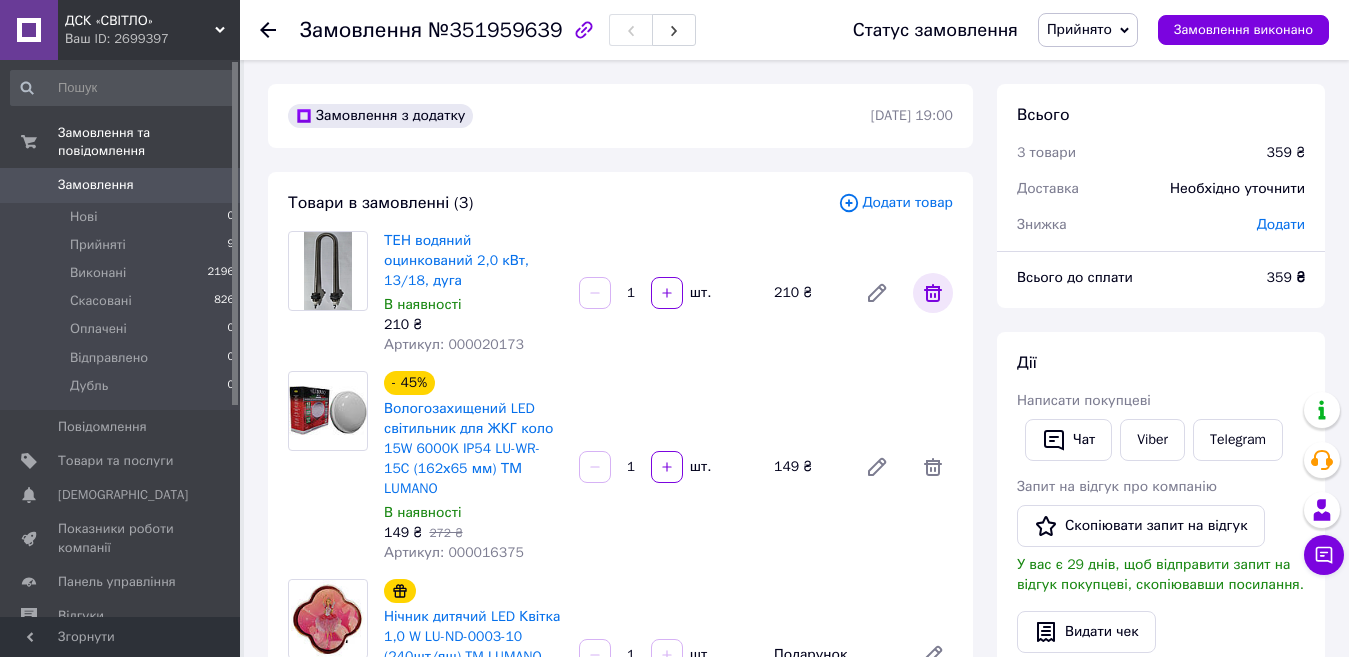 click 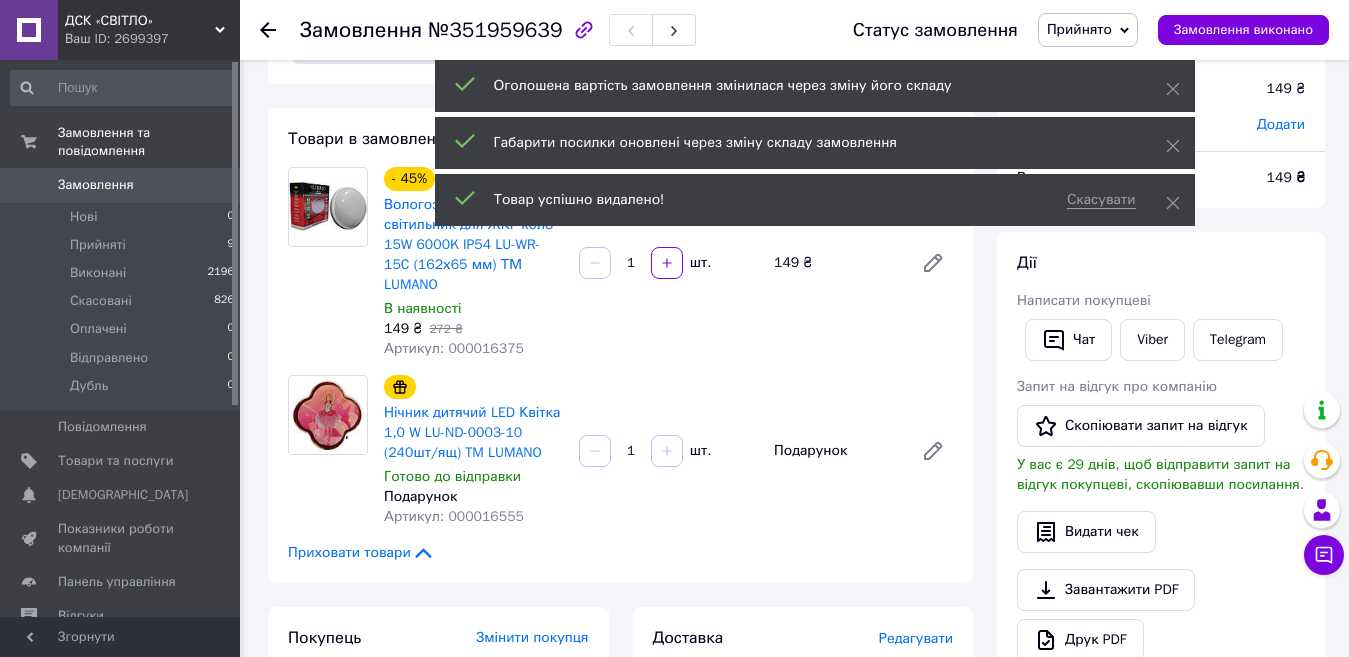 scroll, scrollTop: 400, scrollLeft: 0, axis: vertical 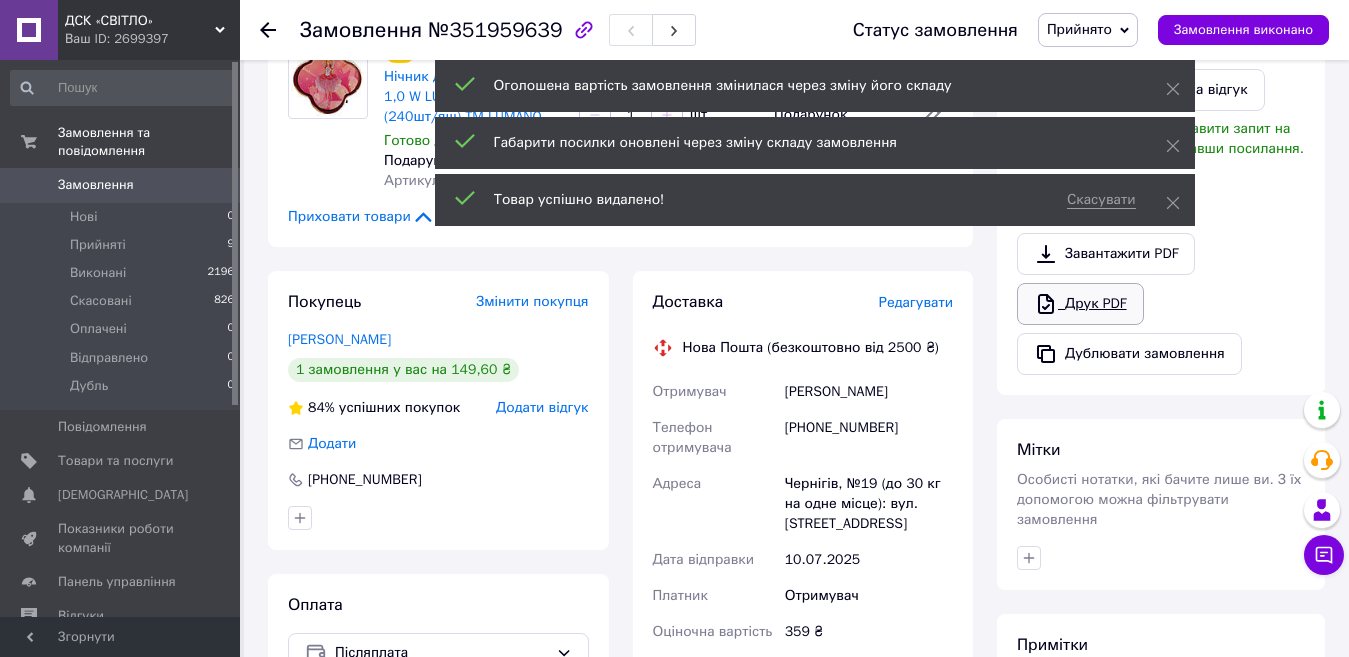 click on "Друк PDF" at bounding box center (1080, 304) 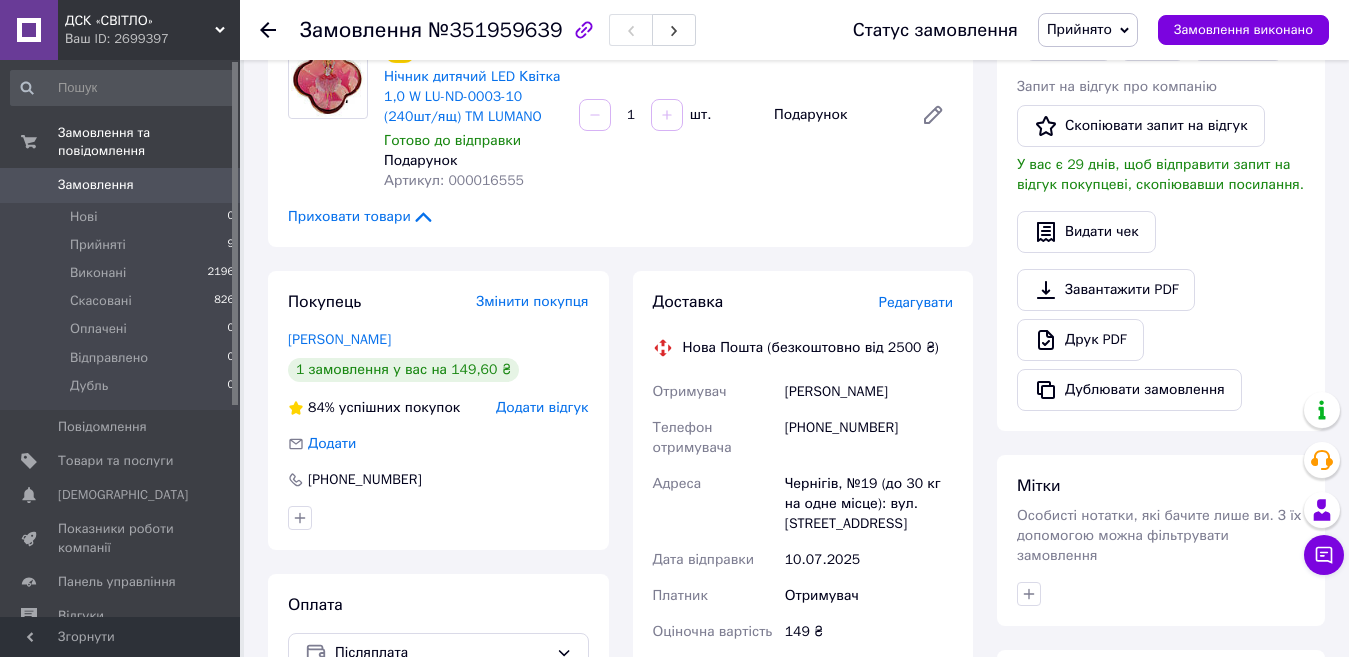 drag, startPoint x: 783, startPoint y: 370, endPoint x: 910, endPoint y: 372, distance: 127.01575 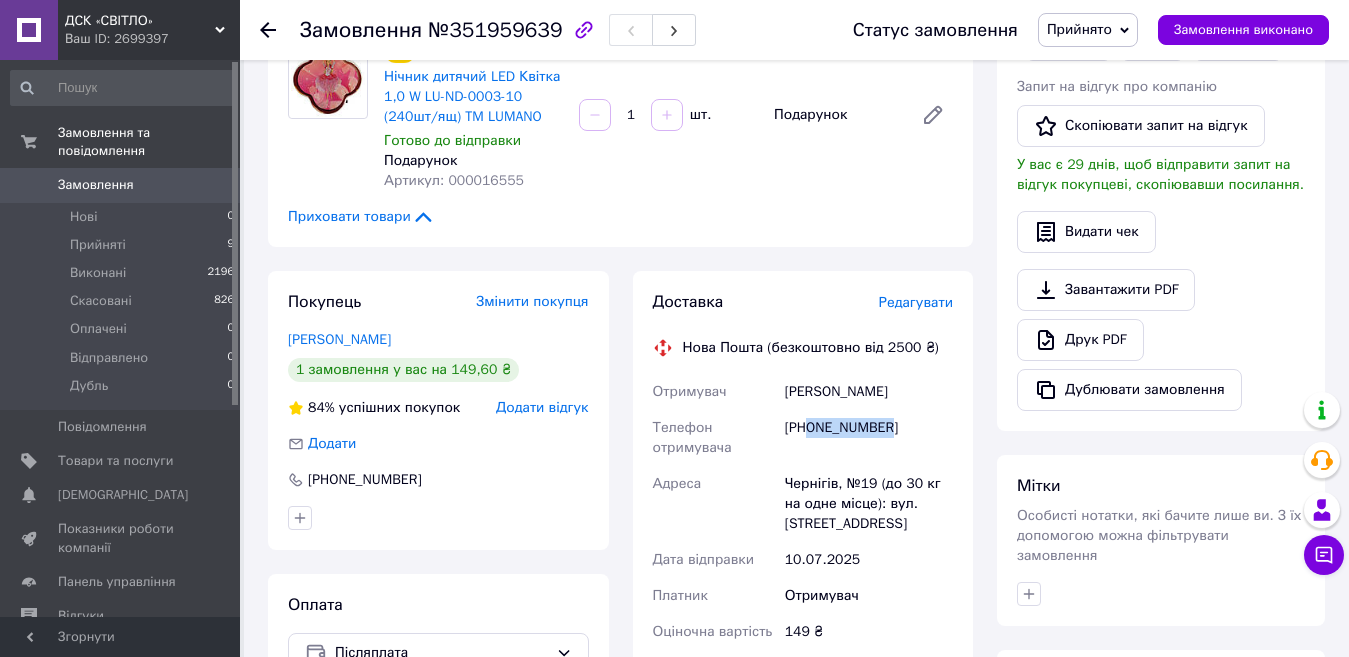 drag, startPoint x: 899, startPoint y: 404, endPoint x: 806, endPoint y: 411, distance: 93.26307 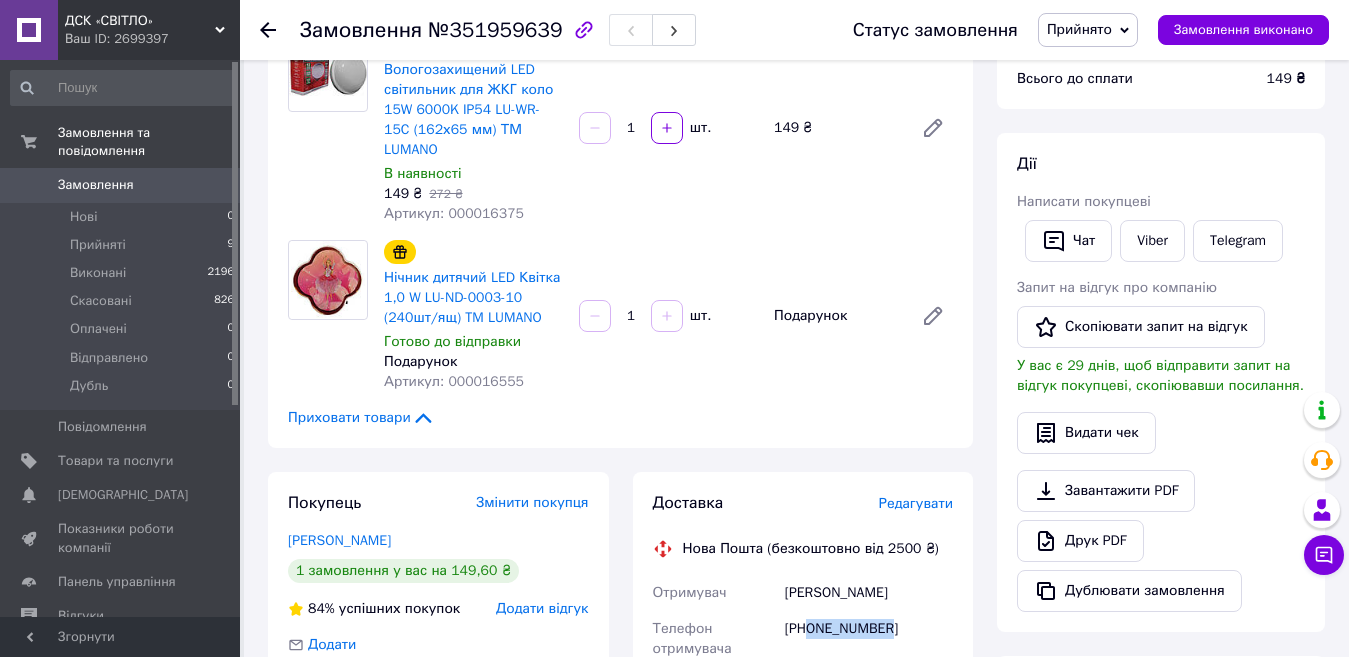 scroll, scrollTop: 0, scrollLeft: 0, axis: both 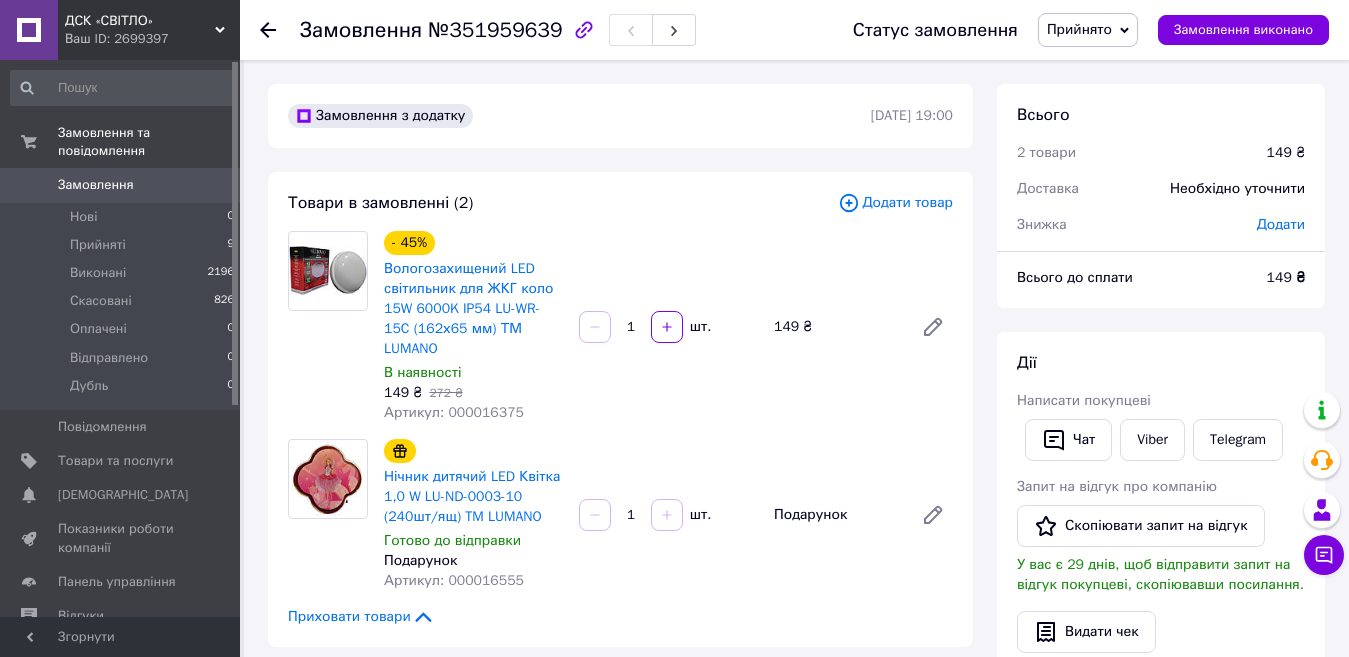 click on "Артикул: 000016375" at bounding box center [454, 412] 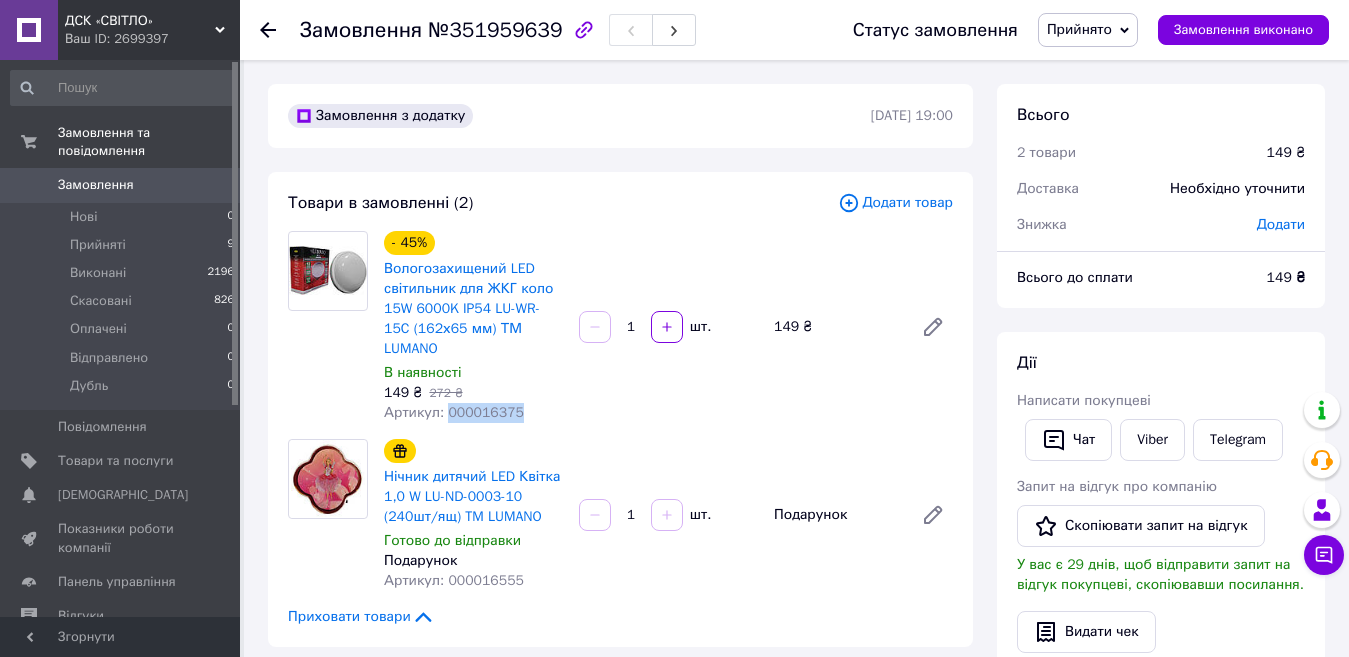 click on "Артикул: 000016375" at bounding box center [454, 412] 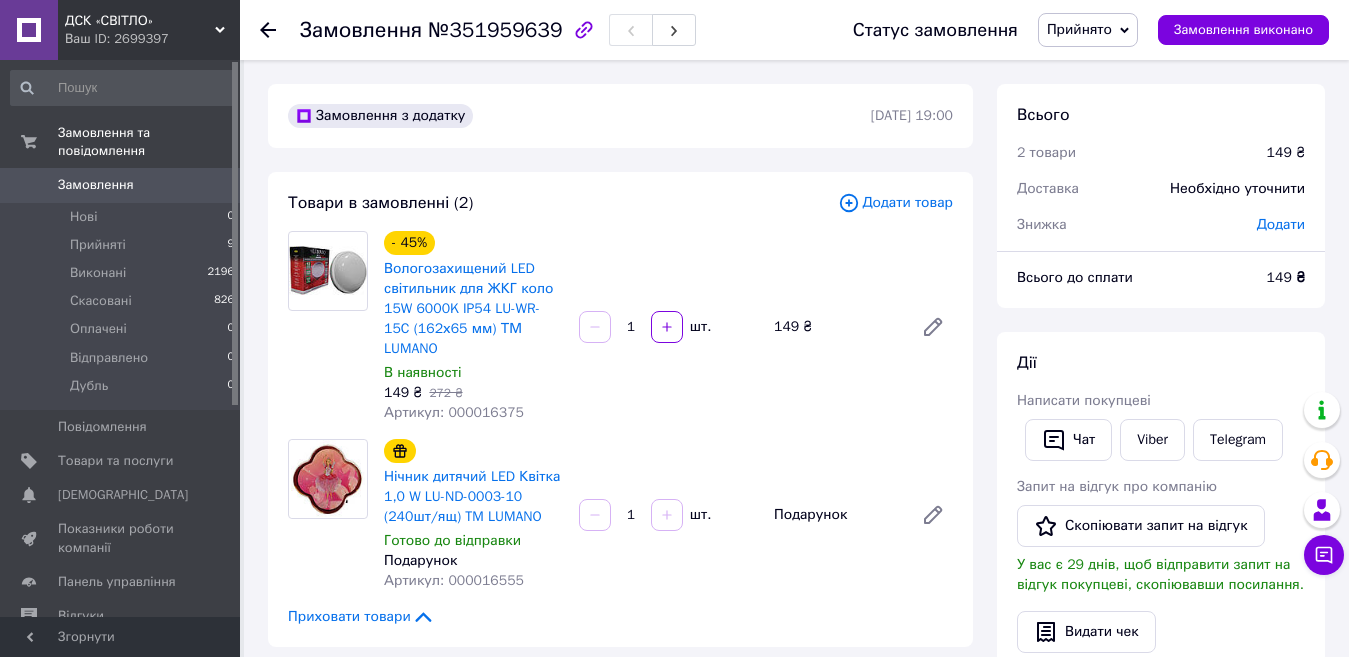 click on "Артикул: 000016555" at bounding box center (454, 580) 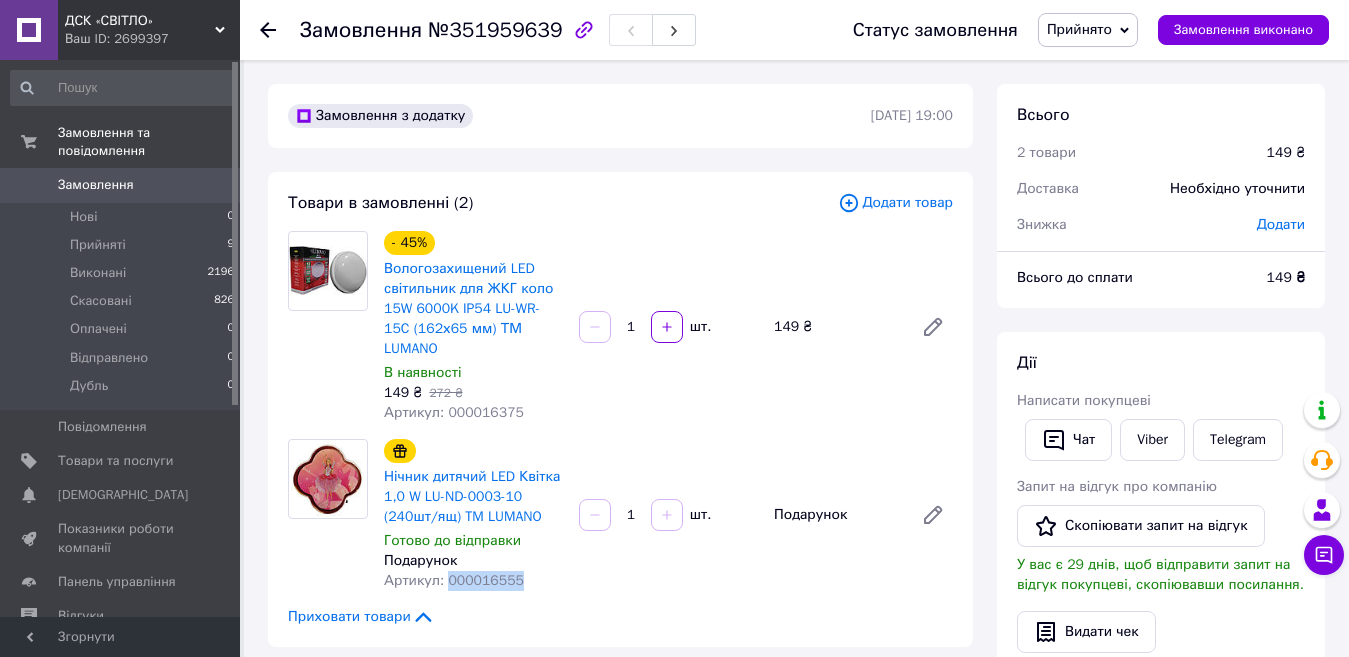 click on "Артикул: 000016555" at bounding box center [454, 580] 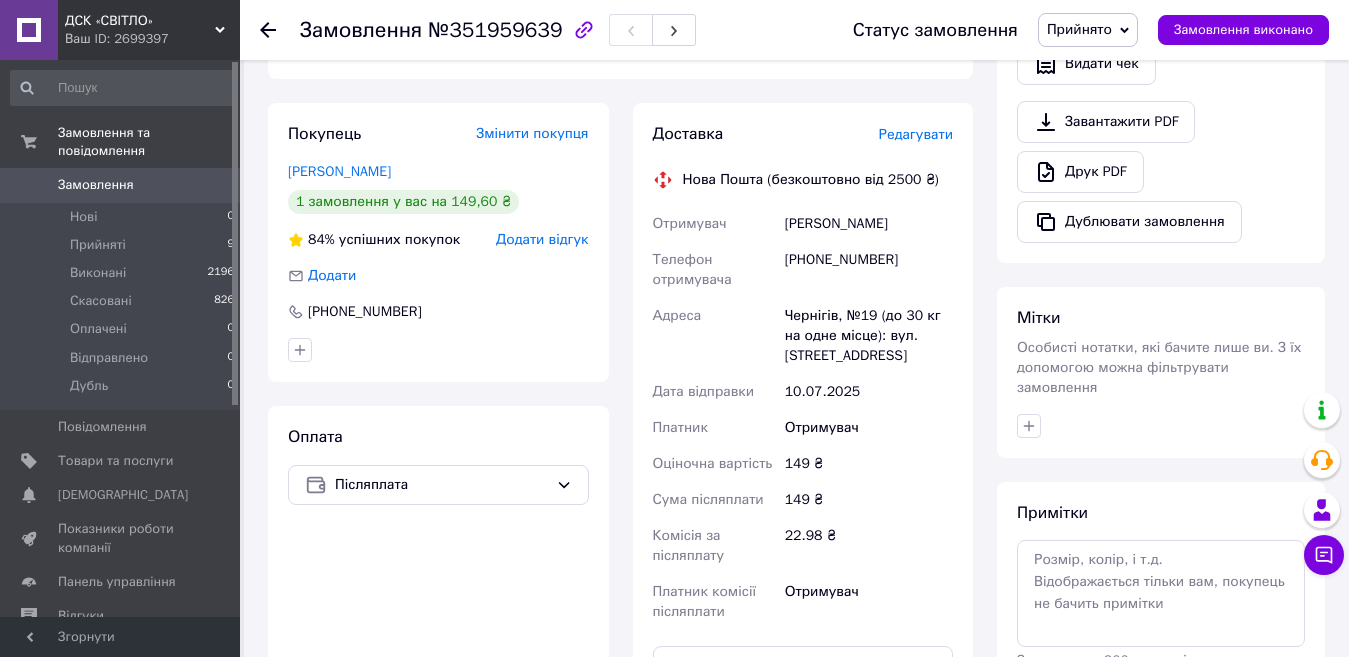 scroll, scrollTop: 700, scrollLeft: 0, axis: vertical 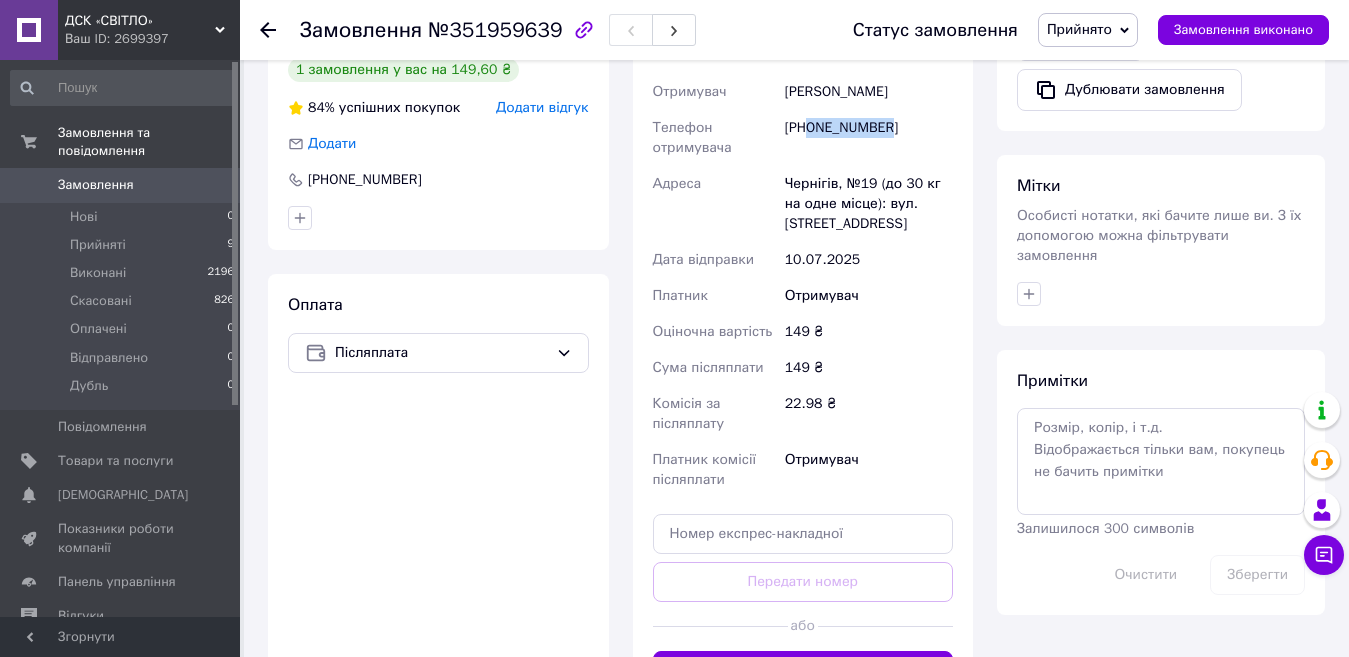 drag, startPoint x: 903, startPoint y: 105, endPoint x: 809, endPoint y: 110, distance: 94.13288 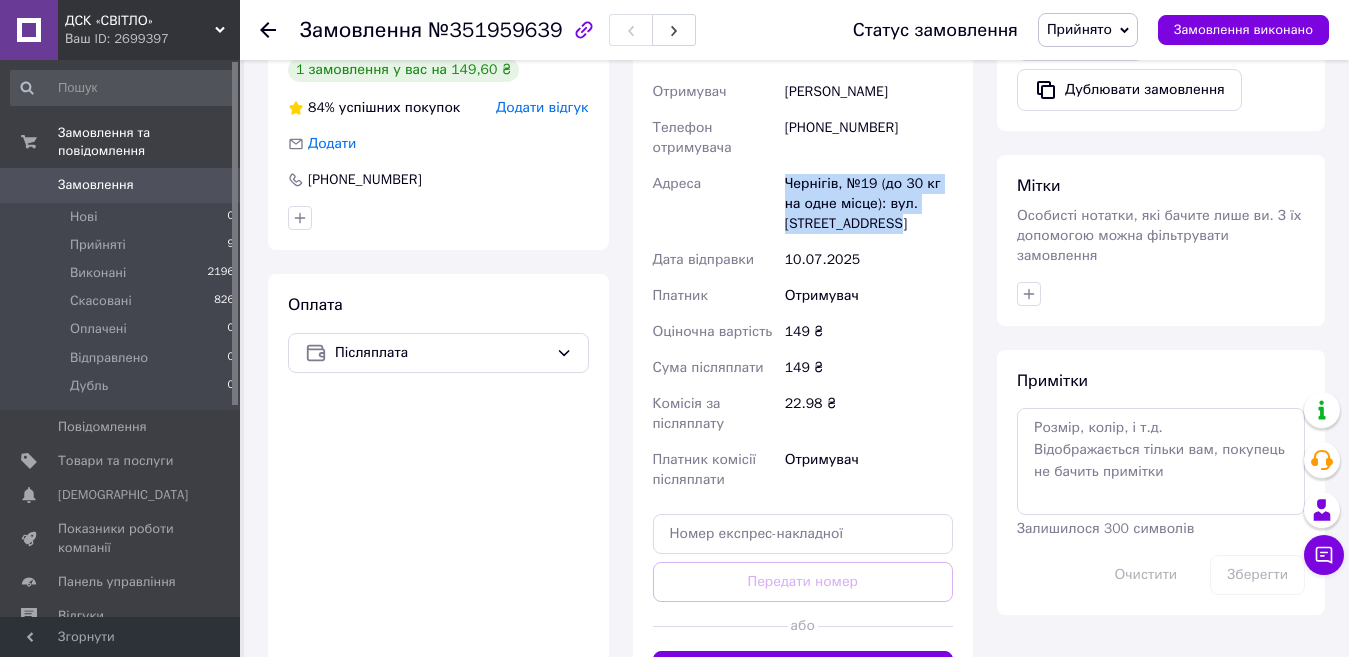 drag, startPoint x: 896, startPoint y: 205, endPoint x: 786, endPoint y: 166, distance: 116.70904 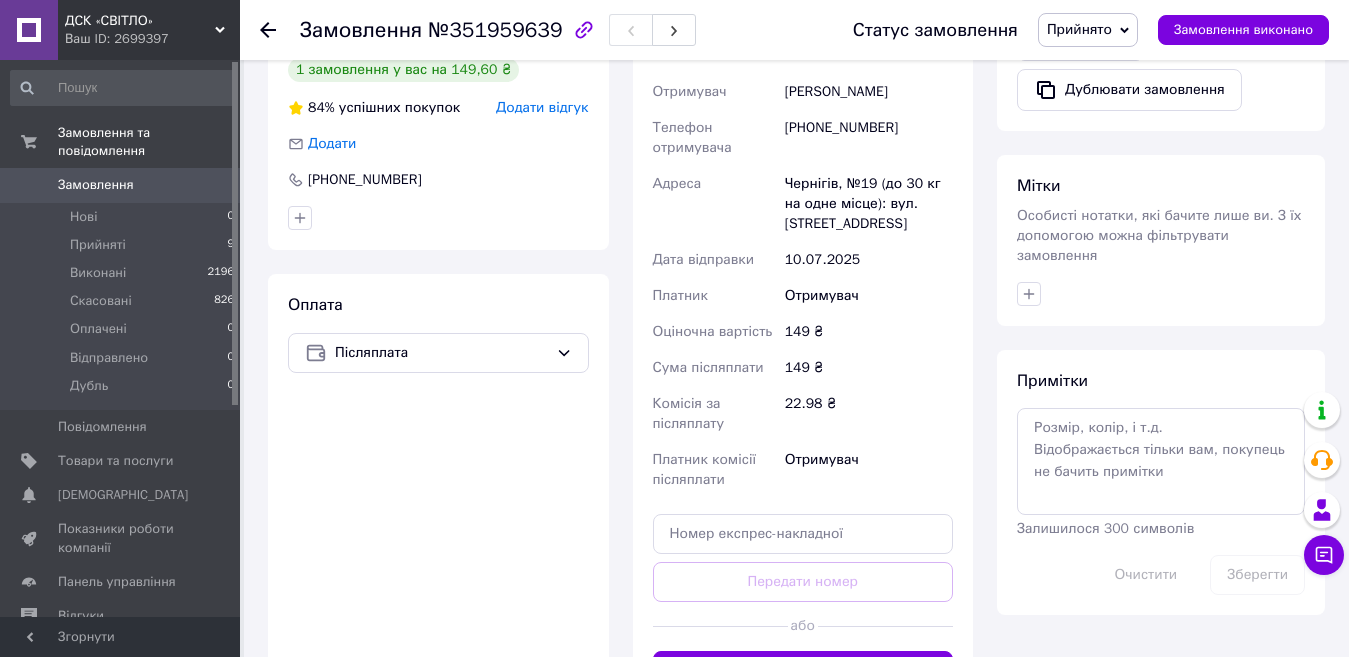 click 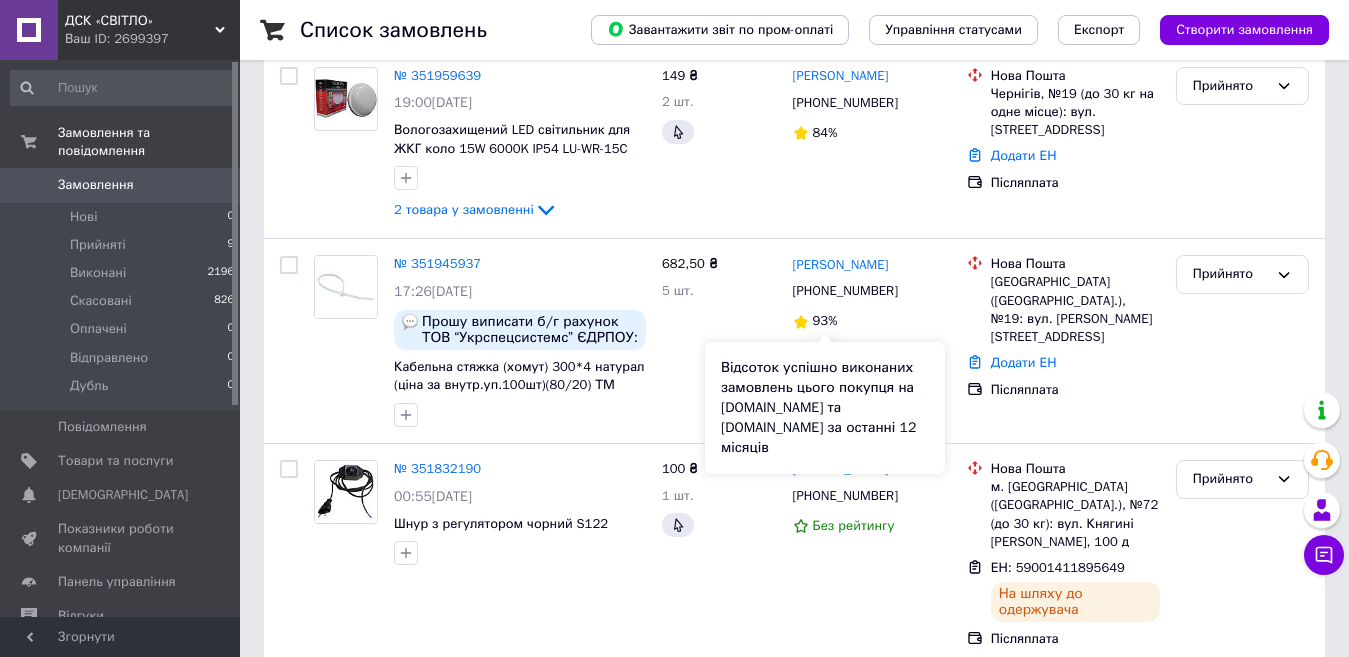 scroll, scrollTop: 100, scrollLeft: 0, axis: vertical 